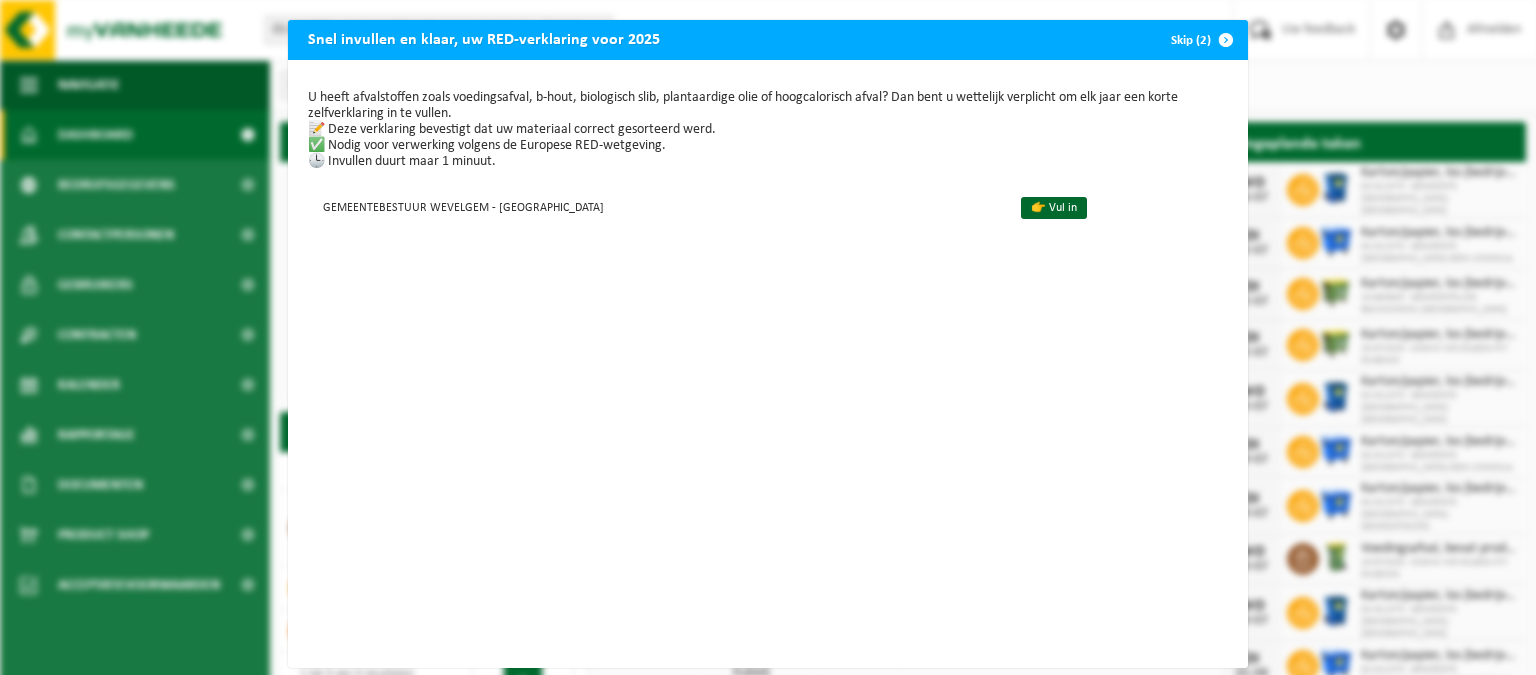 scroll, scrollTop: 0, scrollLeft: 0, axis: both 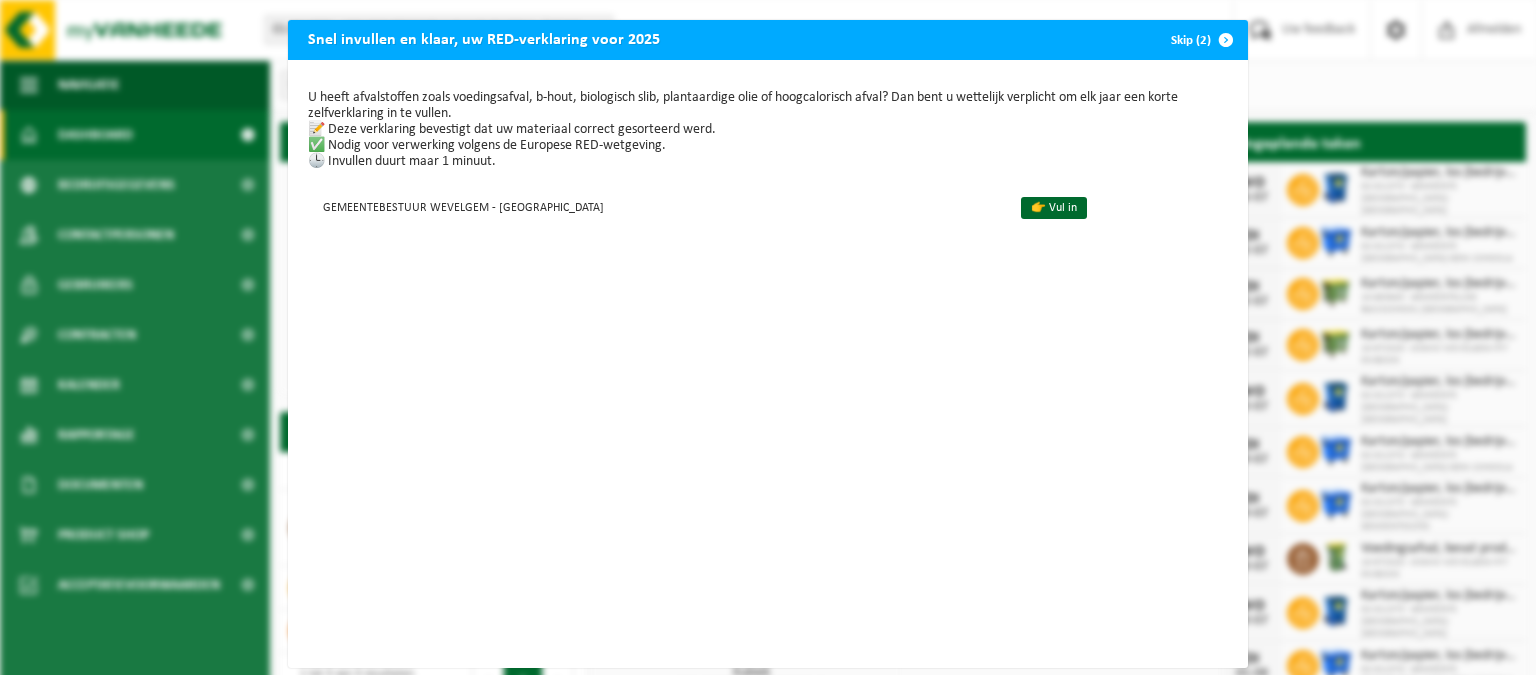 click at bounding box center [1226, 40] 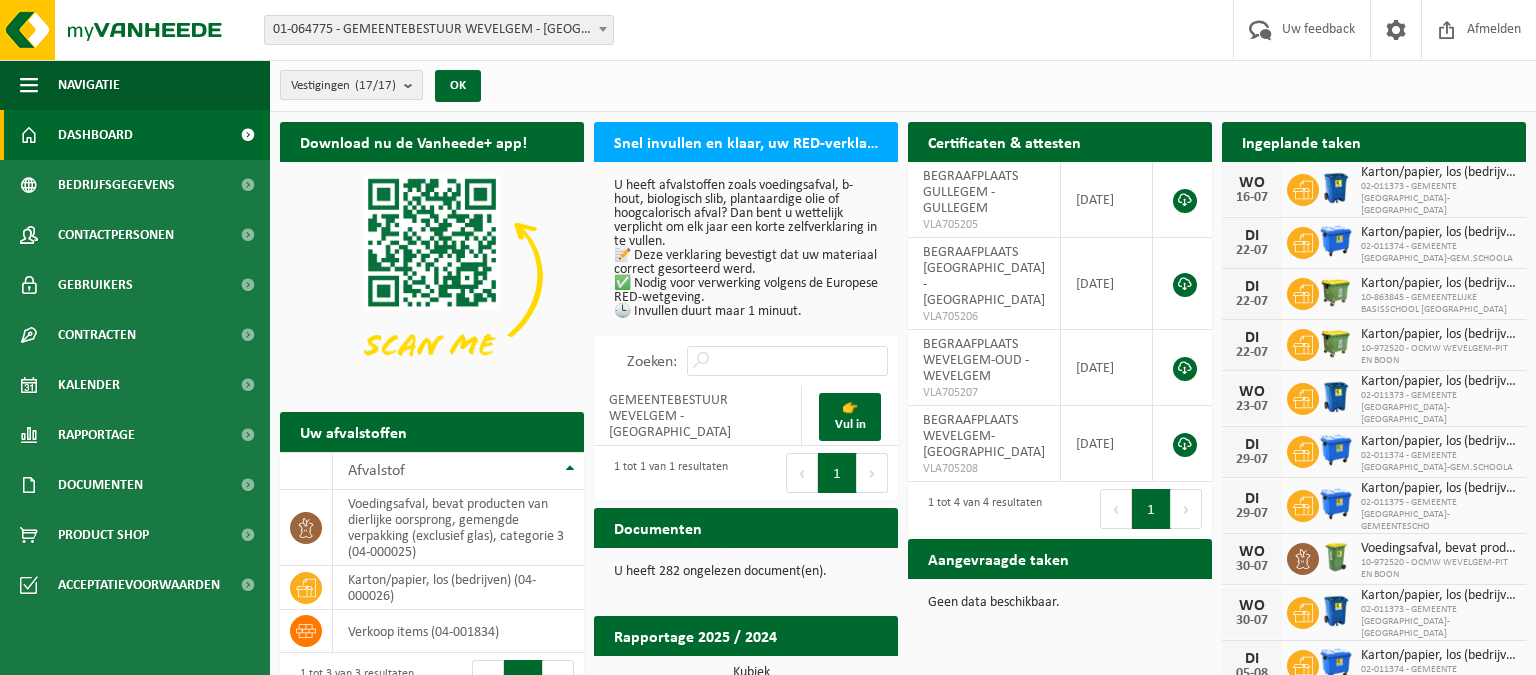 click on "Vestigingen  (17/17)" at bounding box center (351, 85) 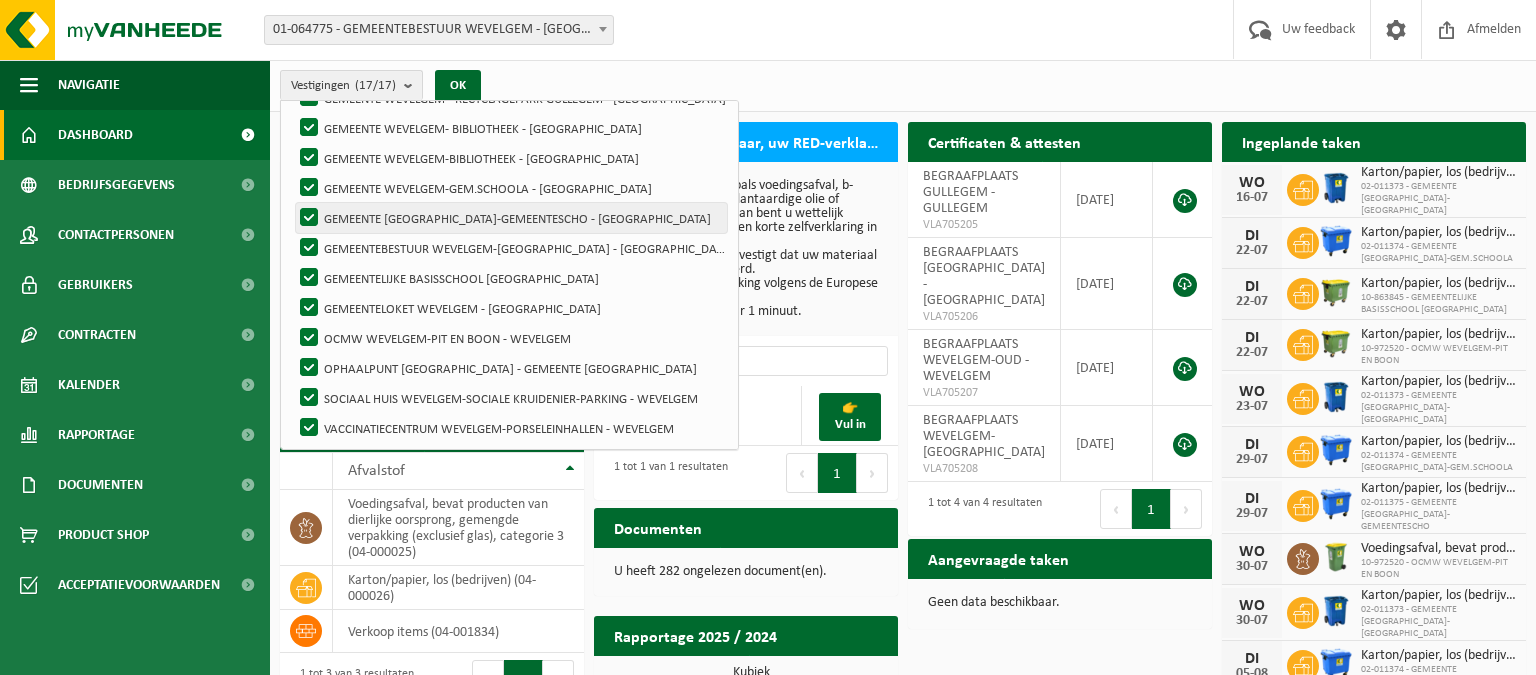 scroll, scrollTop: 279, scrollLeft: 0, axis: vertical 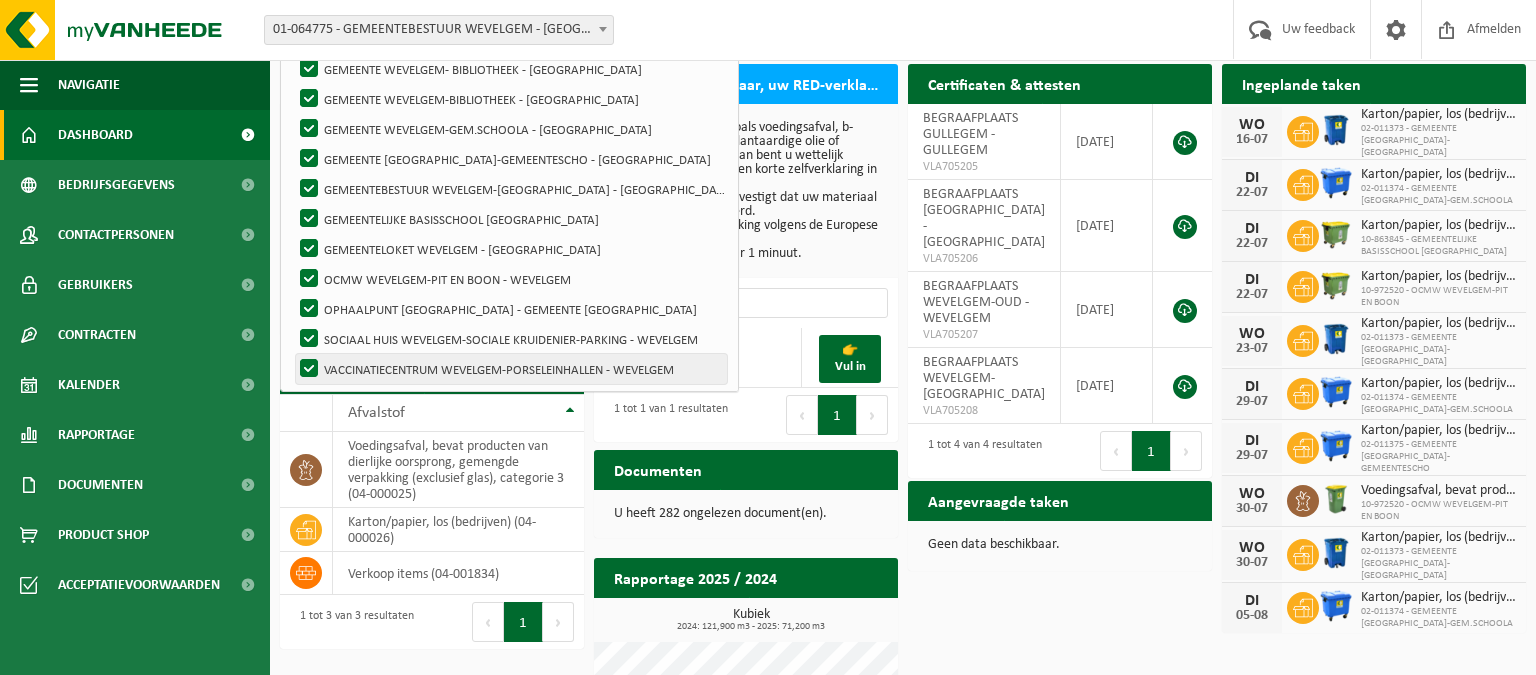 click on "VACCINATIECENTRUM WEVELGEM-PORSELEINHALLEN - WEVELGEM" at bounding box center (511, 369) 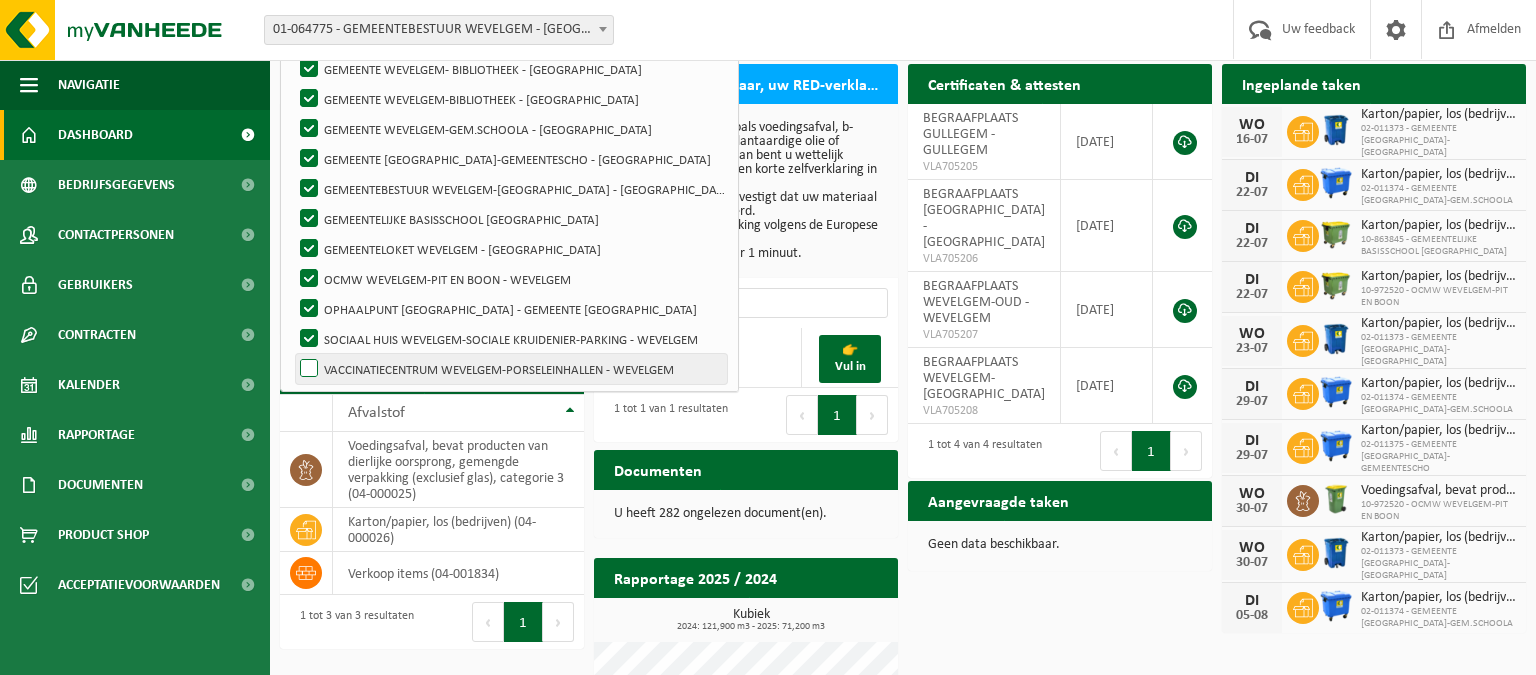 click on "VACCINATIECENTRUM WEVELGEM-PORSELEINHALLEN - WEVELGEM" at bounding box center (511, 369) 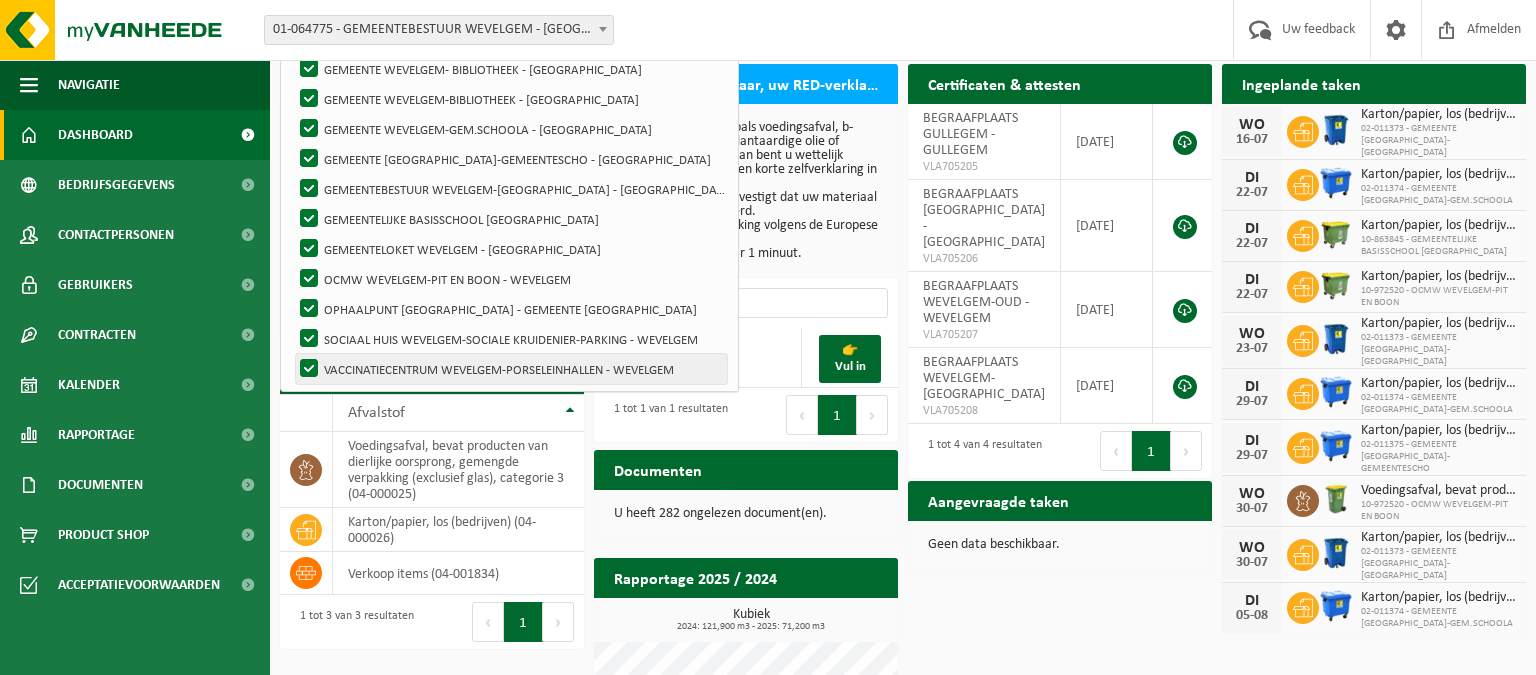 scroll, scrollTop: 0, scrollLeft: 0, axis: both 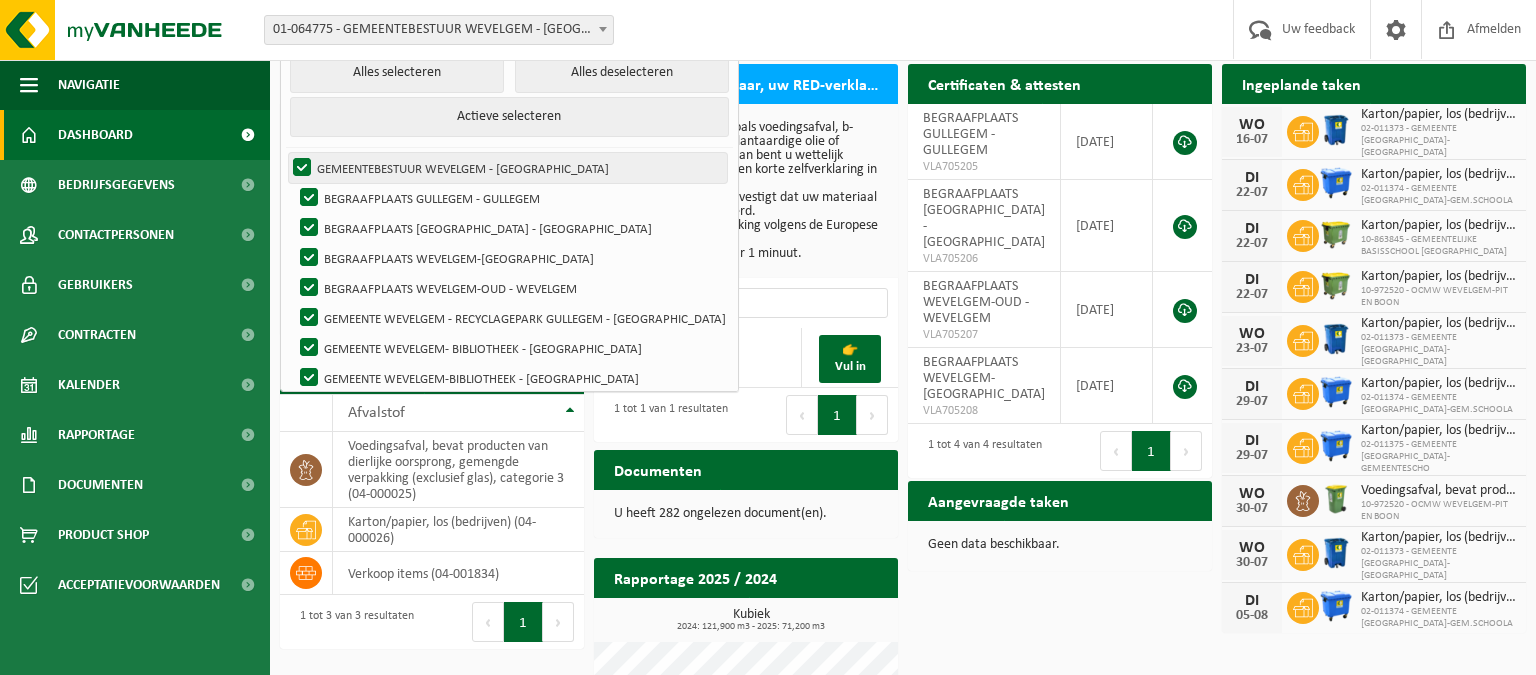 click on "GEMEENTEBESTUUR WEVELGEM - [GEOGRAPHIC_DATA]" at bounding box center [508, 168] 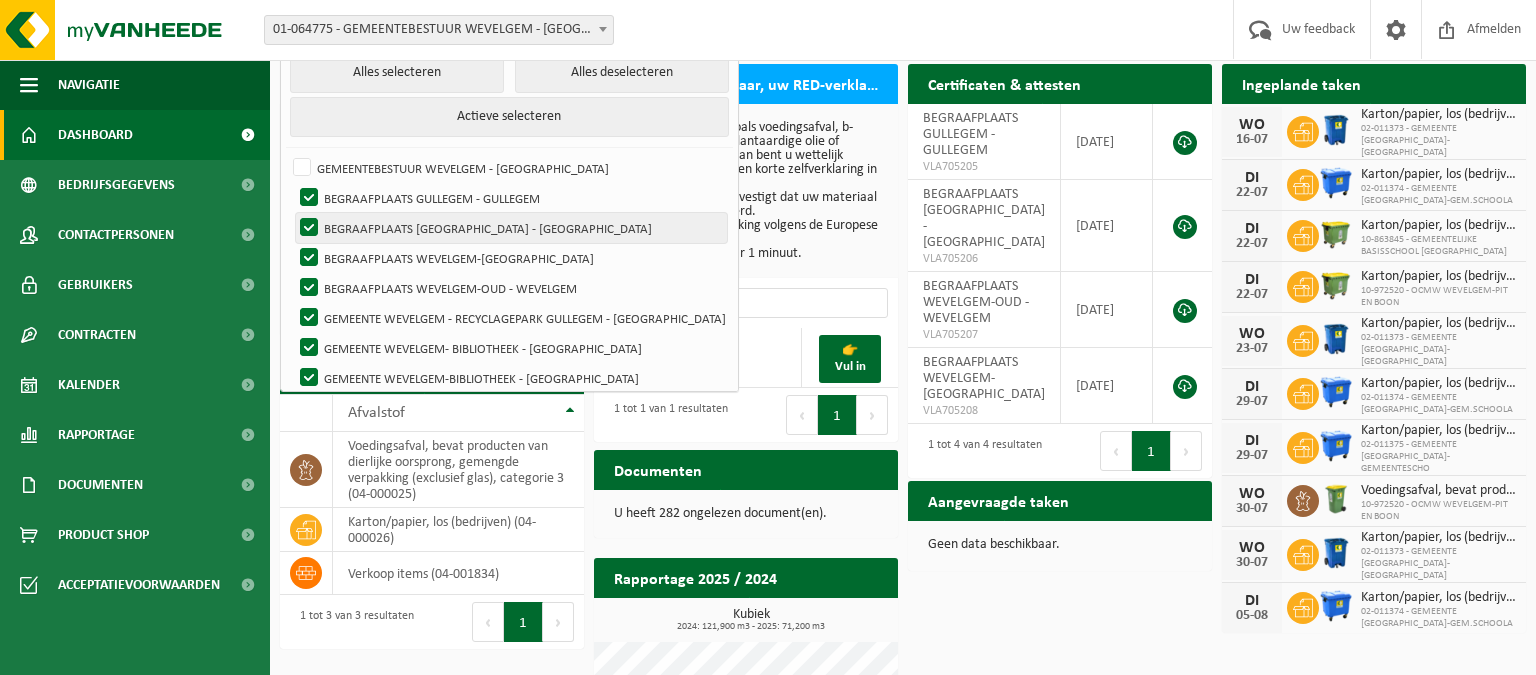 drag, startPoint x: 309, startPoint y: 190, endPoint x: 312, endPoint y: 212, distance: 22.203604 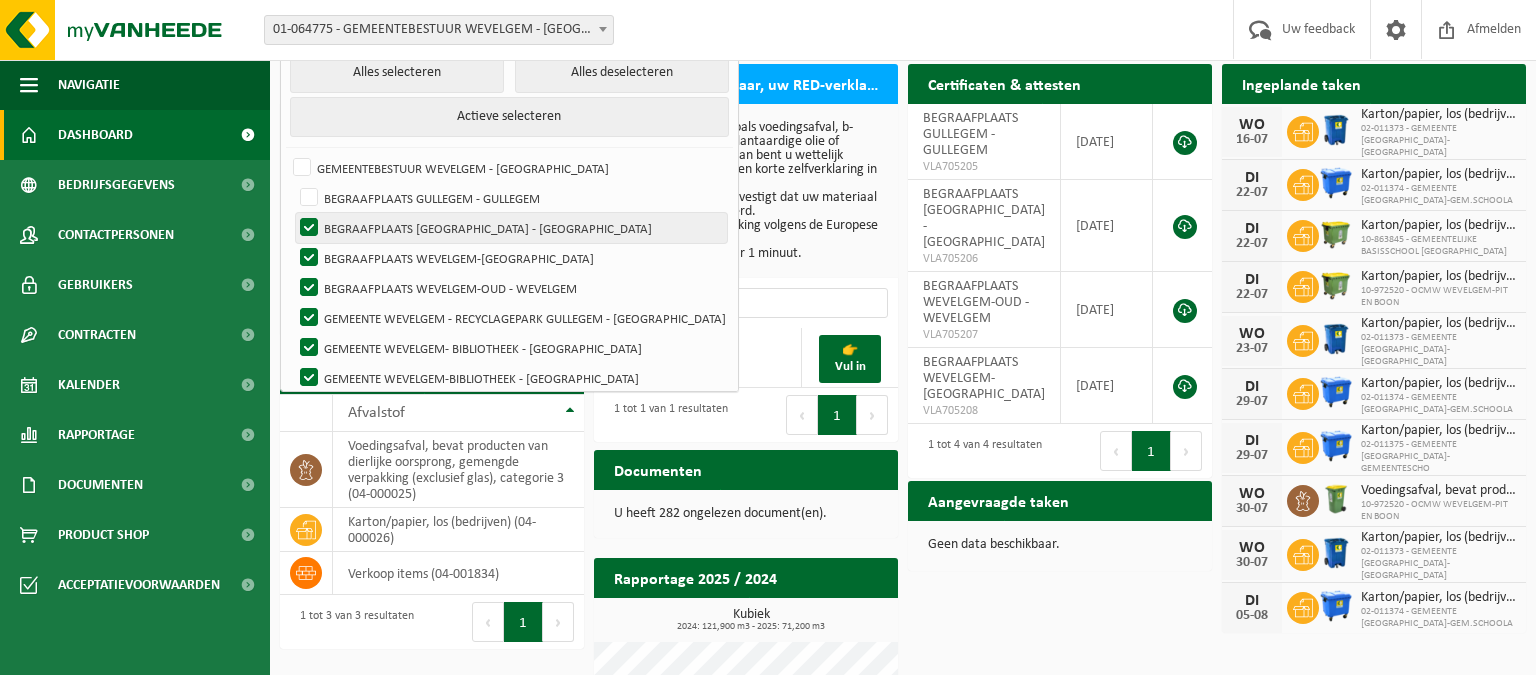 click on "BEGRAAFPLAATS [GEOGRAPHIC_DATA] - [GEOGRAPHIC_DATA]" at bounding box center (511, 228) 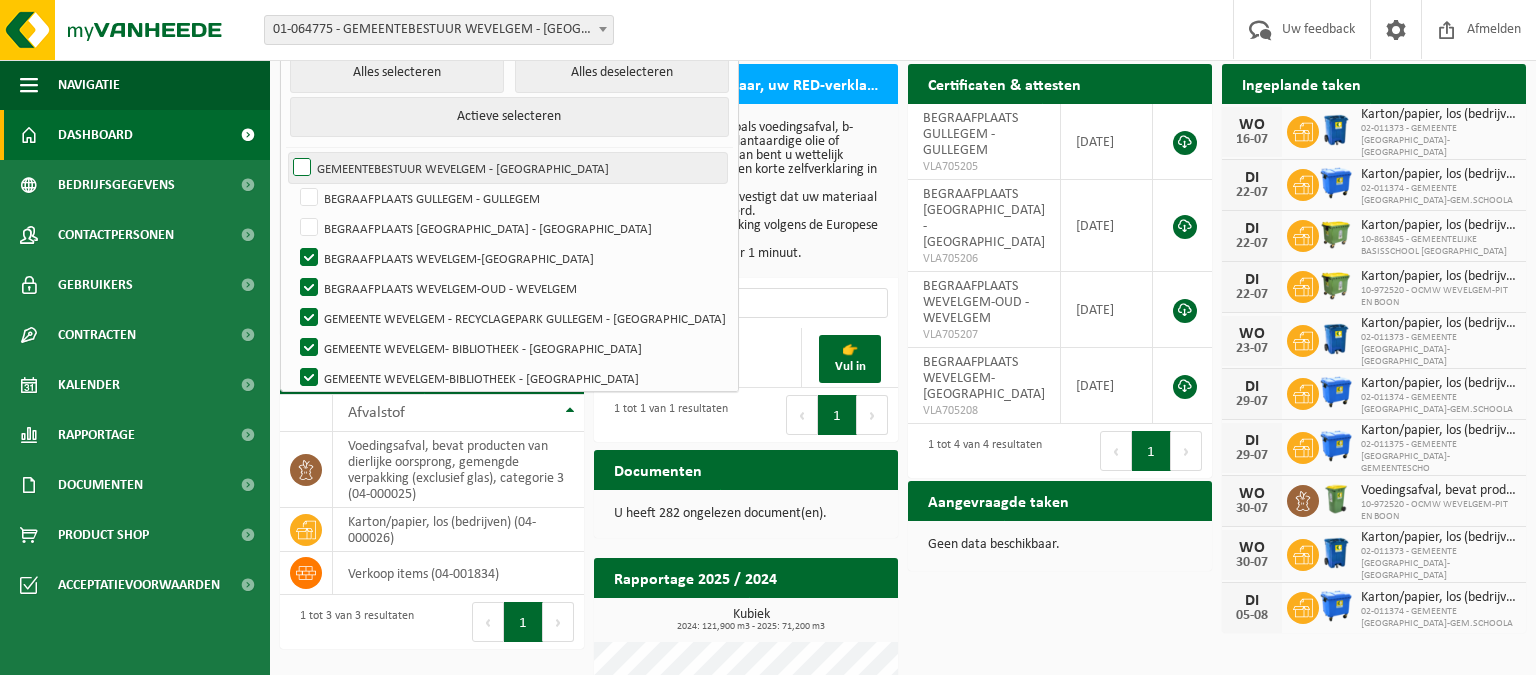 click on "GEMEENTEBESTUUR WEVELGEM - [GEOGRAPHIC_DATA]" at bounding box center [508, 168] 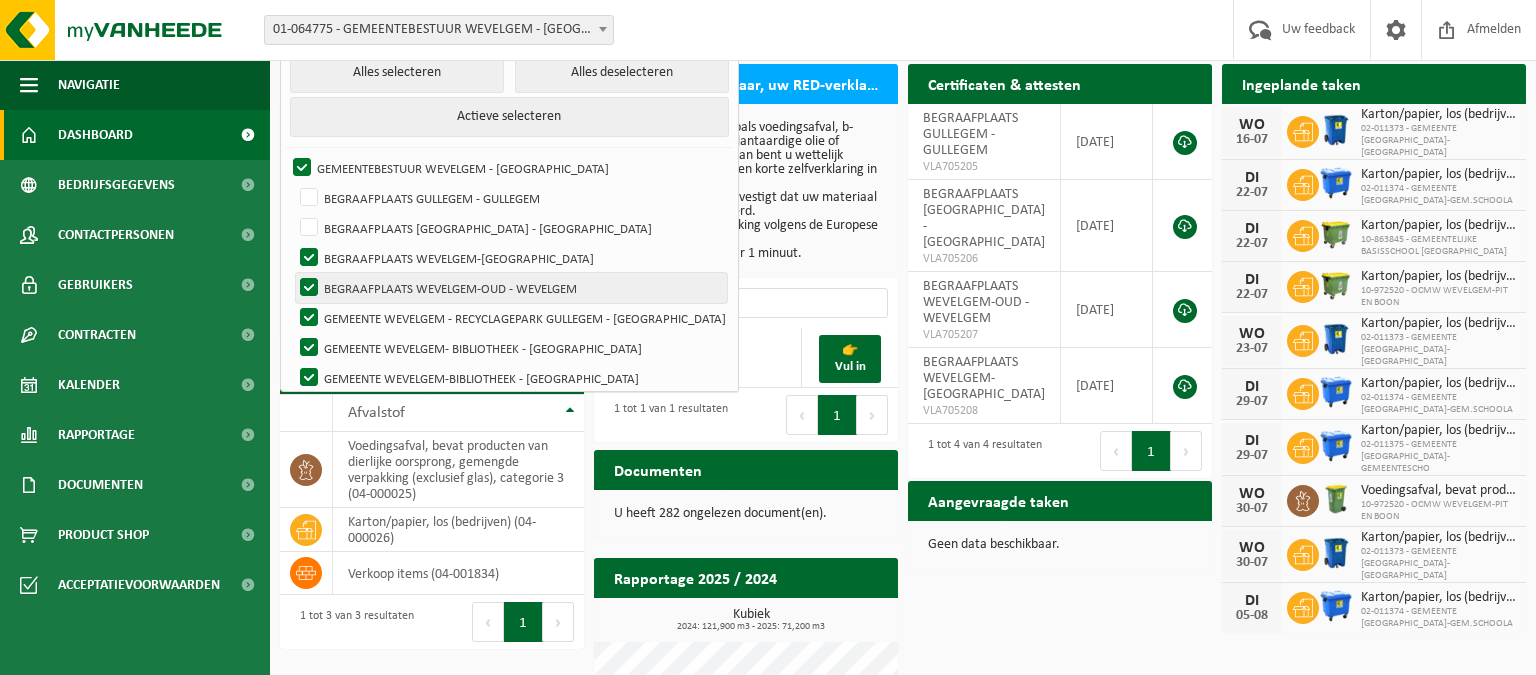 drag, startPoint x: 310, startPoint y: 253, endPoint x: 309, endPoint y: 273, distance: 20.024984 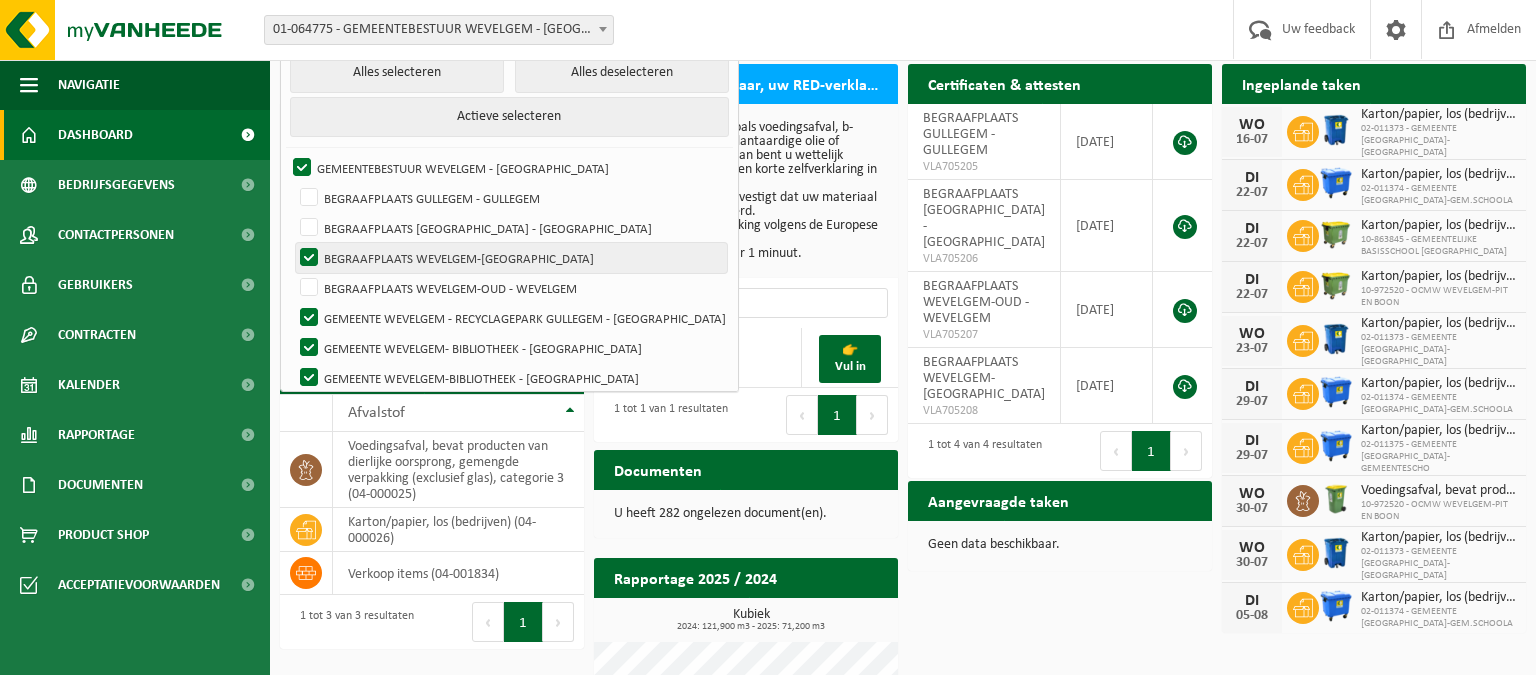 click on "BEGRAAFPLAATS WEVELGEM-[GEOGRAPHIC_DATA]" at bounding box center (511, 258) 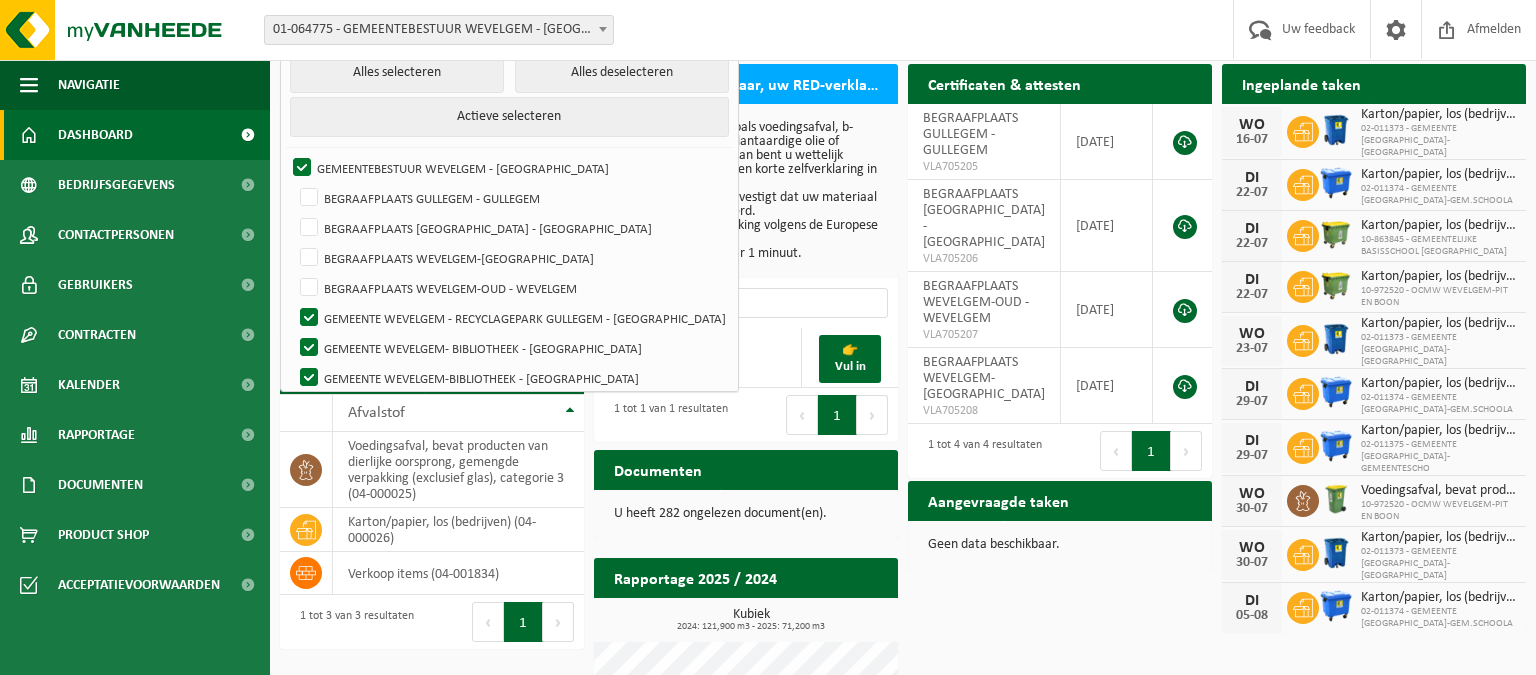 scroll, scrollTop: 182, scrollLeft: 0, axis: vertical 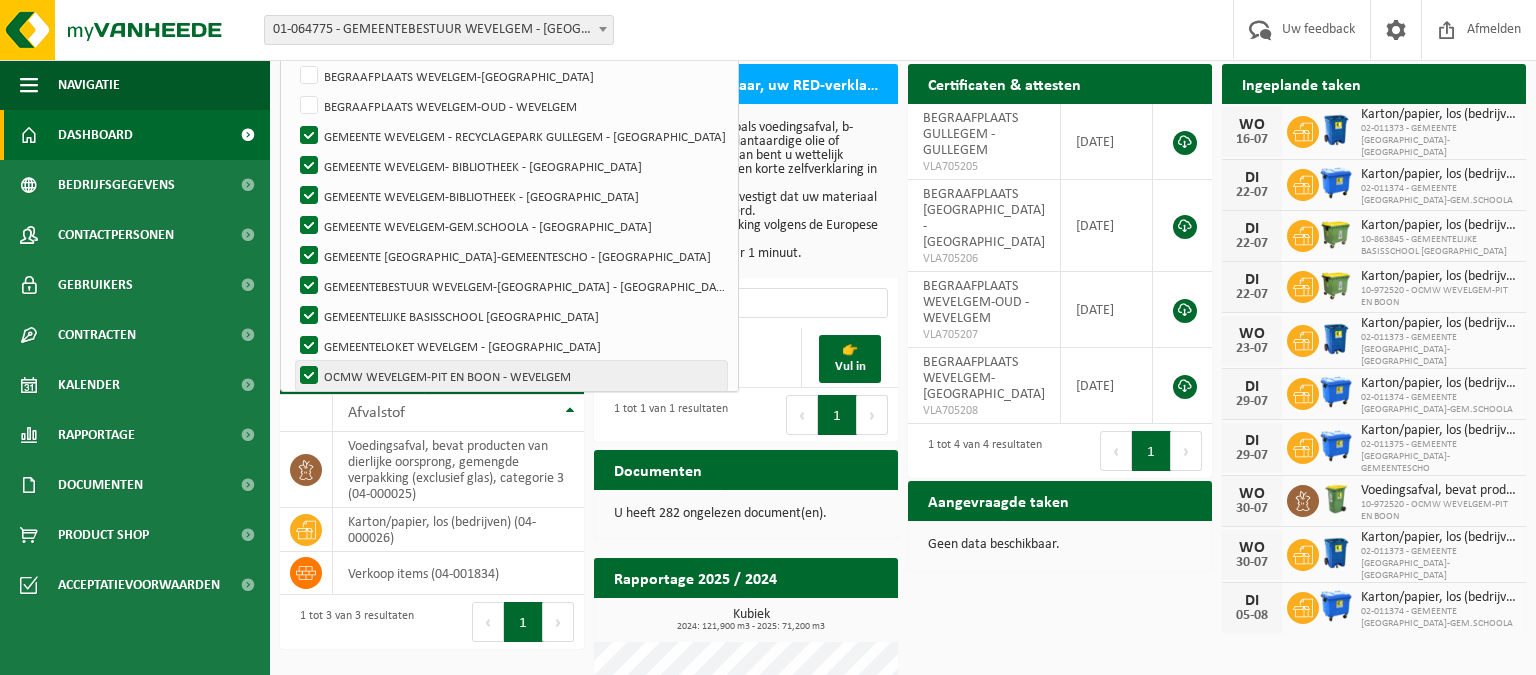 click on "OCMW WEVELGEM-PIT EN BOON - WEVELGEM" at bounding box center (511, 376) 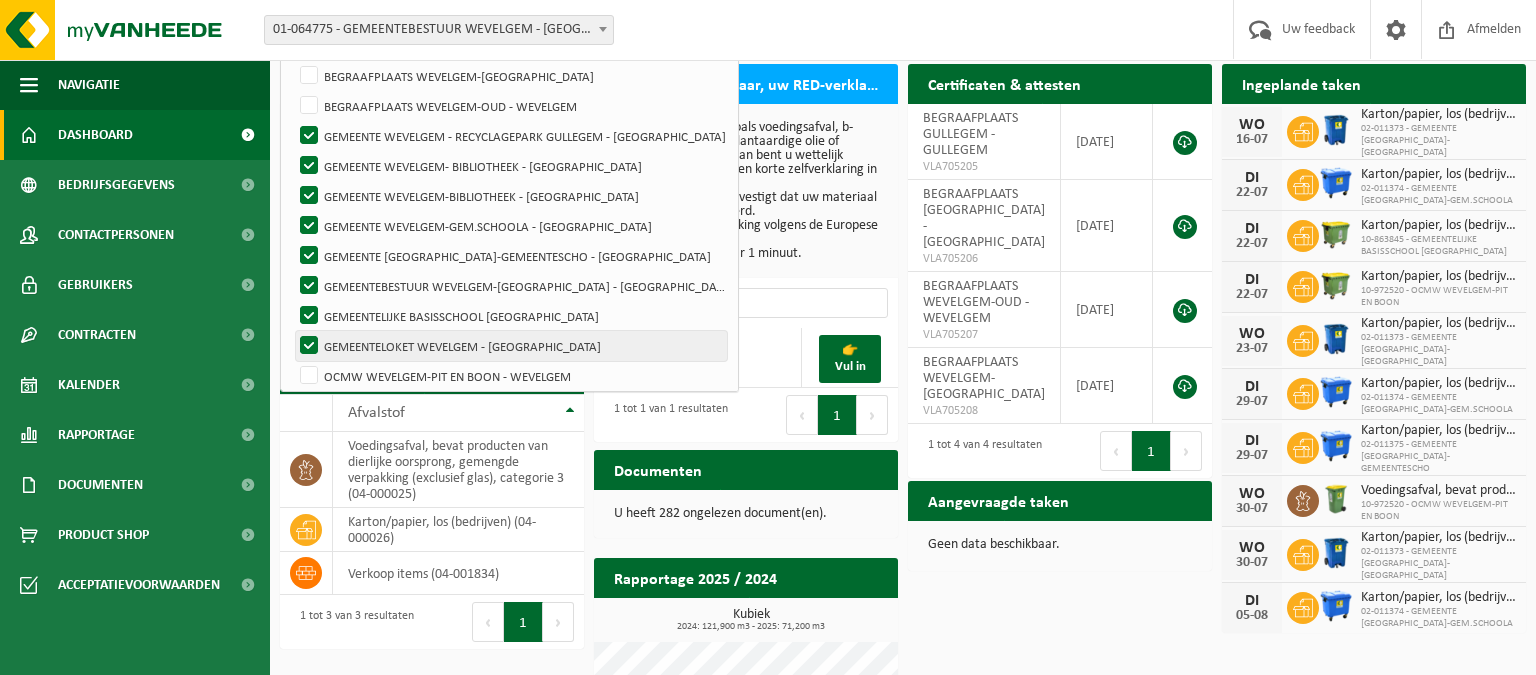 click on "GEMEENTELOKET WEVELGEM - [GEOGRAPHIC_DATA]" at bounding box center [511, 346] 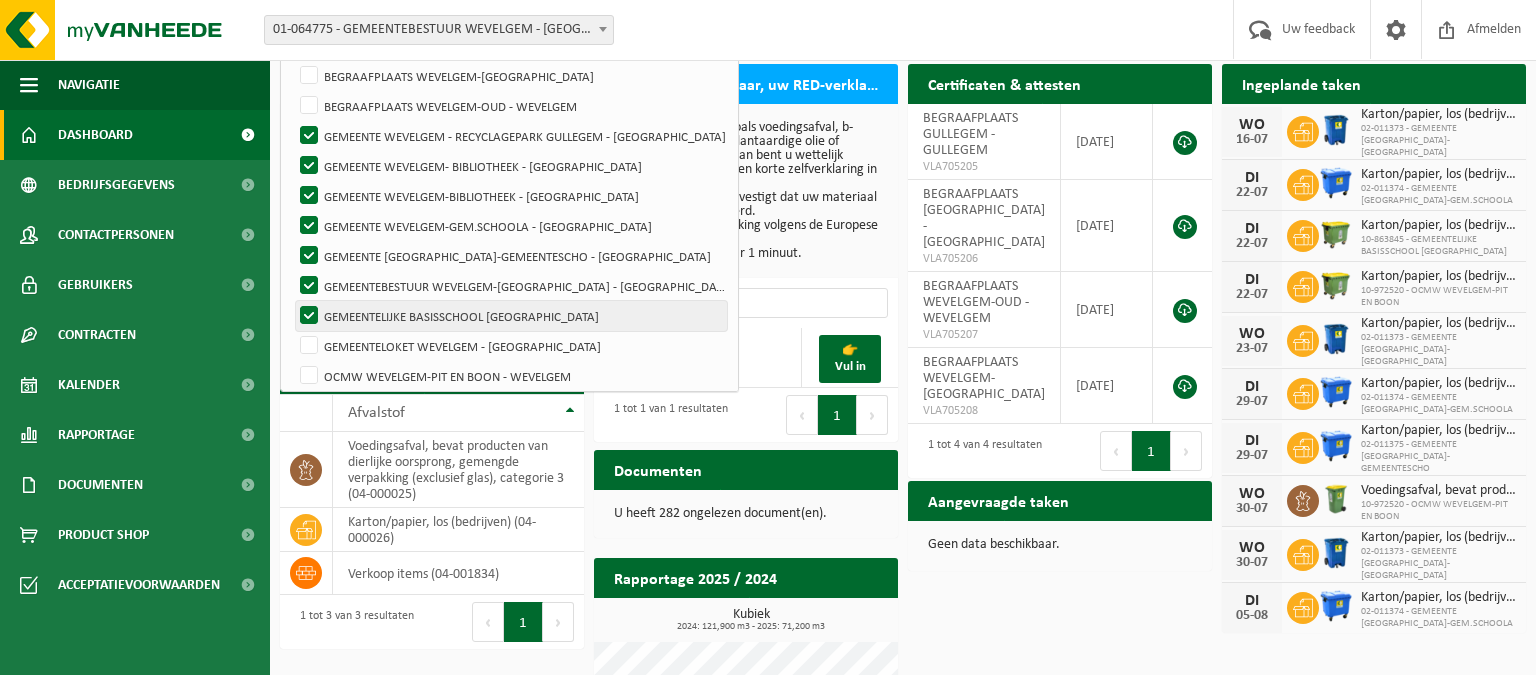 click on "GEMEENTELIJKE BASISSCHOOL [GEOGRAPHIC_DATA]" at bounding box center (511, 316) 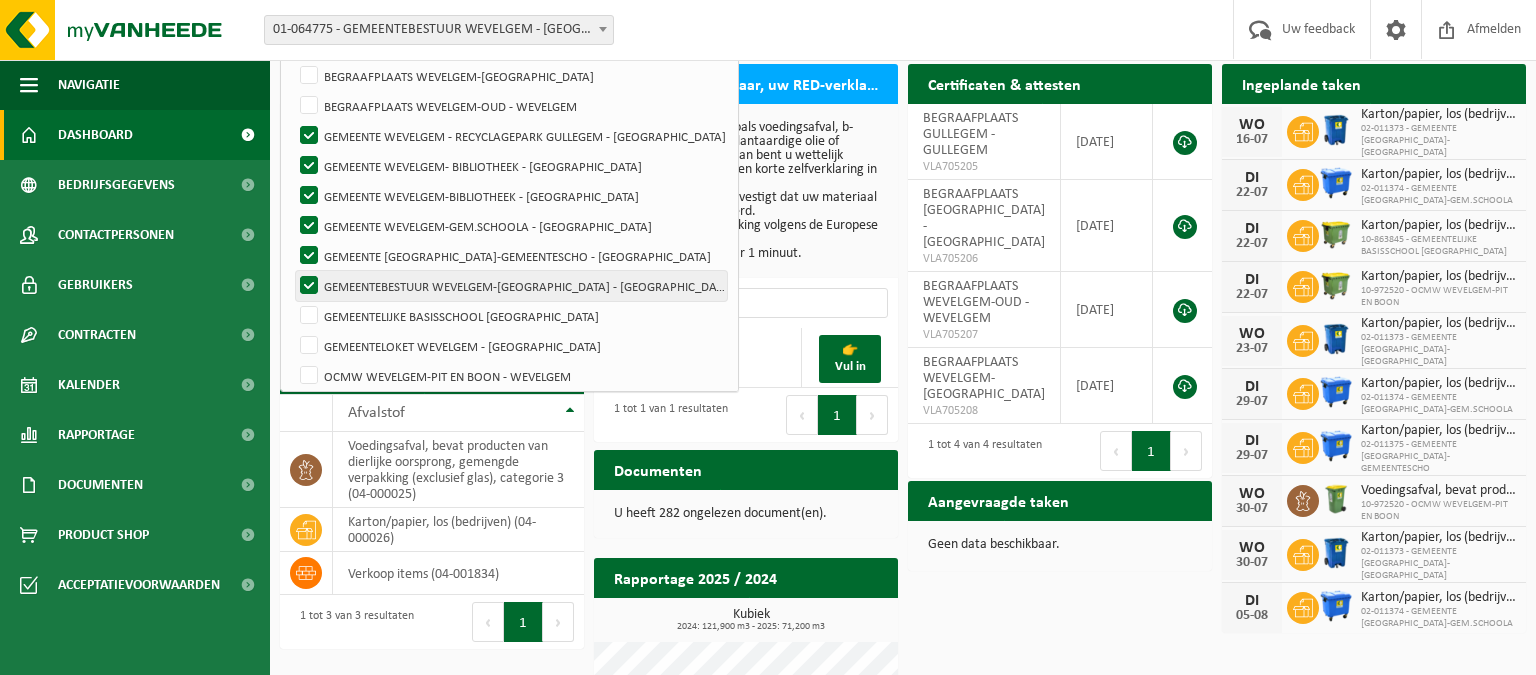click on "GEMEENTEBESTUUR WEVELGEM-[GEOGRAPHIC_DATA] - [GEOGRAPHIC_DATA]" at bounding box center (511, 286) 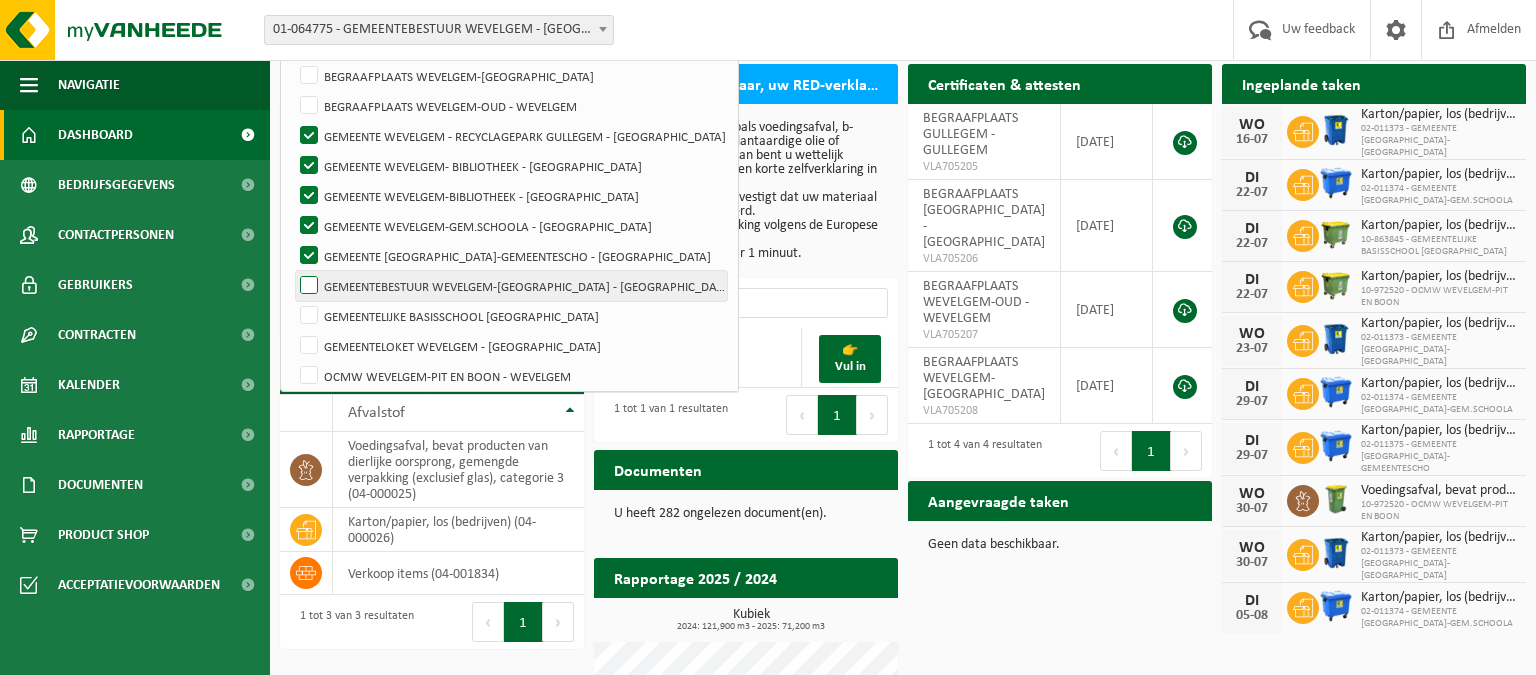 click on "GEMEENTEBESTUUR WEVELGEM-[GEOGRAPHIC_DATA] - [GEOGRAPHIC_DATA]" at bounding box center [511, 286] 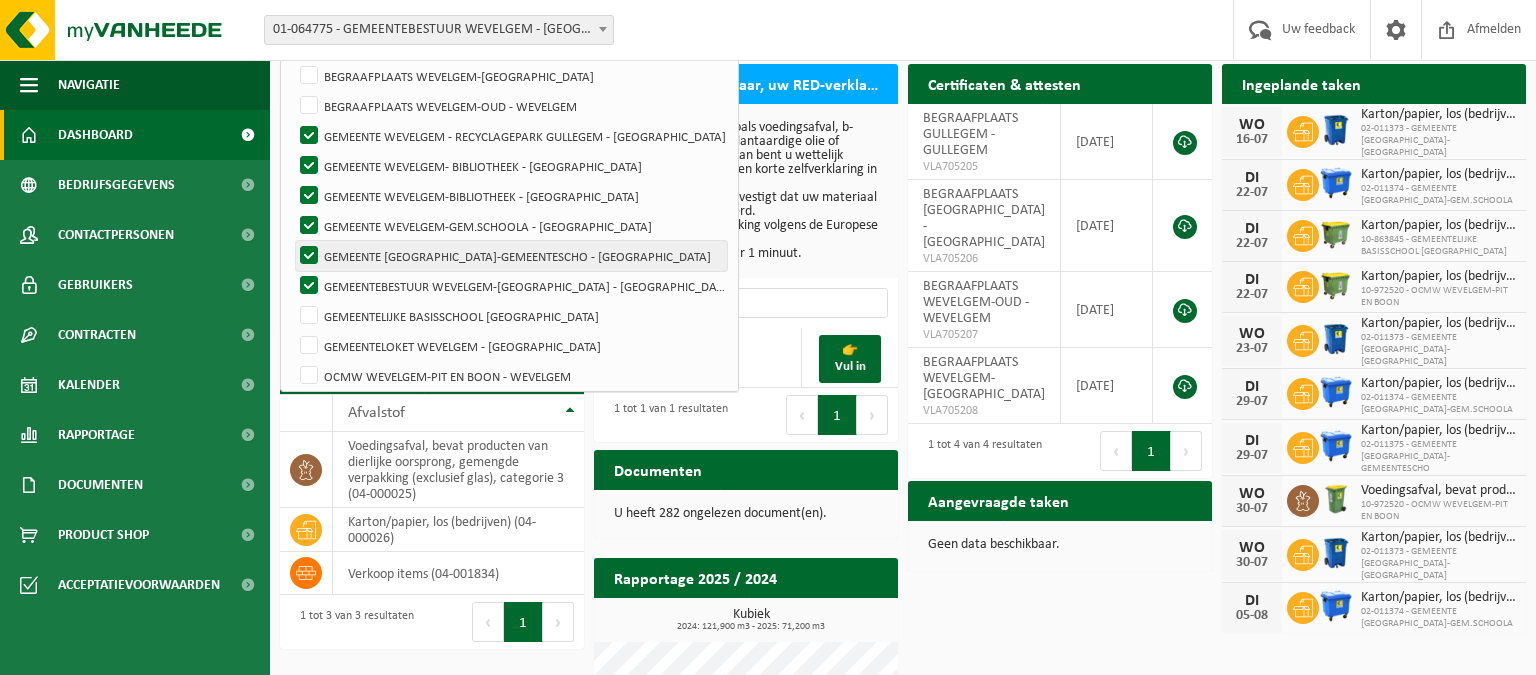 click on "GEMEENTE [GEOGRAPHIC_DATA]-GEMEENTESCHO - [GEOGRAPHIC_DATA]" at bounding box center [511, 256] 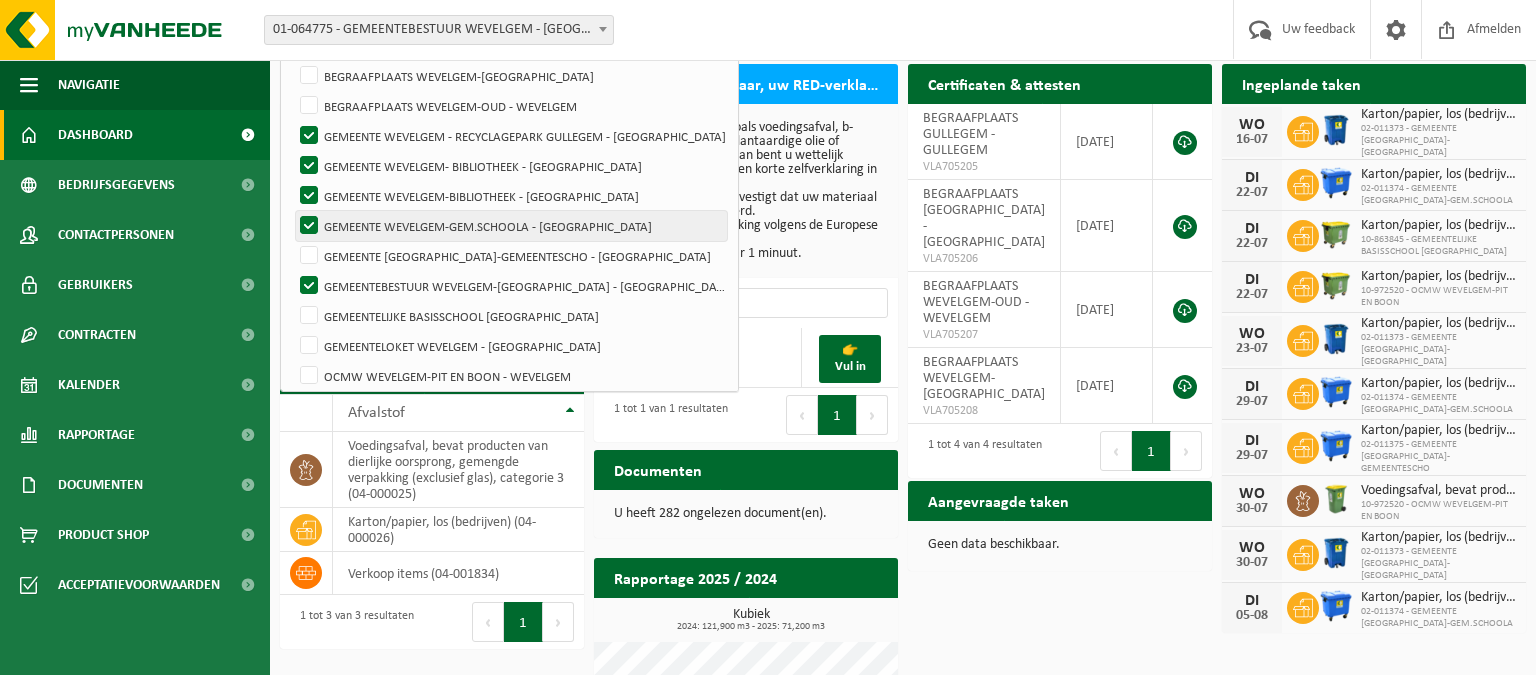 click on "GEMEENTE WEVELGEM-GEM.SCHOOLA - [GEOGRAPHIC_DATA]" at bounding box center [511, 226] 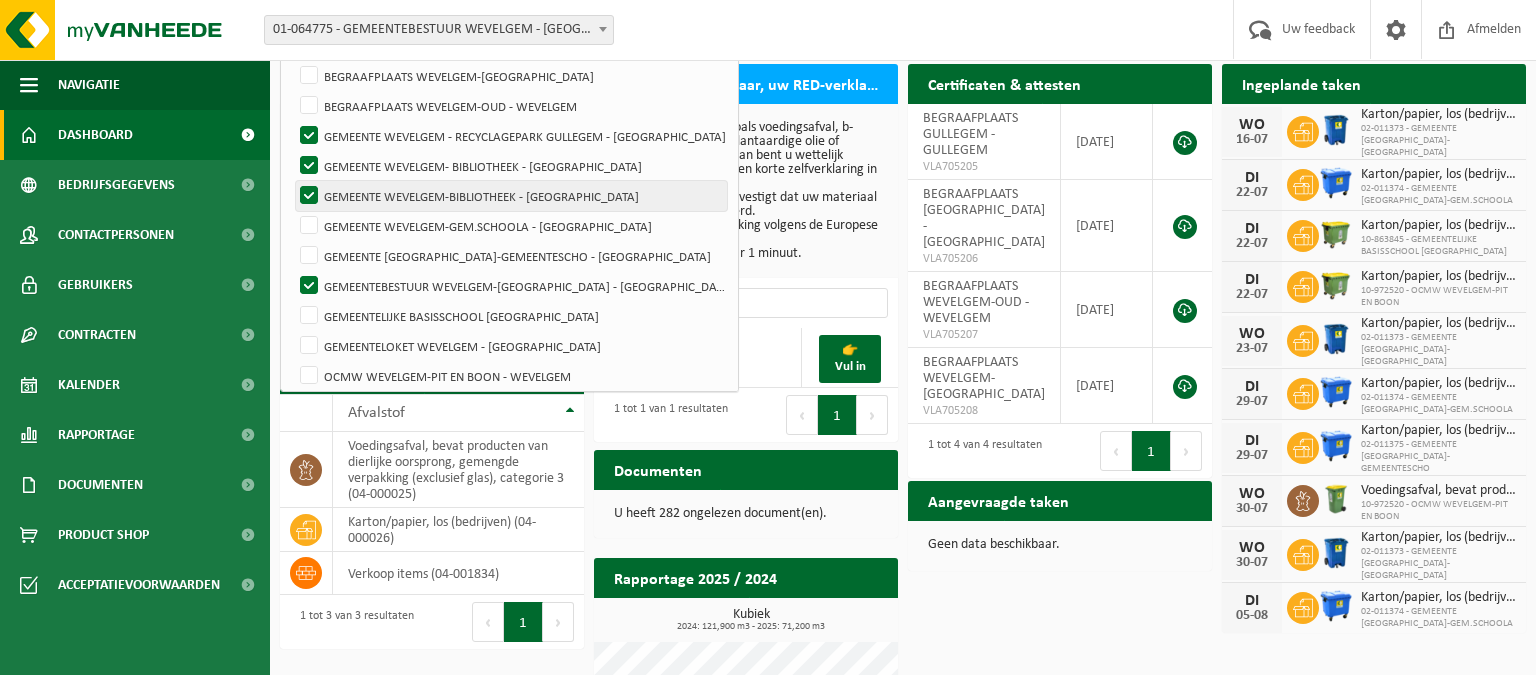 click on "GEMEENTE WEVELGEM-BIBLIOTHEEK - [GEOGRAPHIC_DATA]" at bounding box center [511, 196] 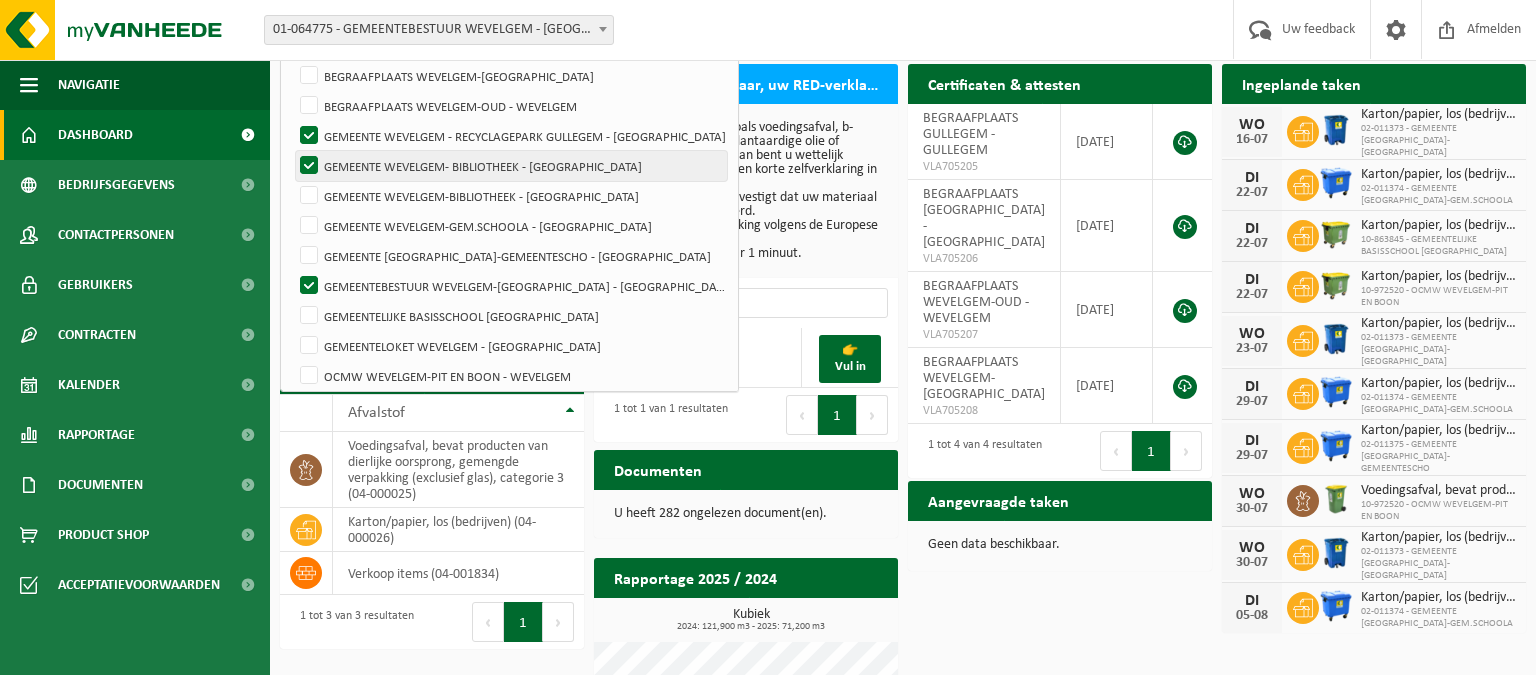 click on "GEMEENTE WEVELGEM- BIBLIOTHEEK - [GEOGRAPHIC_DATA]" at bounding box center [511, 166] 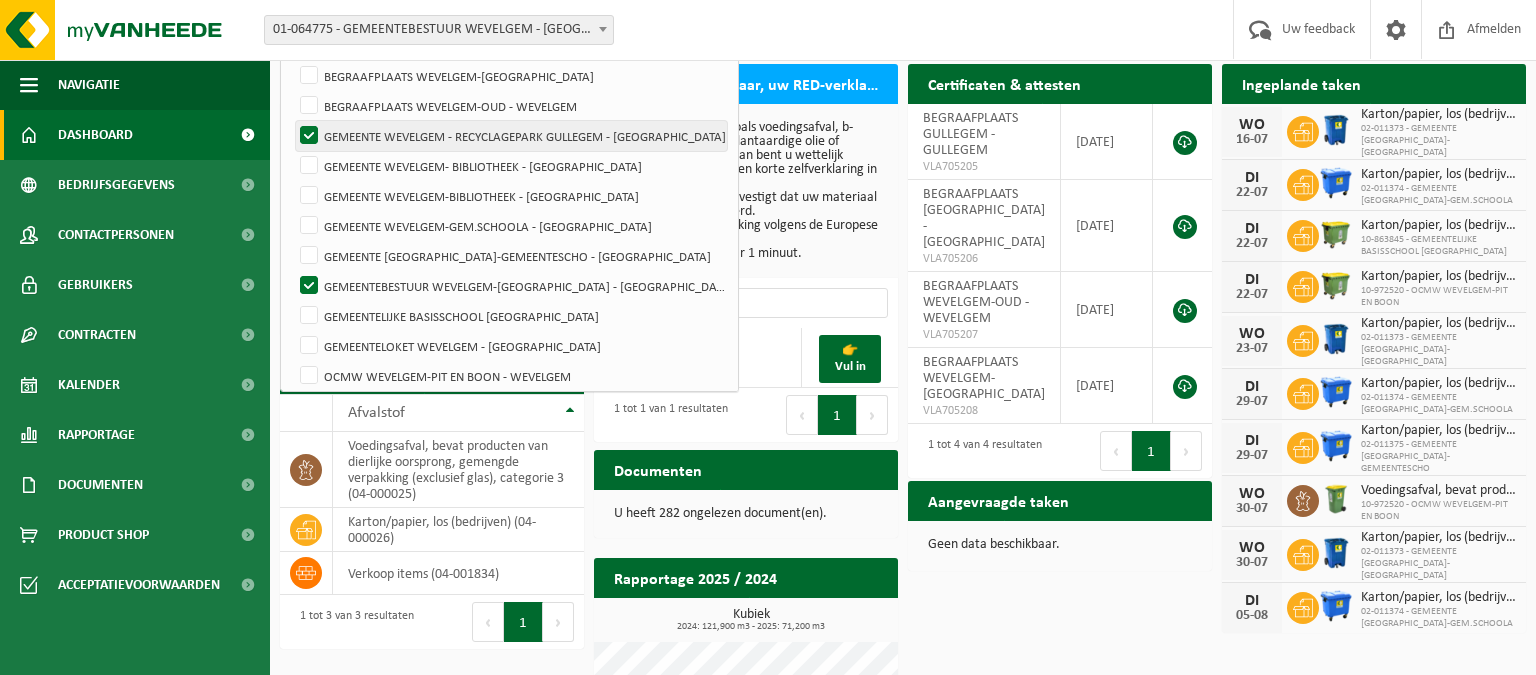 click on "GEMEENTE WEVELGEM - RECYCLAGEPARK GULLEGEM - [GEOGRAPHIC_DATA]" at bounding box center [511, 136] 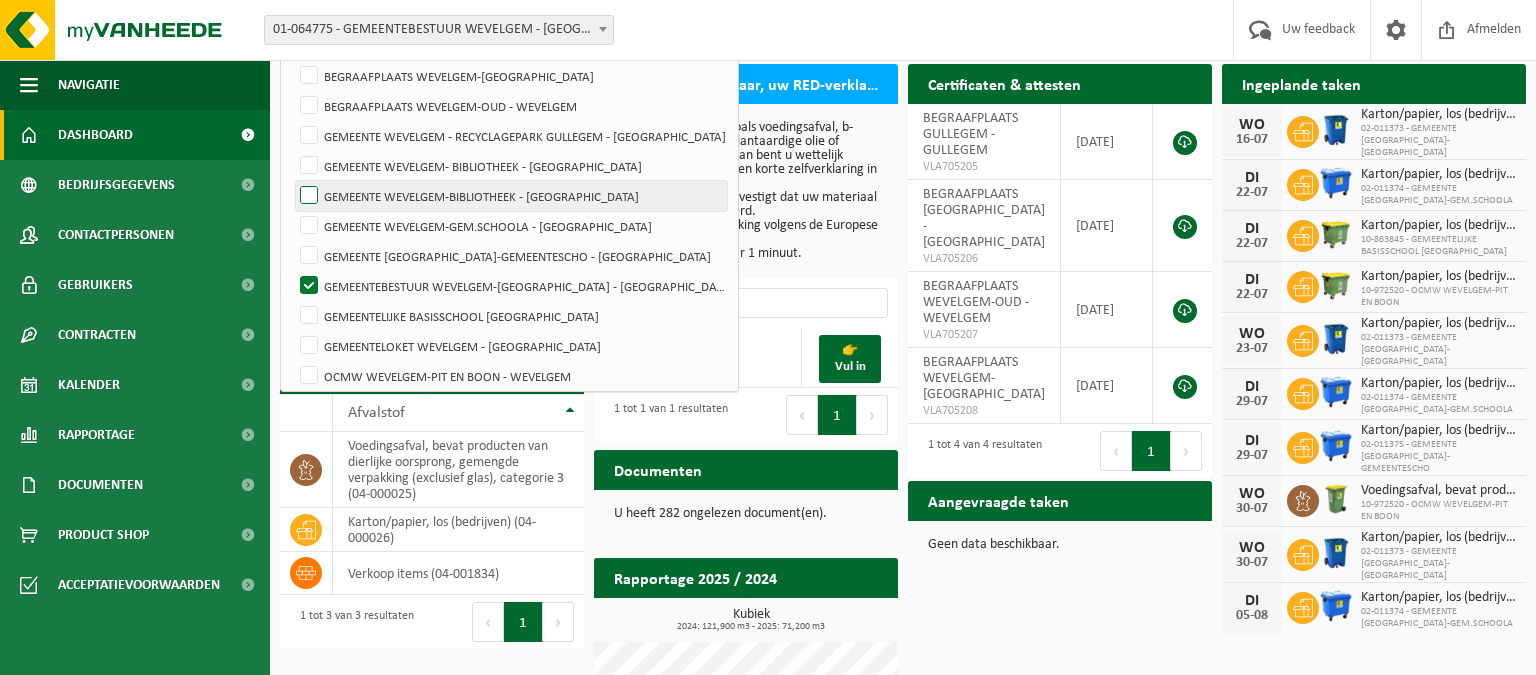 scroll, scrollTop: 0, scrollLeft: 0, axis: both 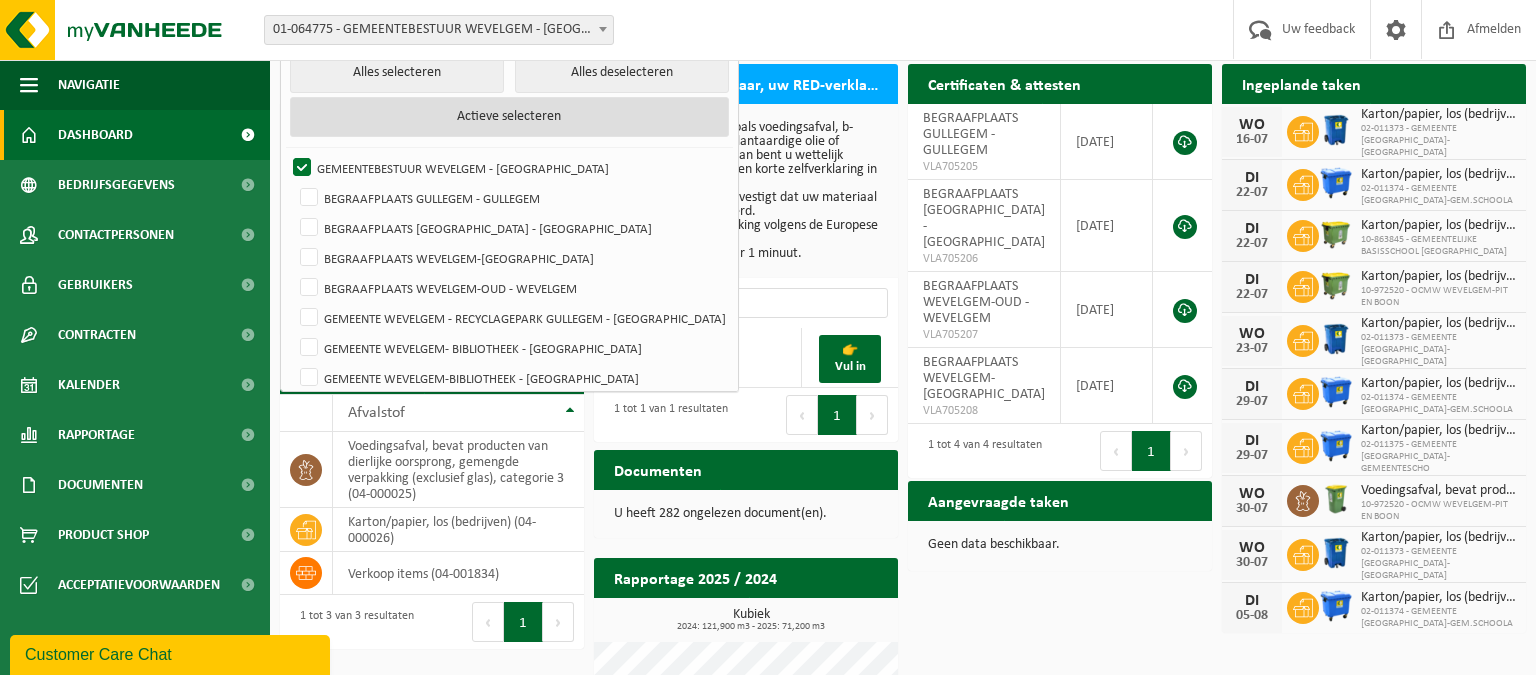 click on "Actieve selecteren" at bounding box center (509, 117) 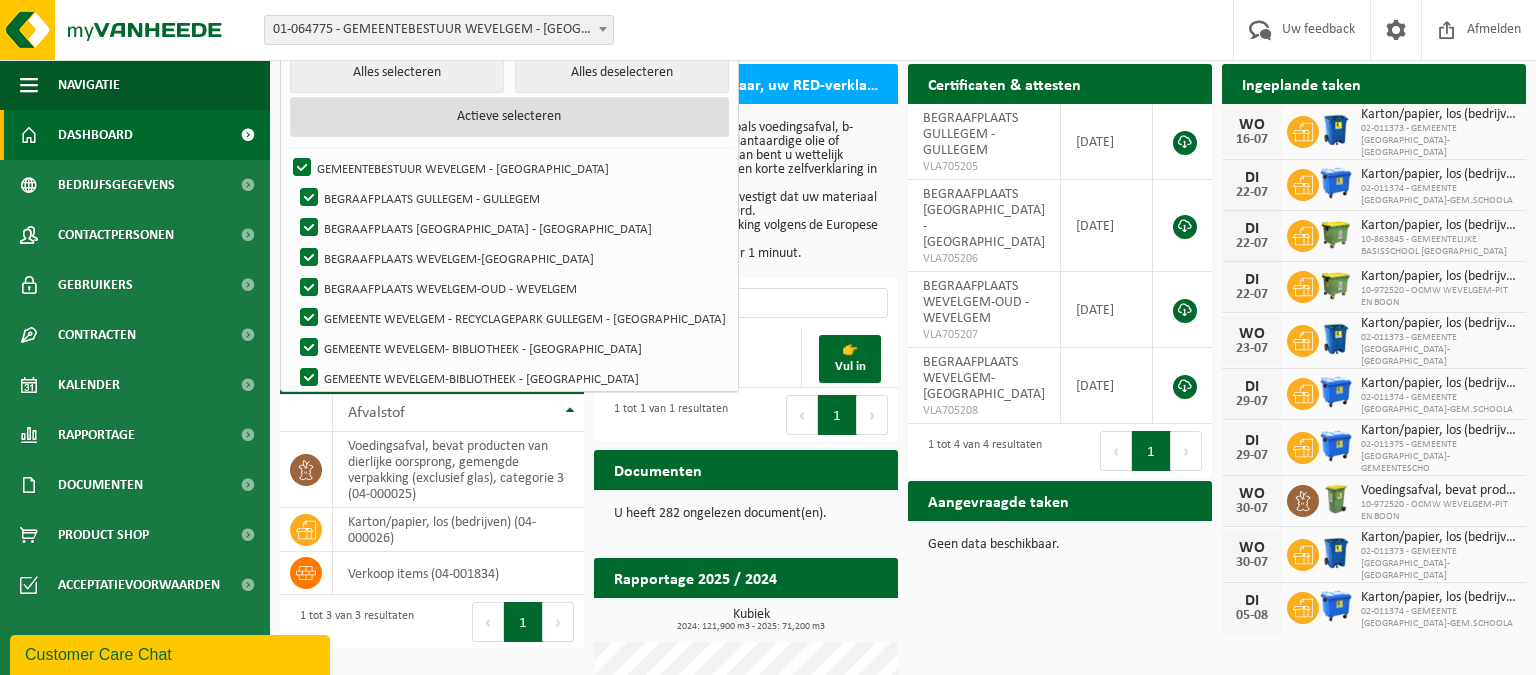 checkbox on "true" 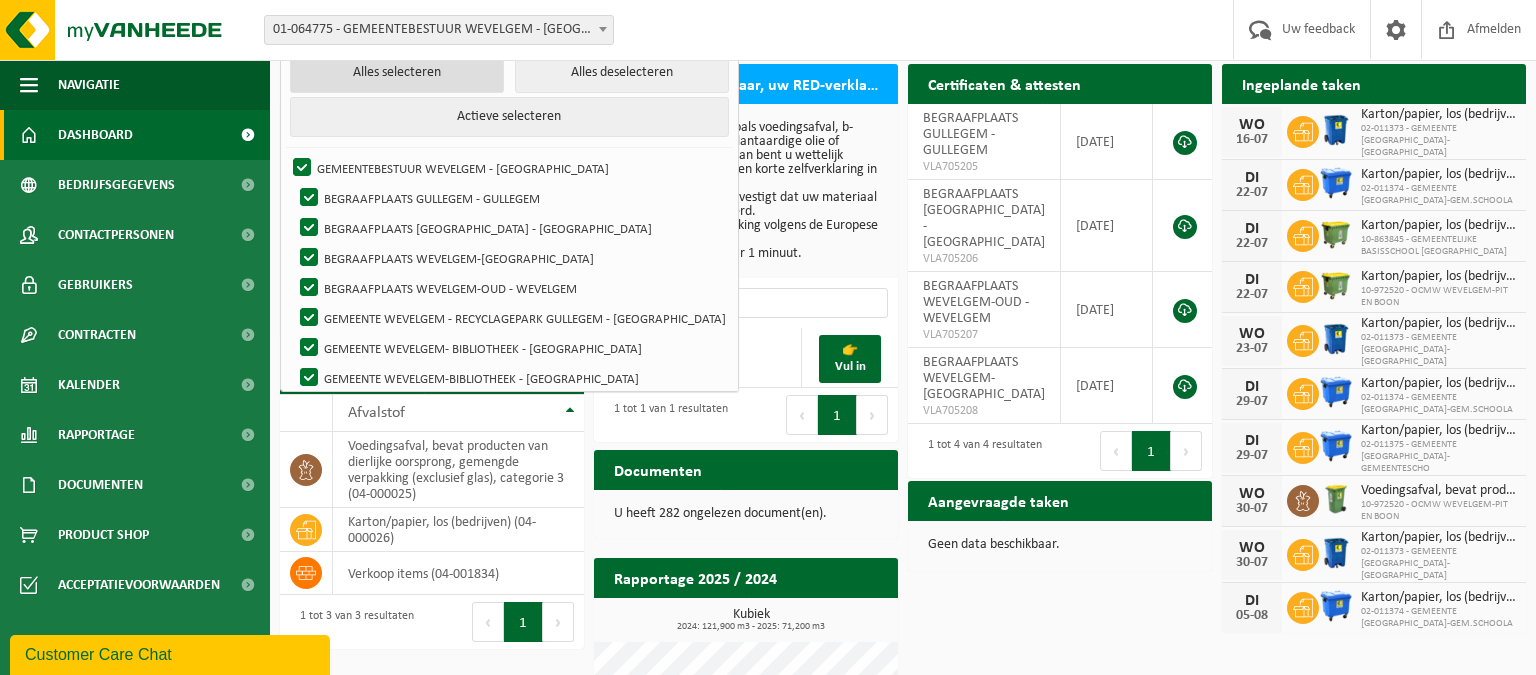 click on "Alles selecteren" at bounding box center [396, 73] 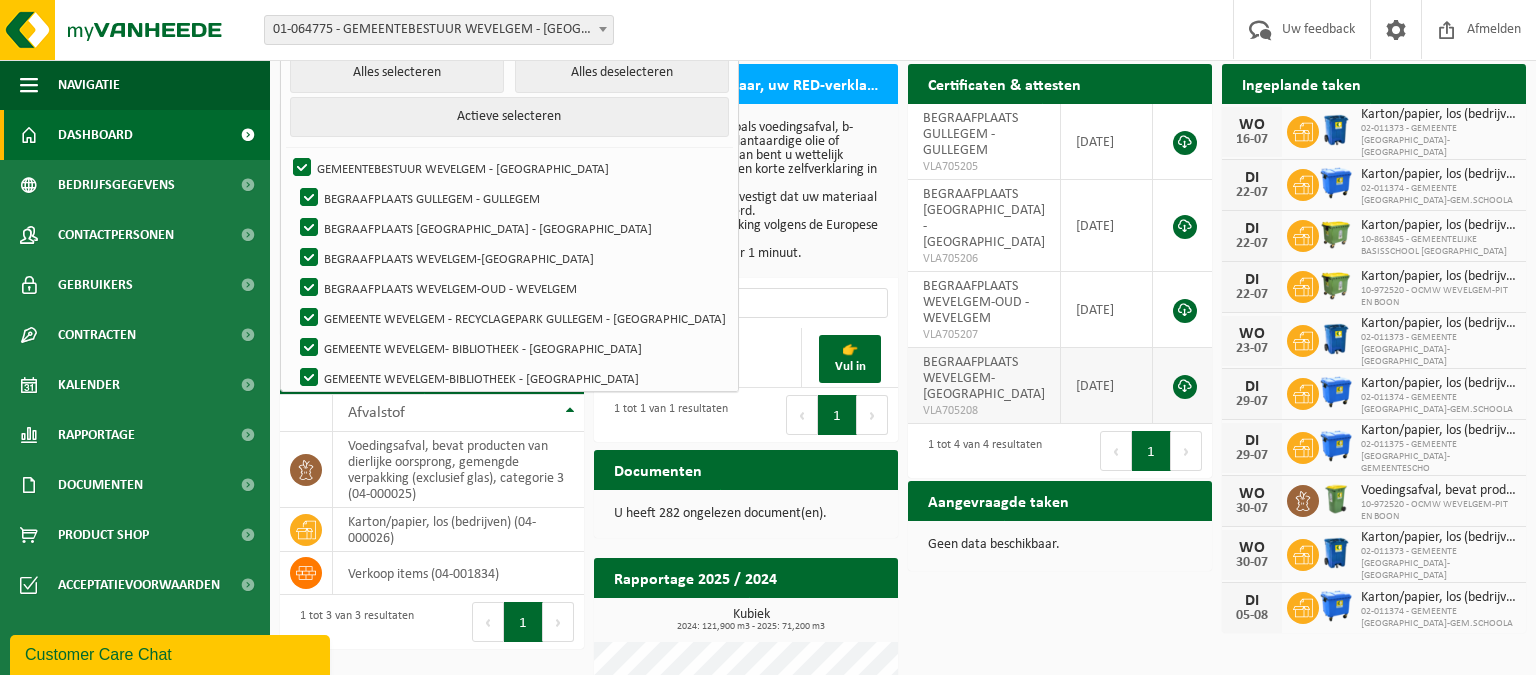 scroll, scrollTop: 164, scrollLeft: 0, axis: vertical 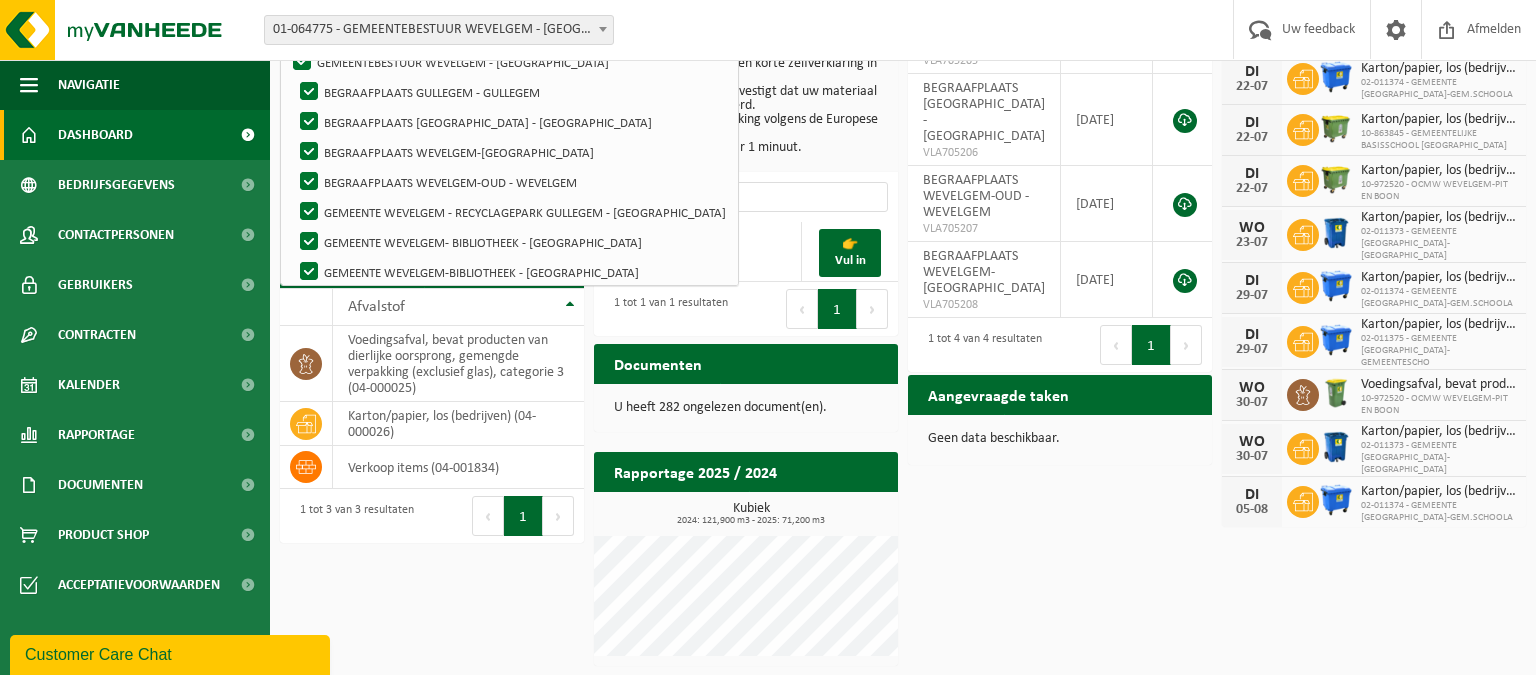 click on "Volgende" at bounding box center (1186, 345) 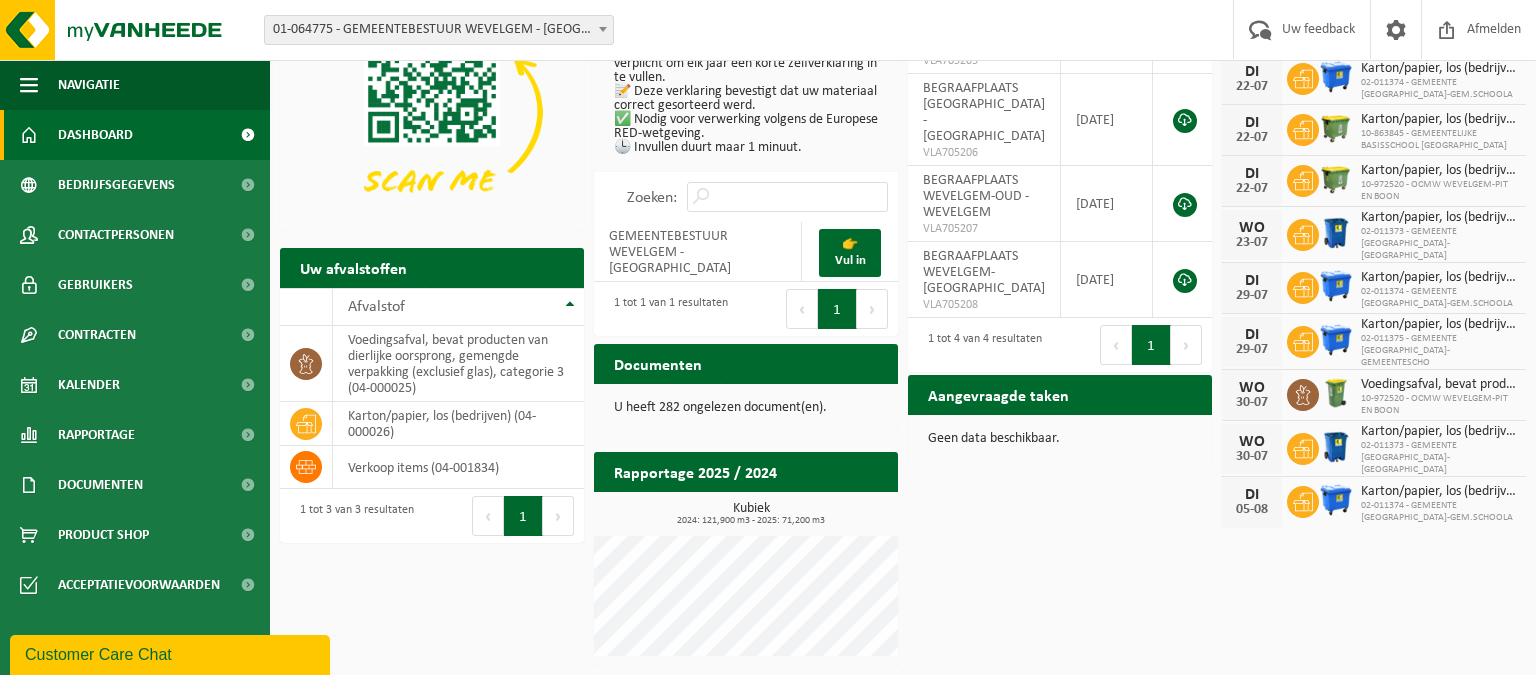 click on "Volgende" at bounding box center (1186, 345) 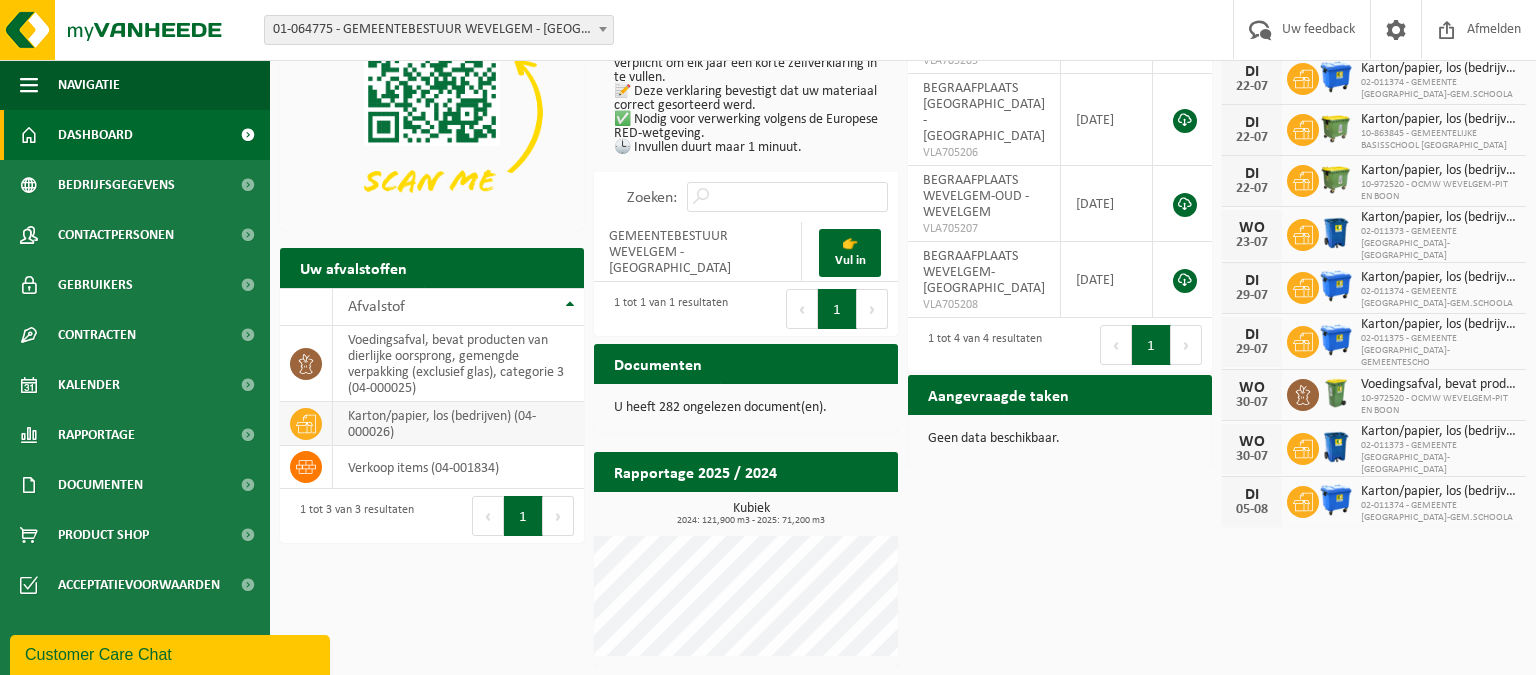 click on "karton/papier, los (bedrijven) (04-000026)" at bounding box center [458, 424] 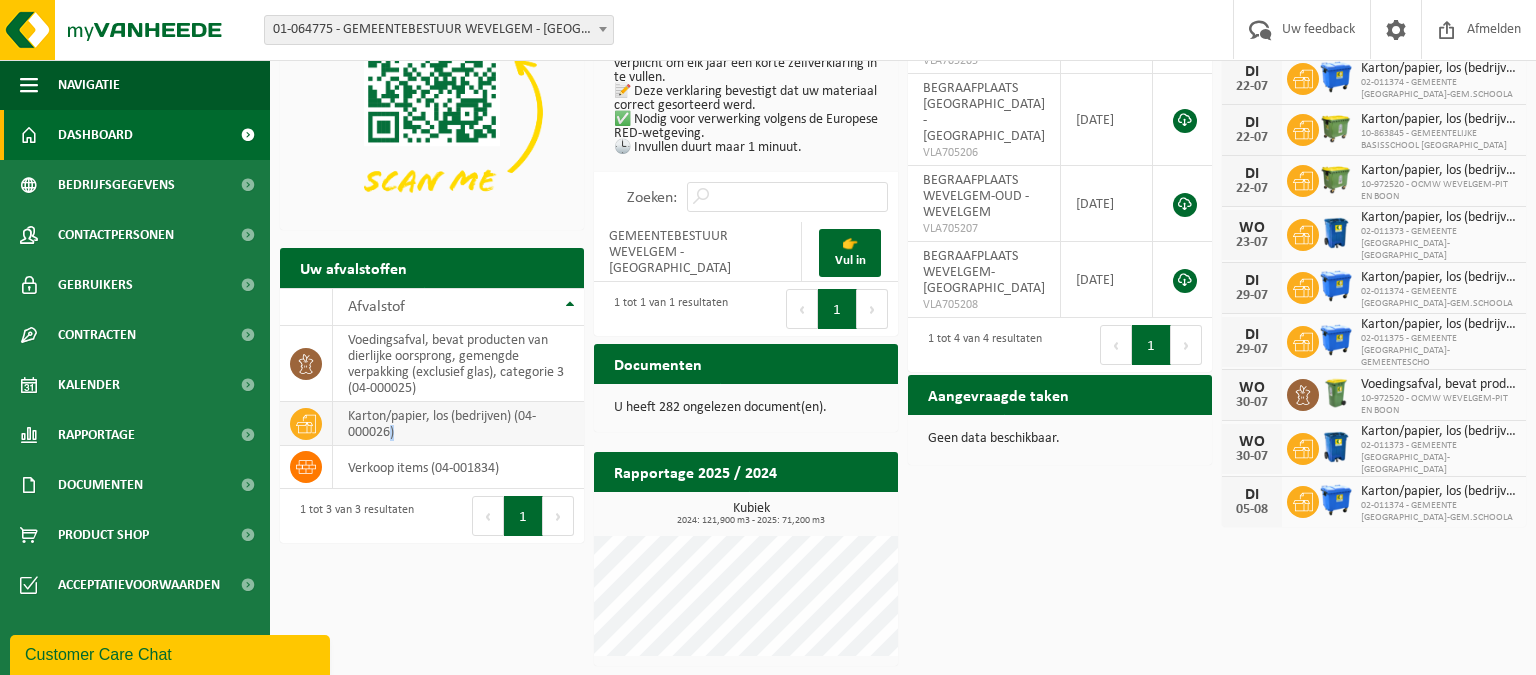 click on "karton/papier, los (bedrijven) (04-000026)" at bounding box center (458, 424) 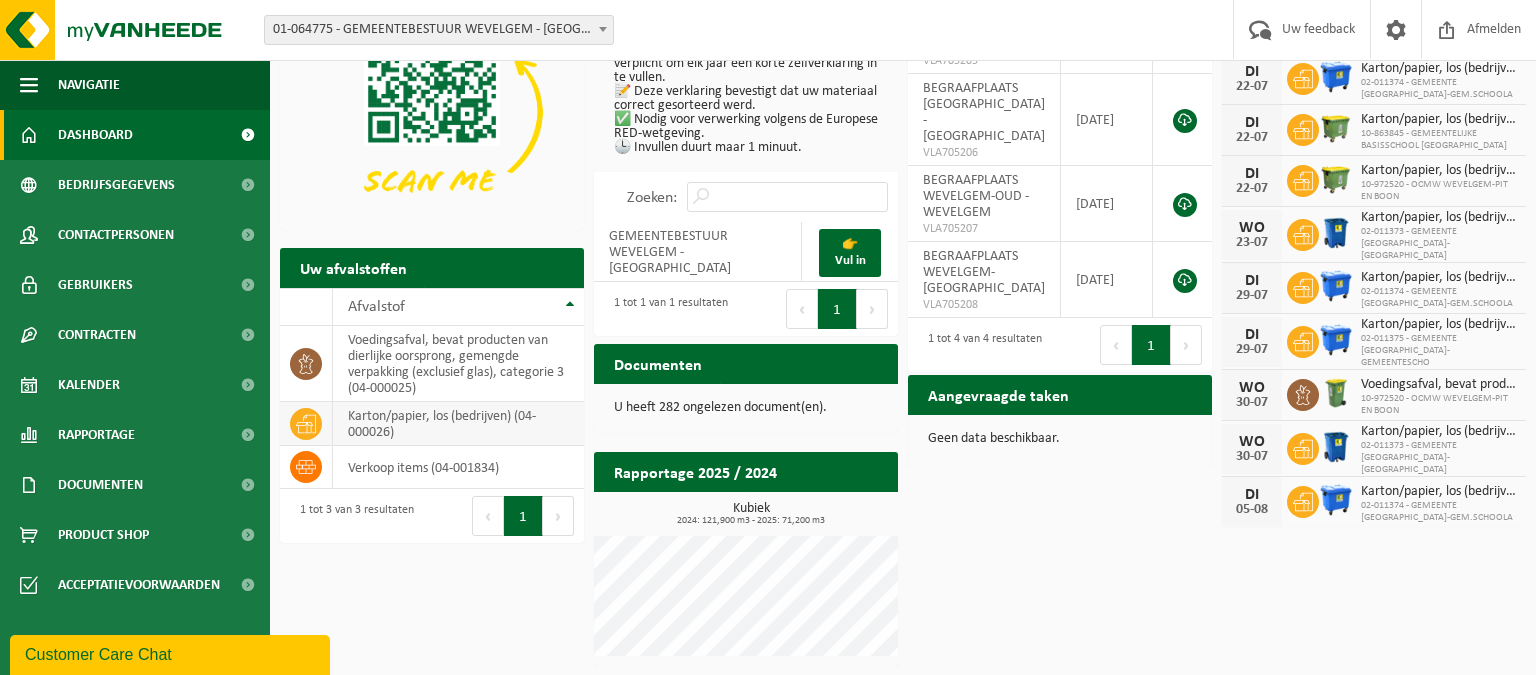 click 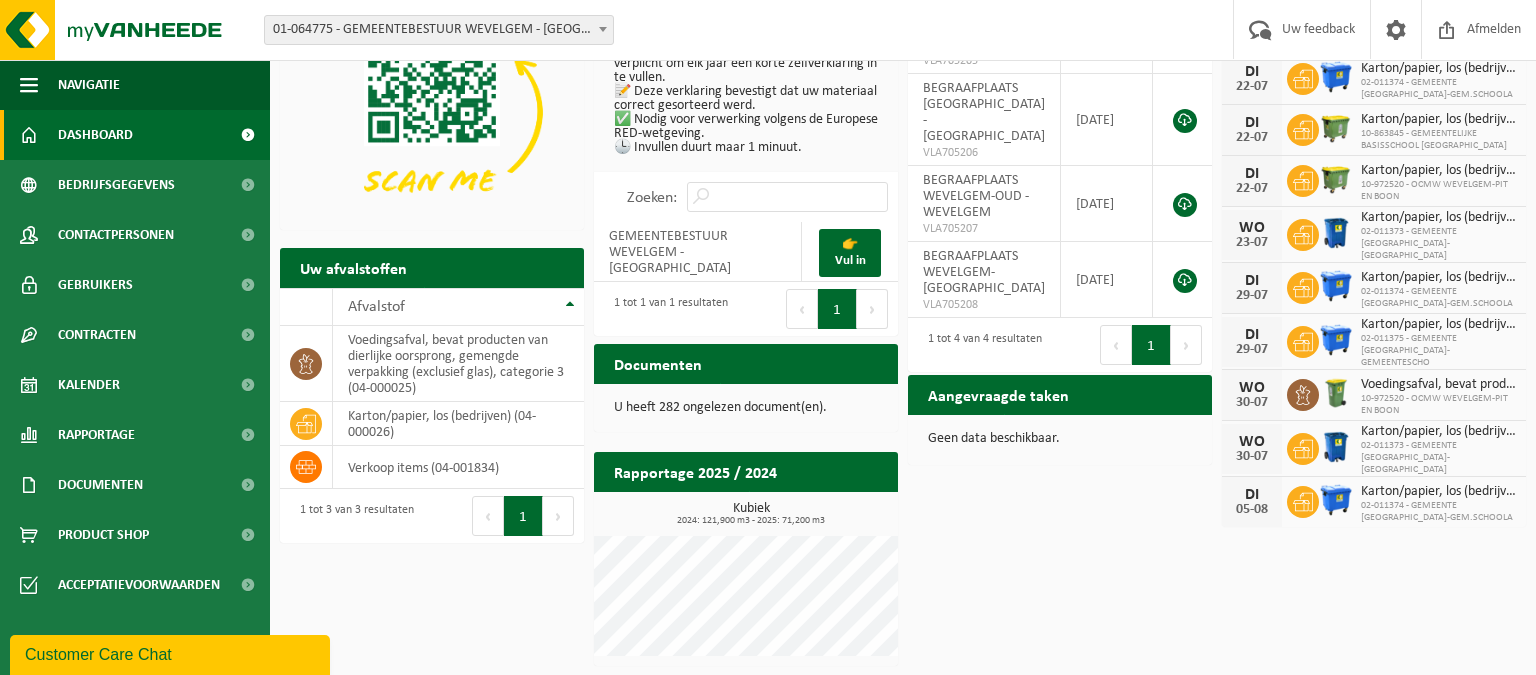 click on "Volgende" at bounding box center [558, 516] 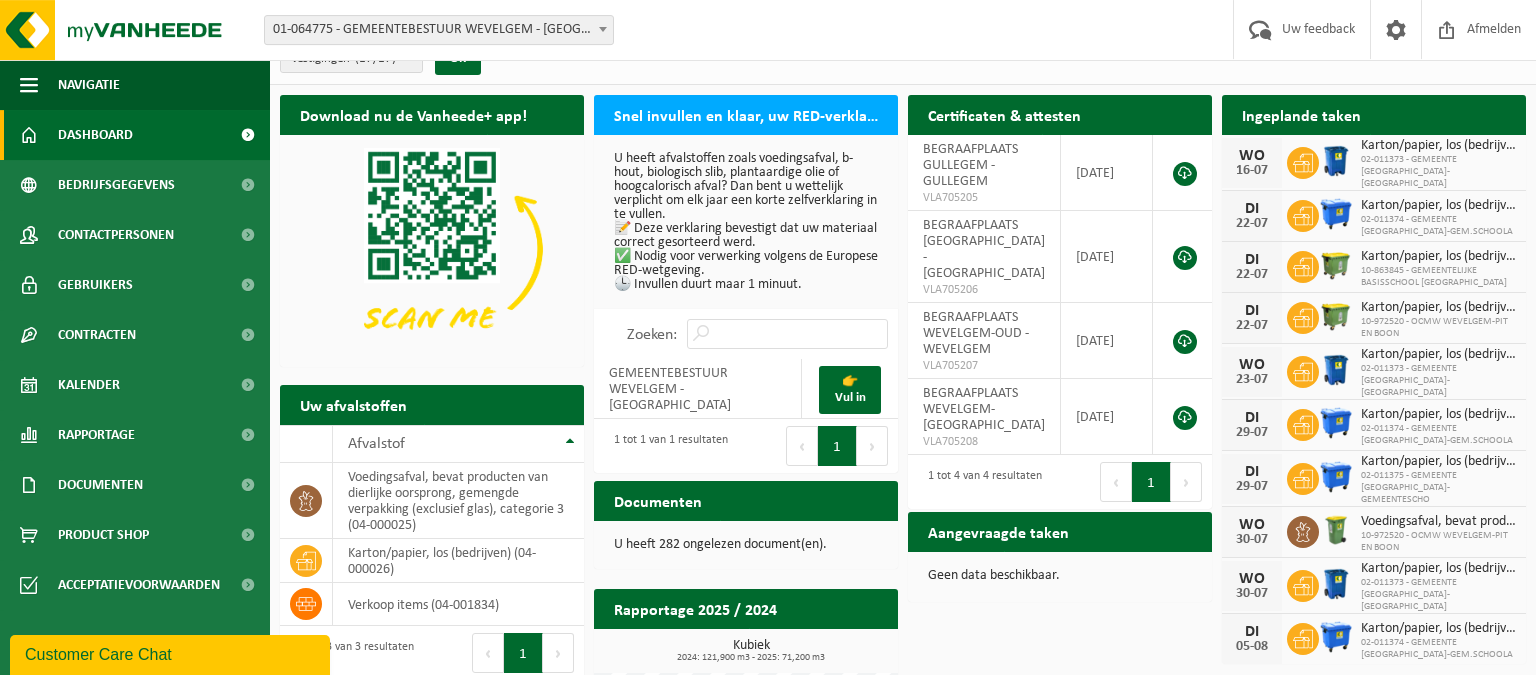 scroll, scrollTop: 0, scrollLeft: 0, axis: both 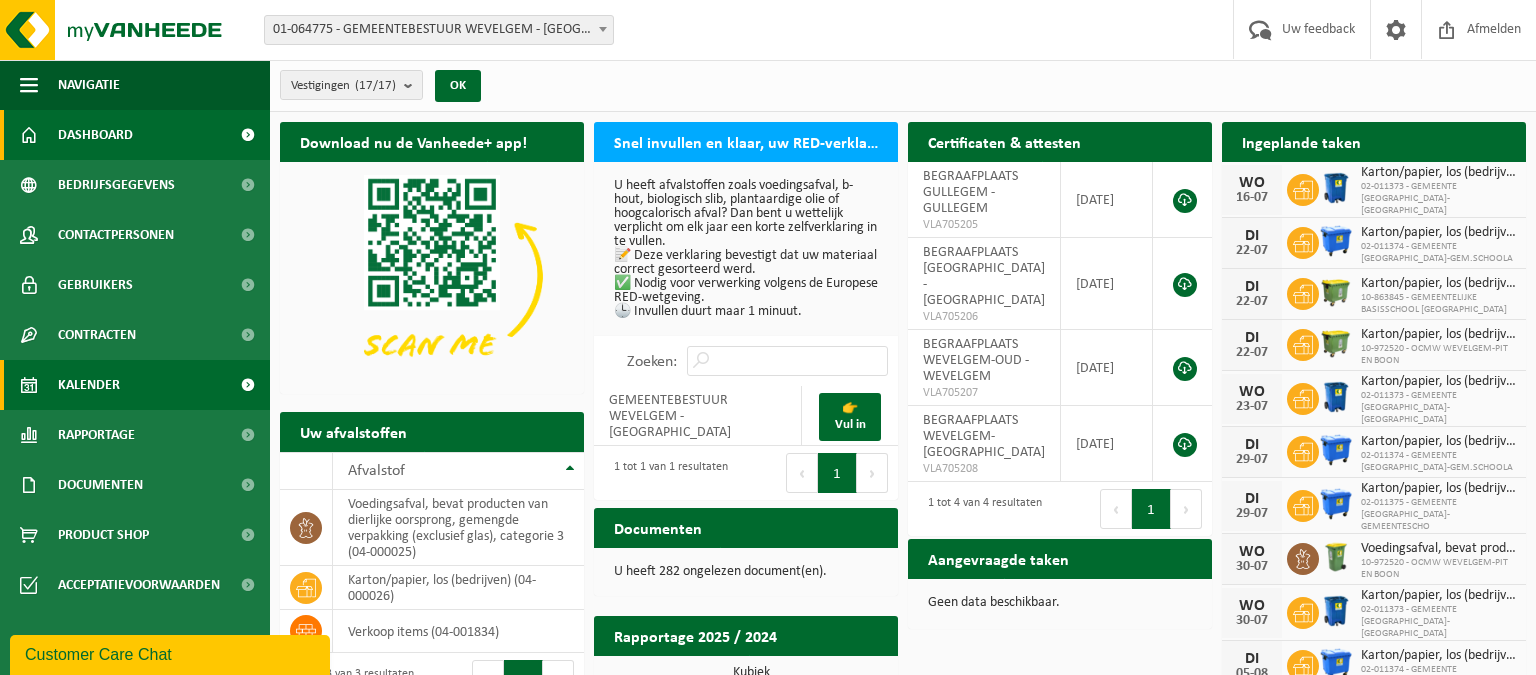 click on "Kalender" at bounding box center [135, 385] 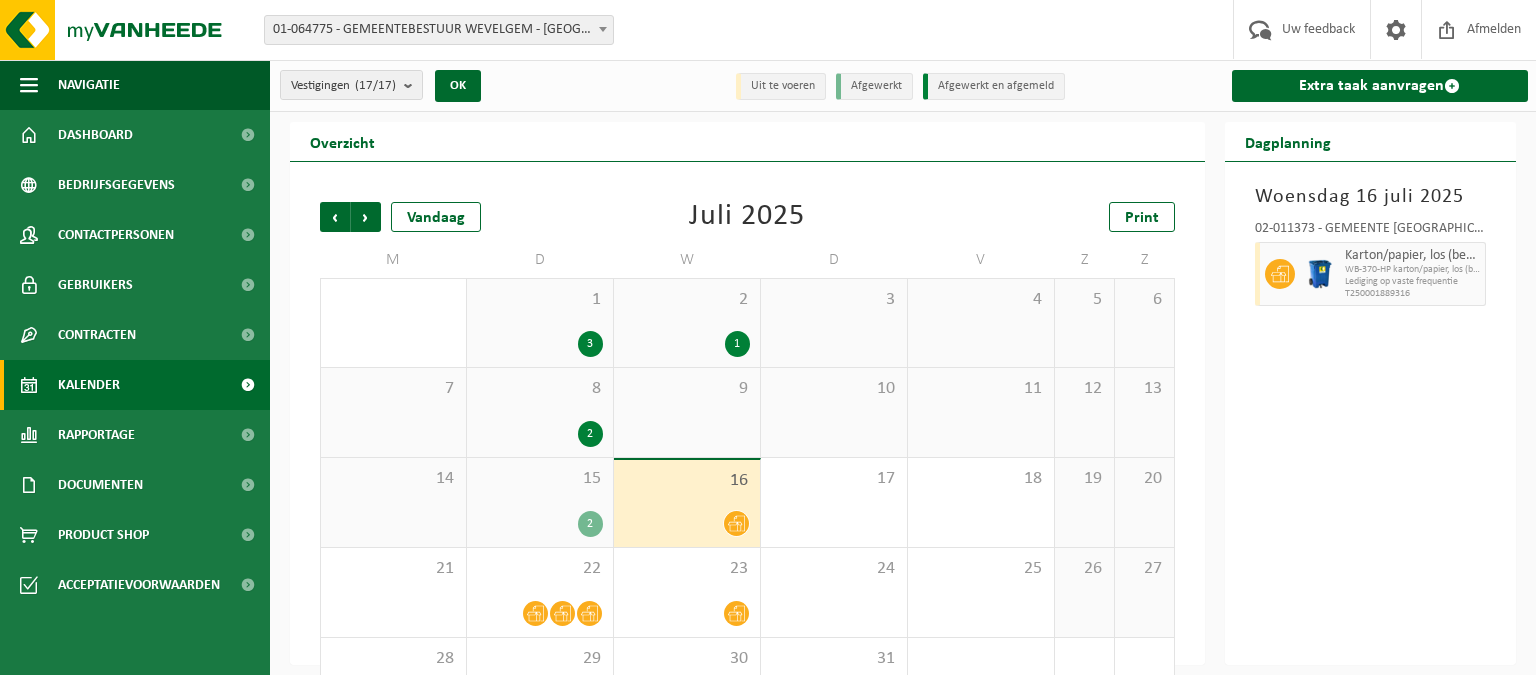 scroll, scrollTop: 0, scrollLeft: 0, axis: both 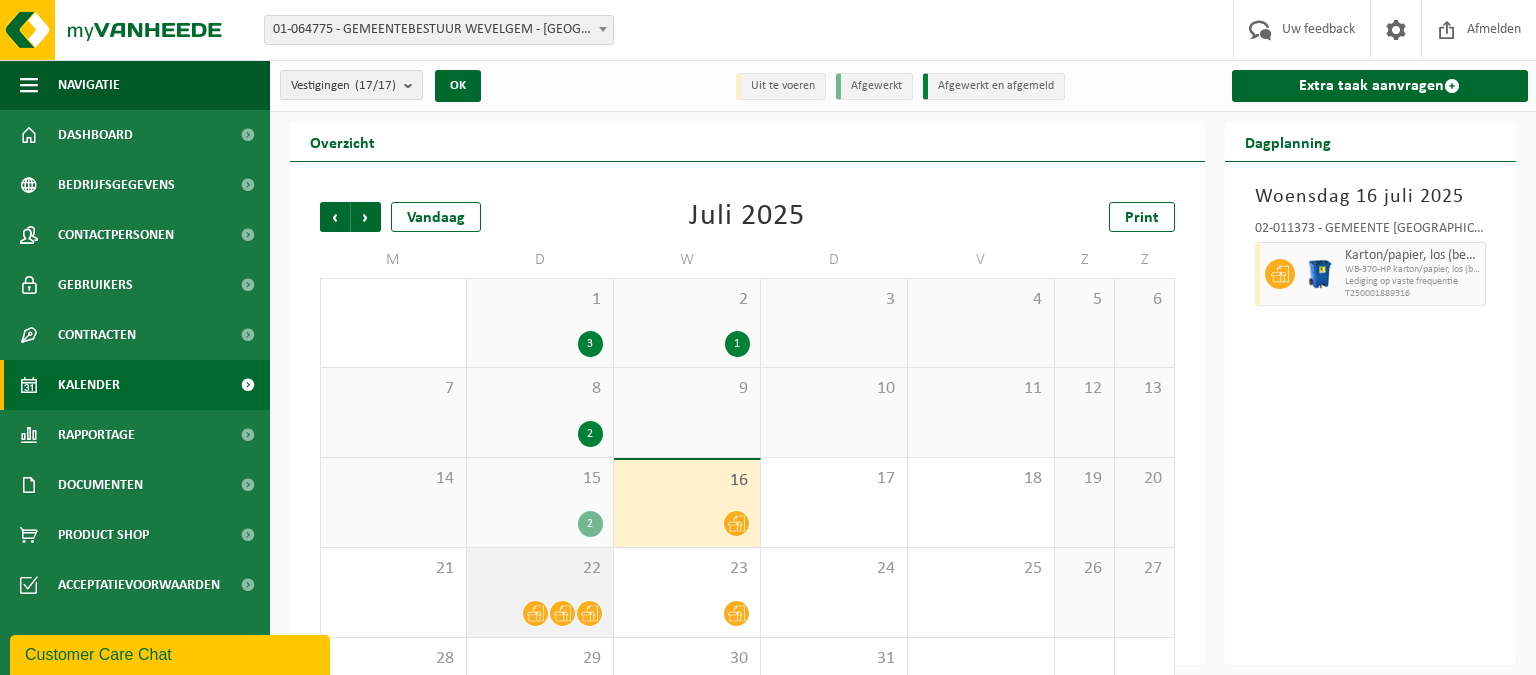 click on "22" at bounding box center [540, 592] 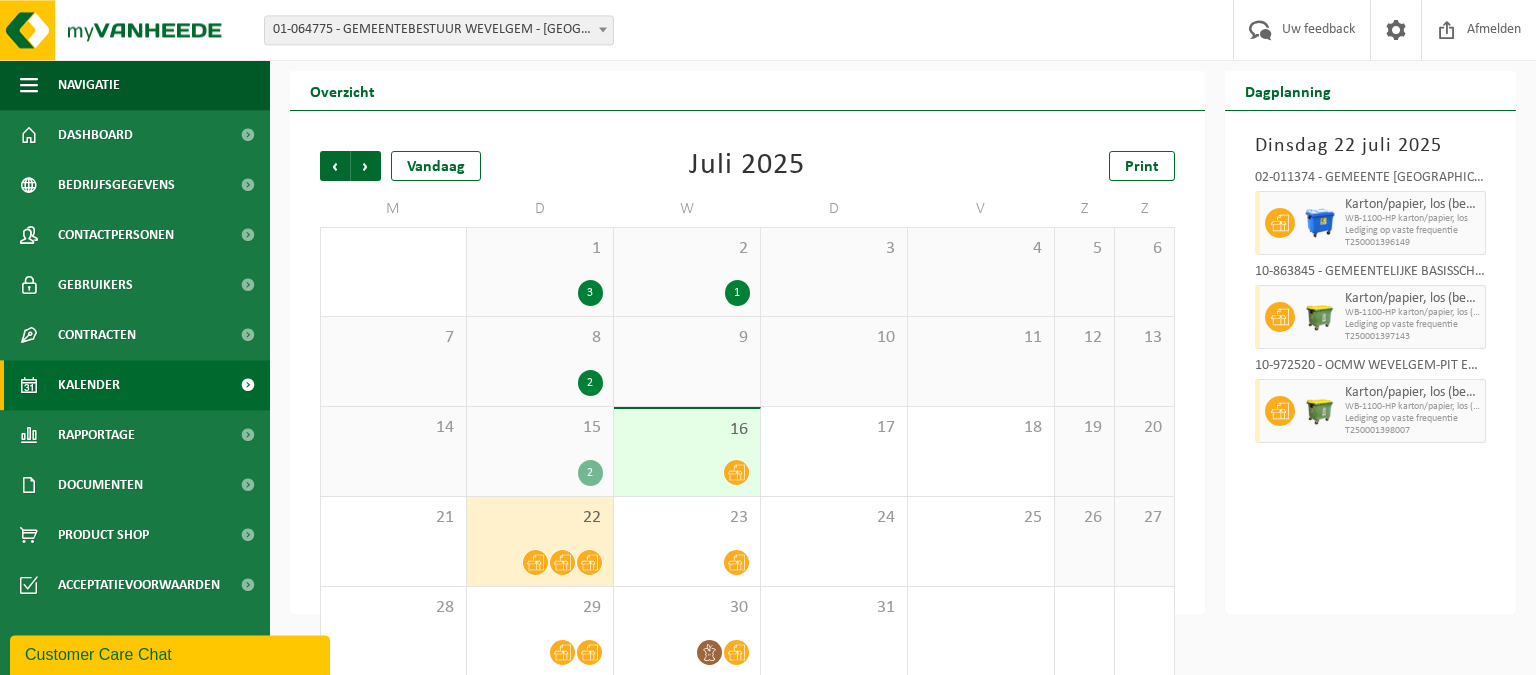 scroll, scrollTop: 72, scrollLeft: 0, axis: vertical 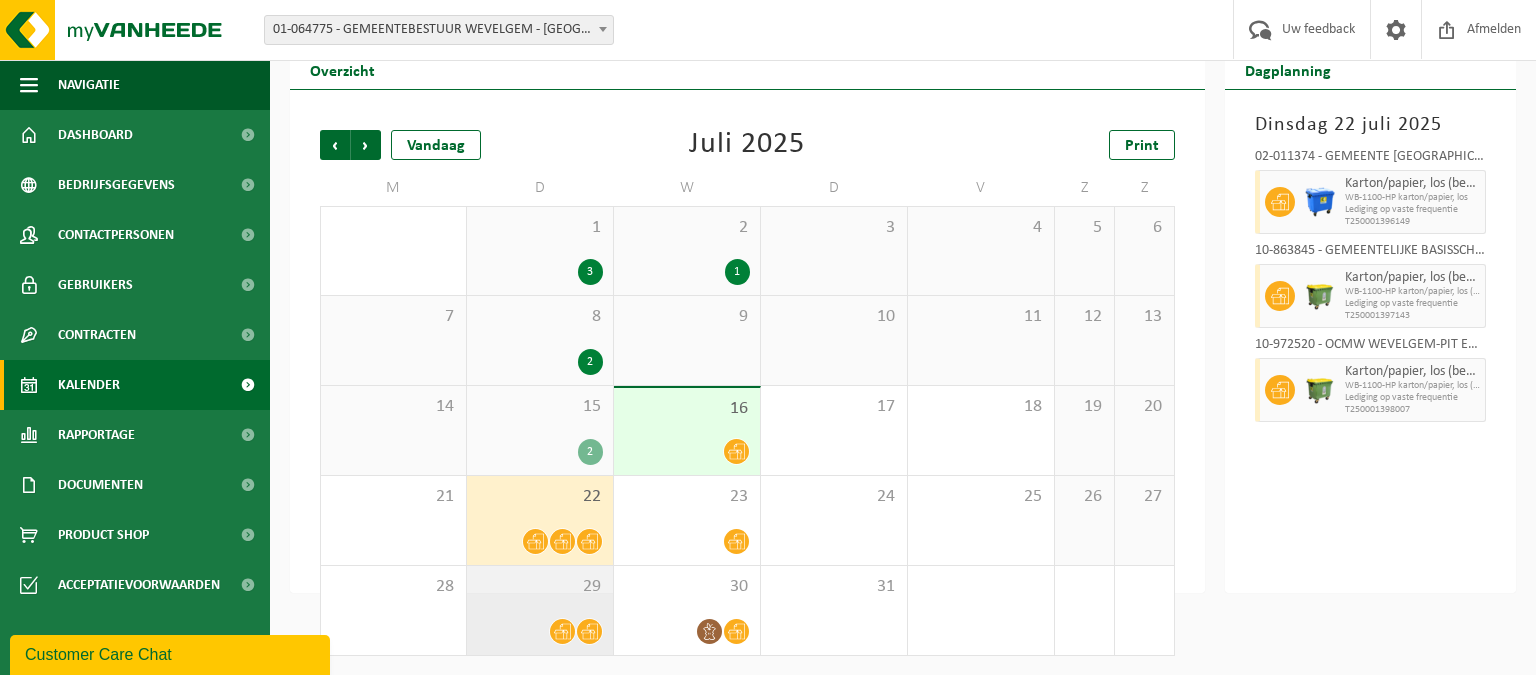 click on "29" at bounding box center [540, 610] 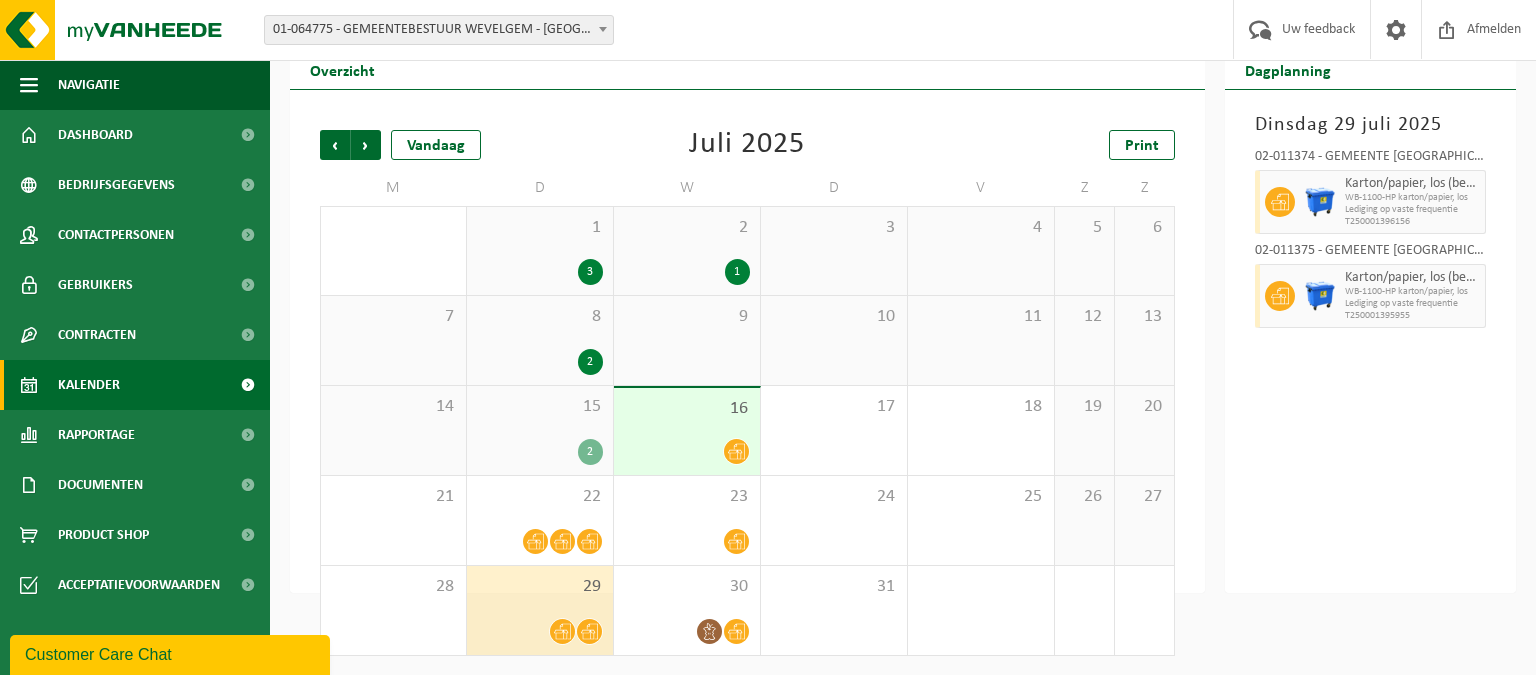 click on "02-011374 - GEMEENTE [GEOGRAPHIC_DATA]-GEM.SCHOOLA - [GEOGRAPHIC_DATA]" at bounding box center (1371, 160) 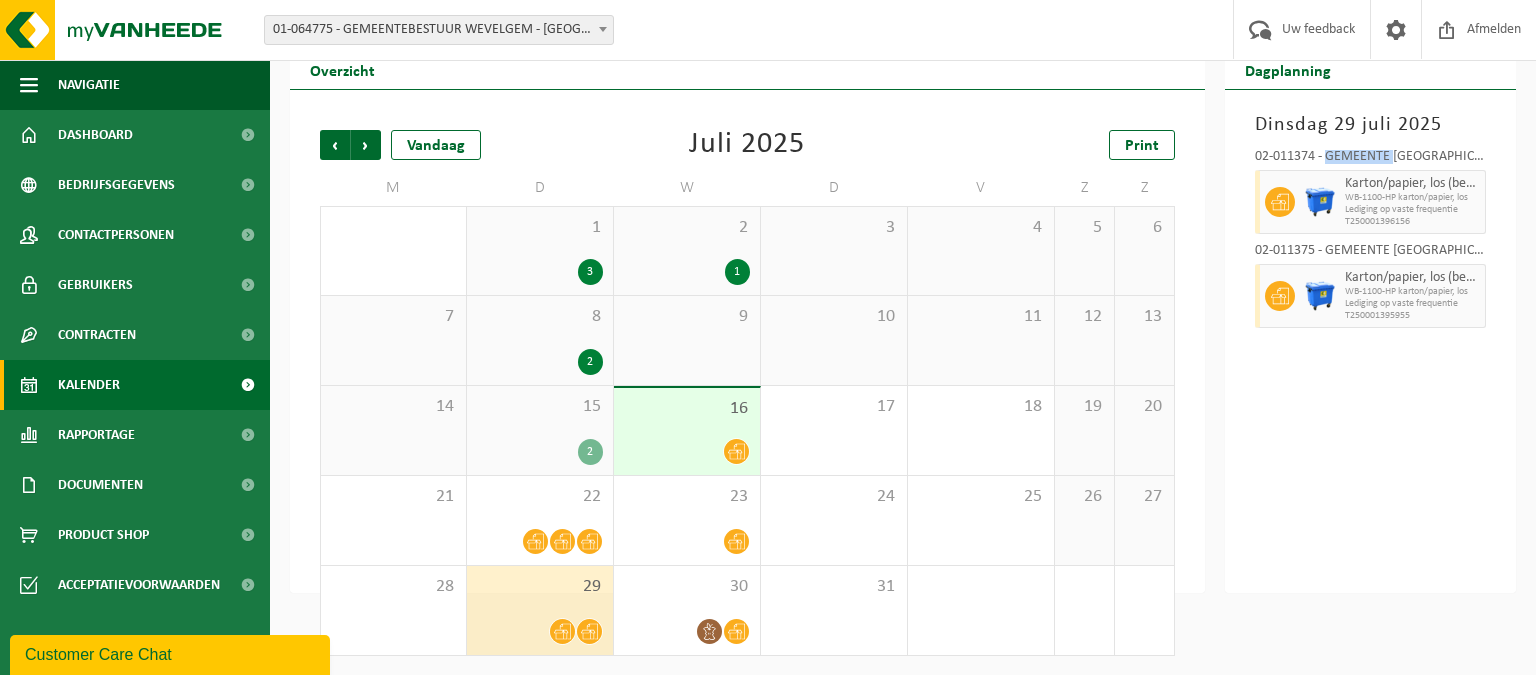 click on "02-011374 - GEMEENTE [GEOGRAPHIC_DATA]-GEM.SCHOOLA - [GEOGRAPHIC_DATA]" at bounding box center [1371, 160] 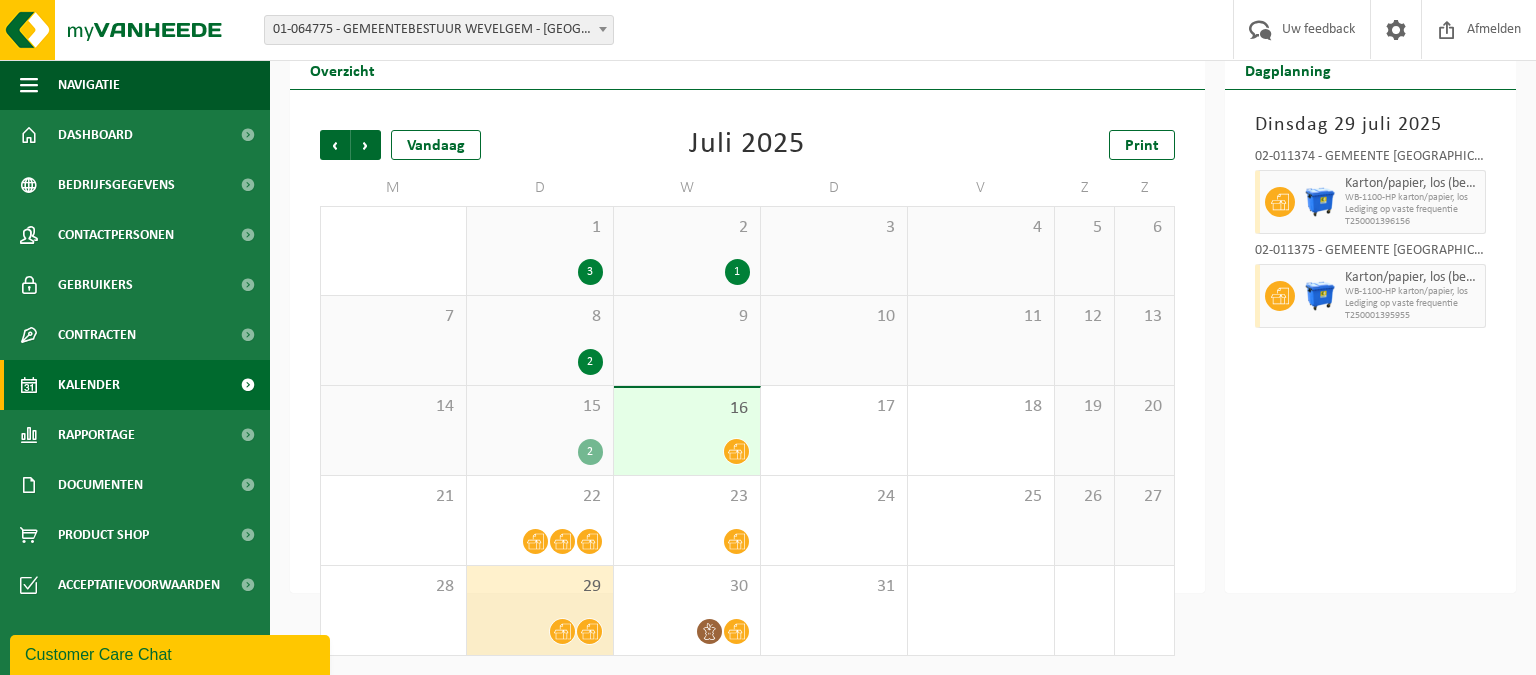 click at bounding box center (603, 29) 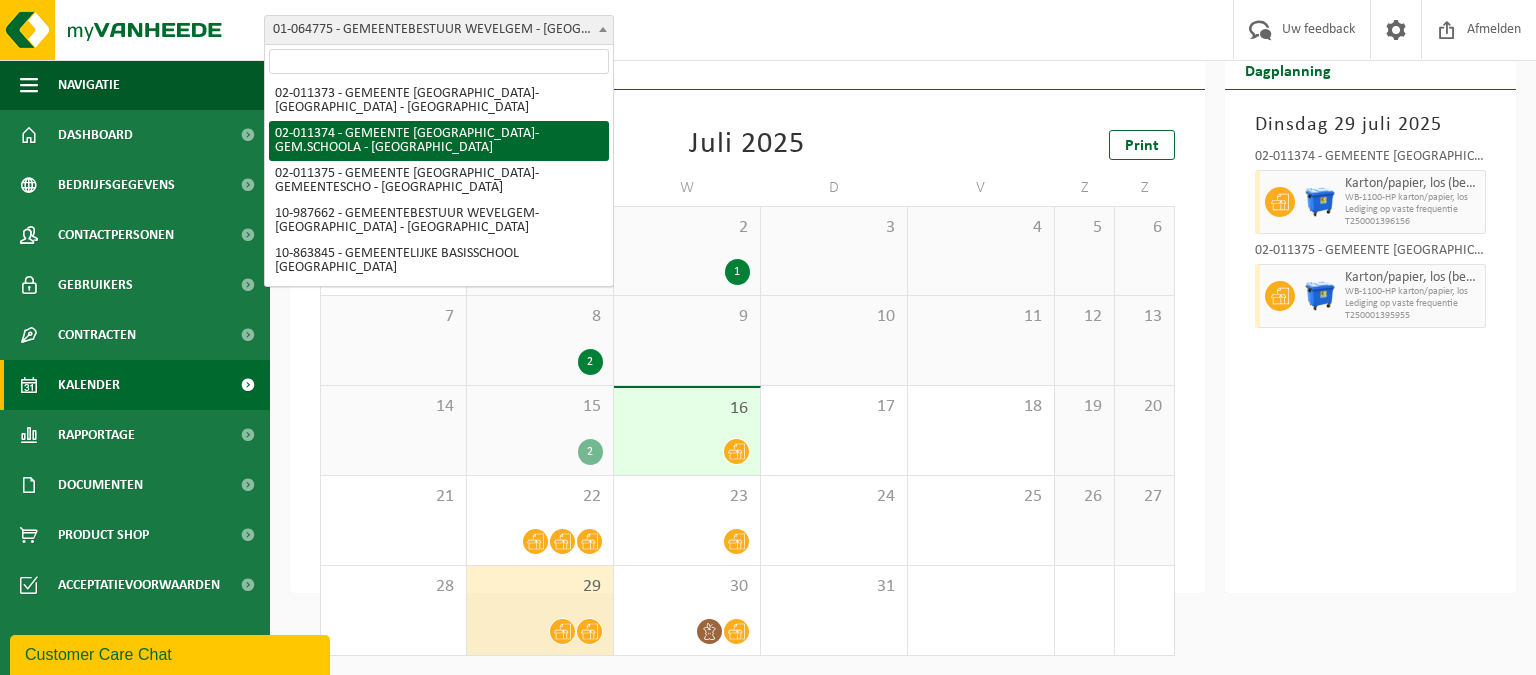 scroll, scrollTop: 317, scrollLeft: 0, axis: vertical 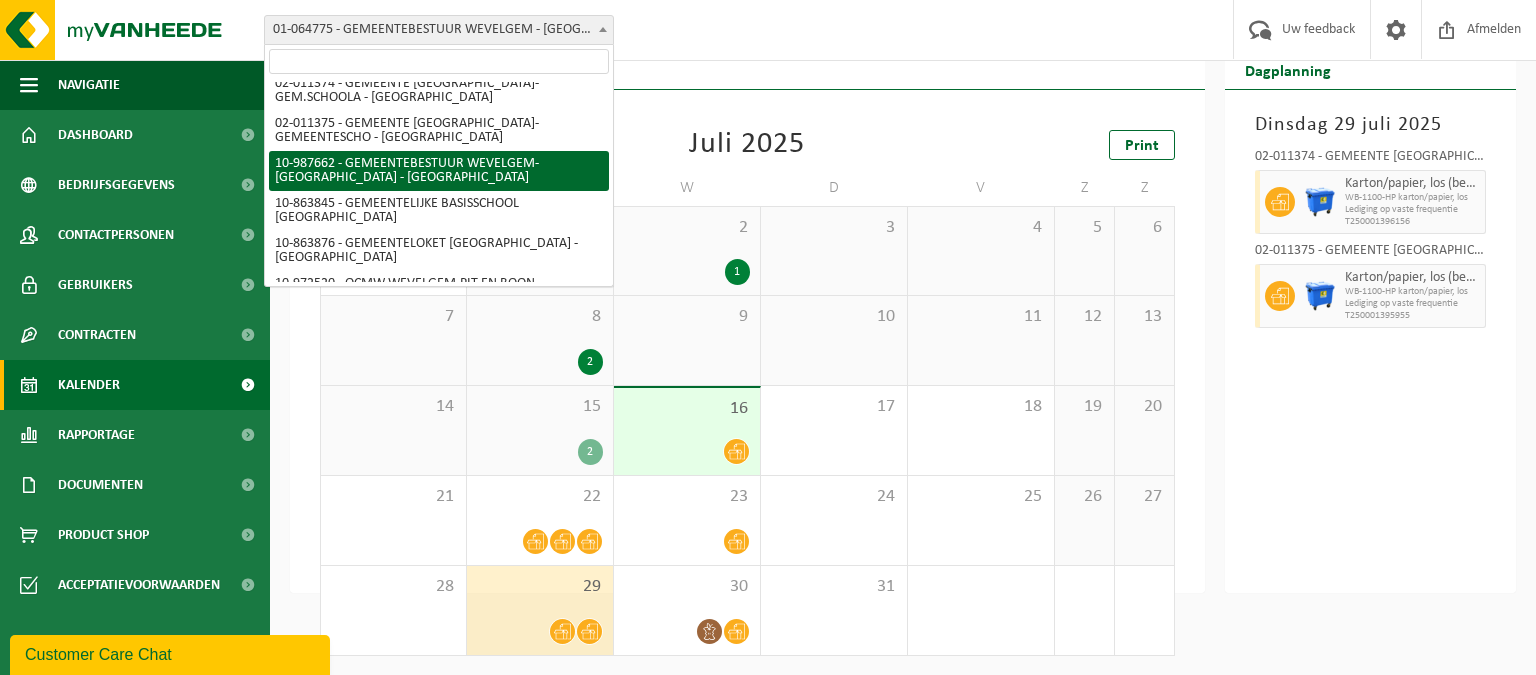 select on "167306" 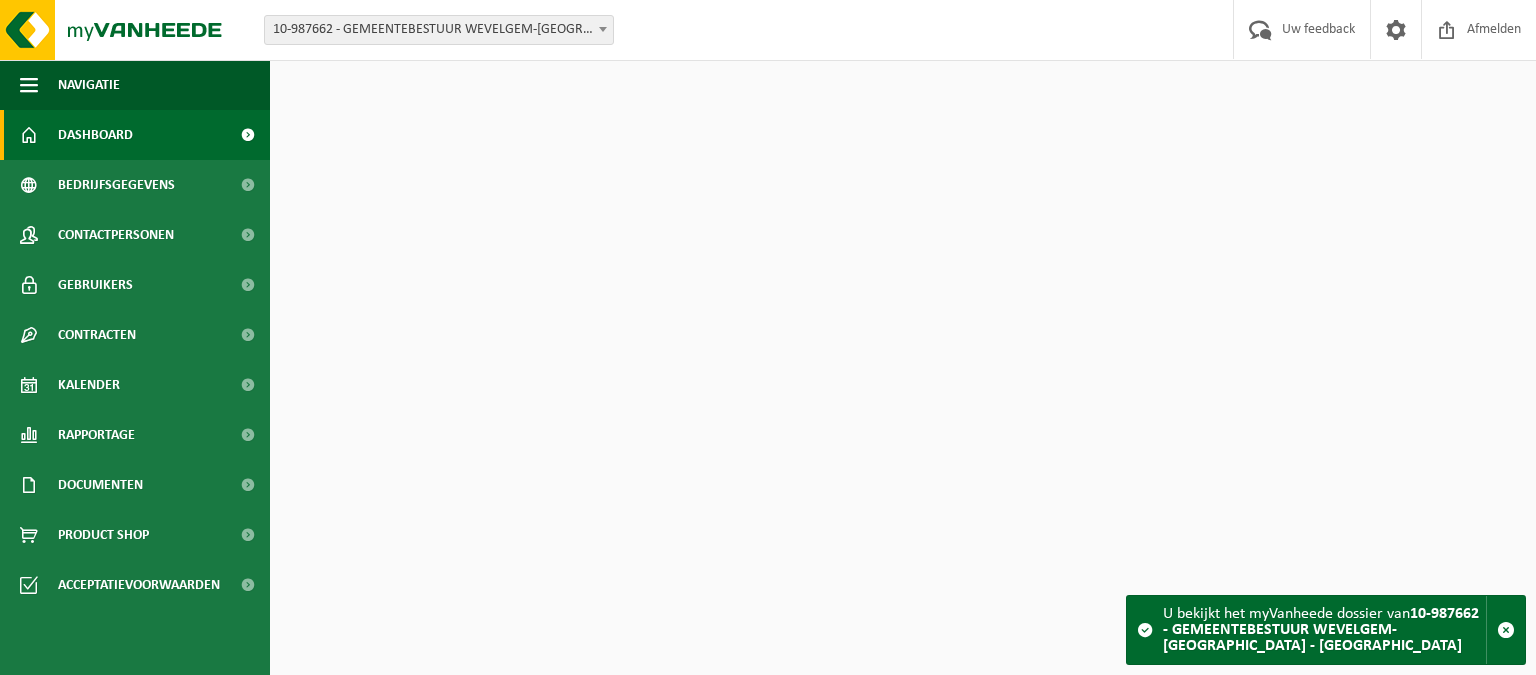 scroll, scrollTop: 0, scrollLeft: 0, axis: both 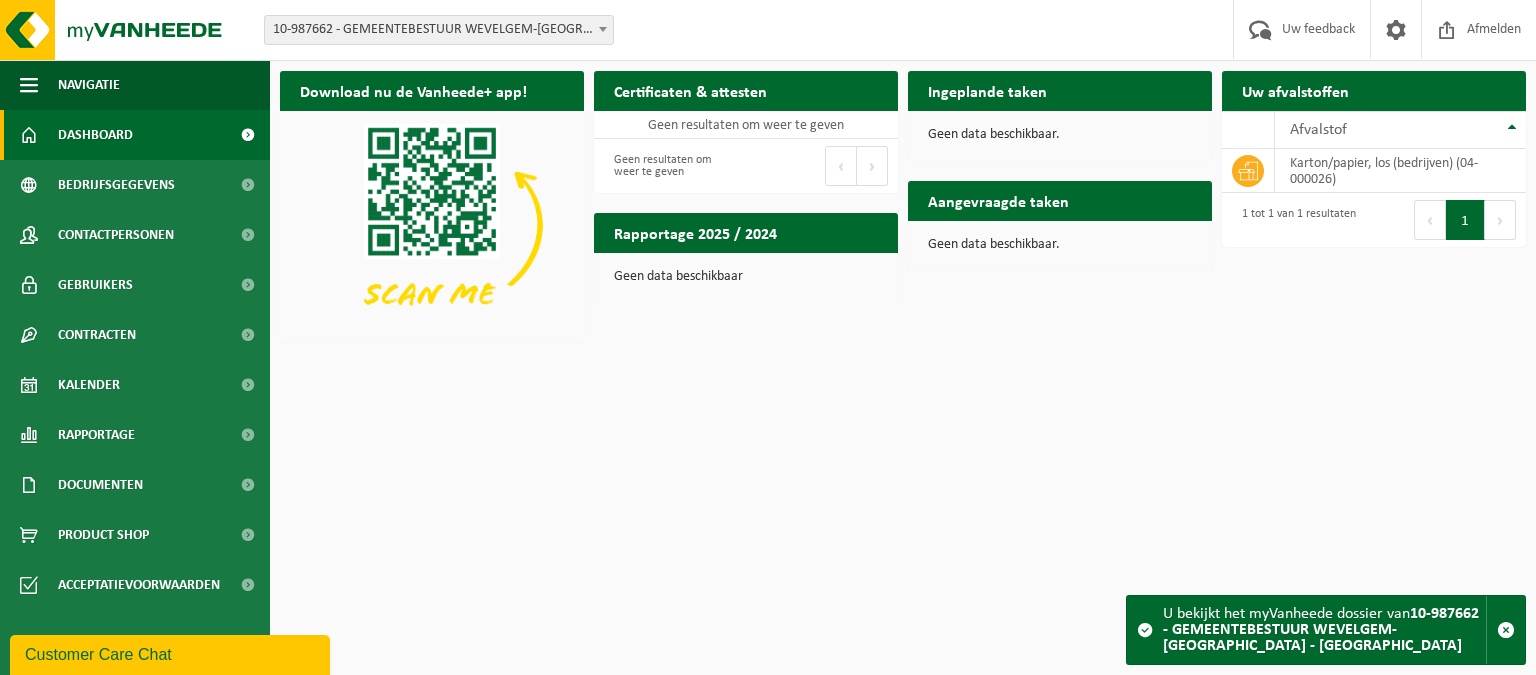 click on "10-987662 - GEMEENTEBESTUUR WEVELGEM-[GEOGRAPHIC_DATA] - [GEOGRAPHIC_DATA]" at bounding box center (1321, 630) 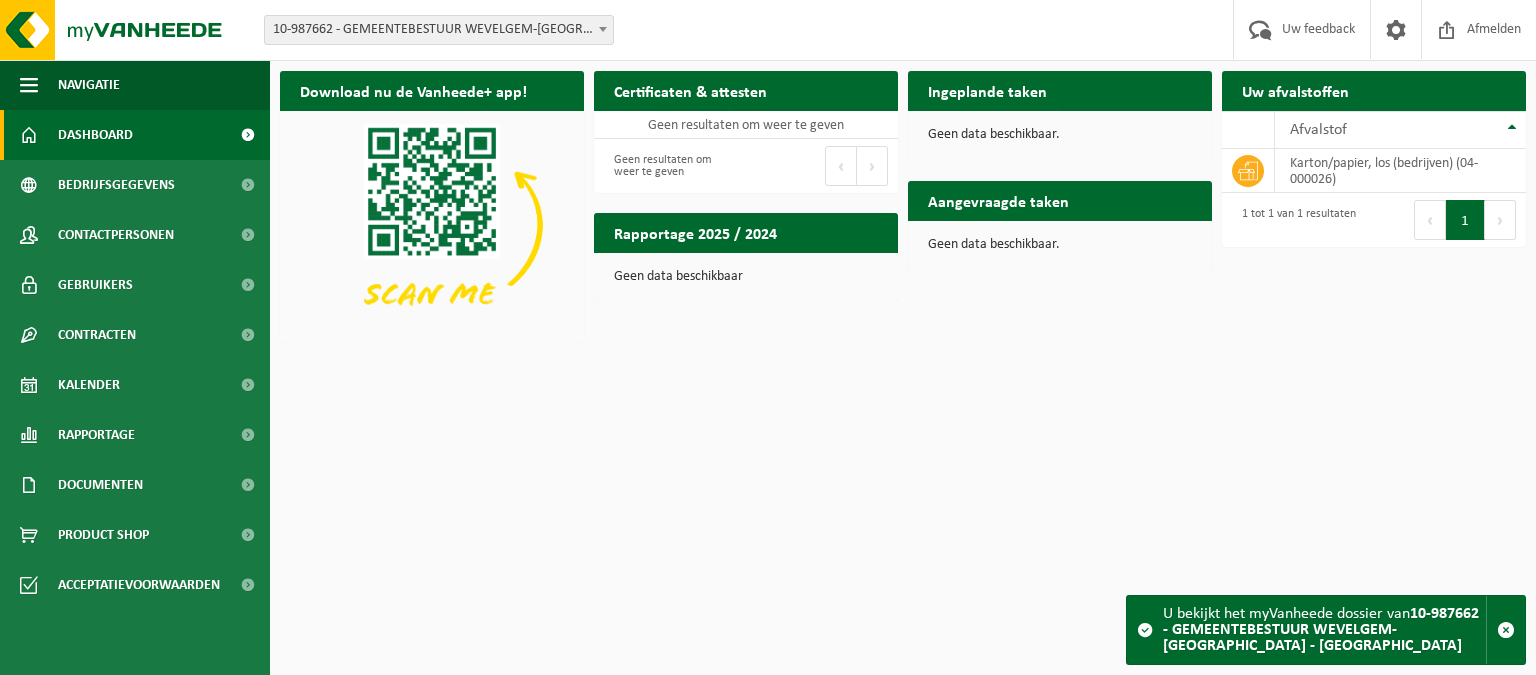 scroll, scrollTop: 0, scrollLeft: 0, axis: both 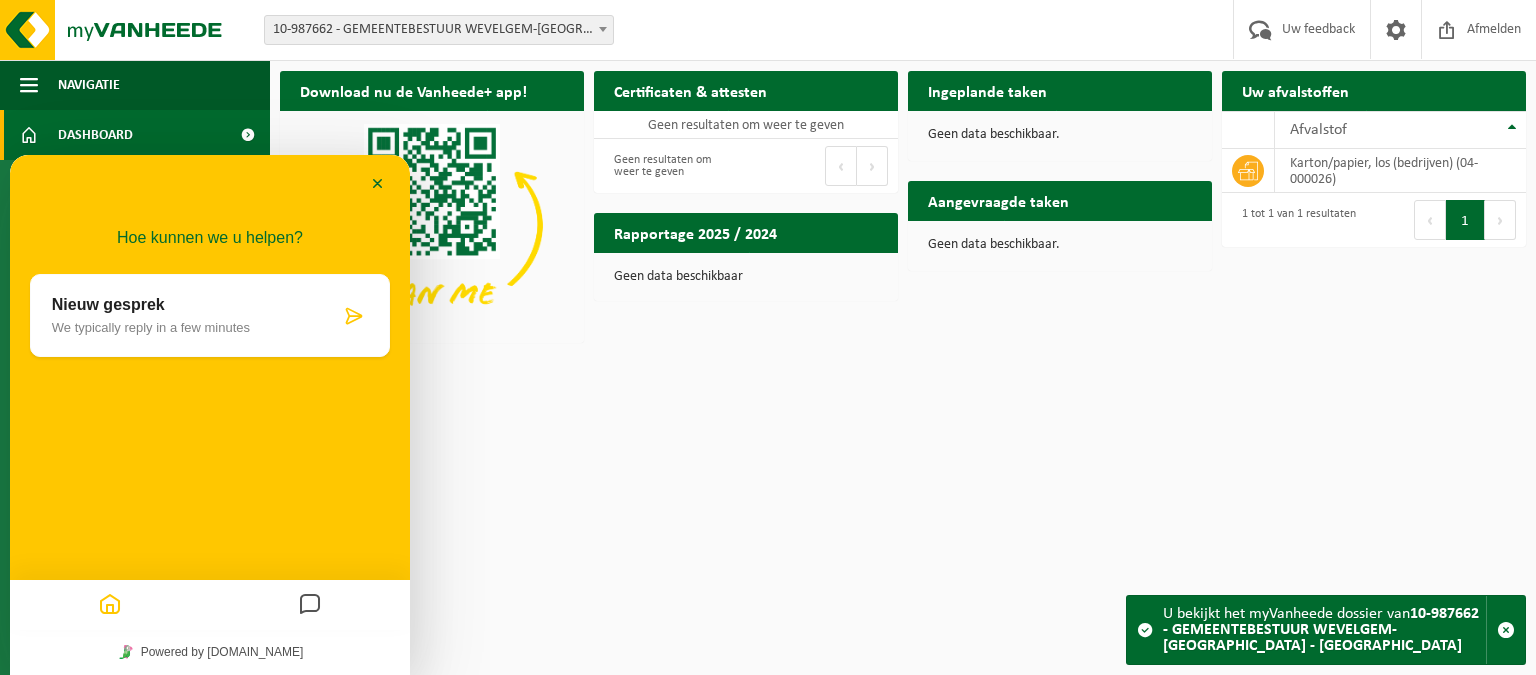 click on "We typically reply in a few minutes" at bounding box center [196, 327] 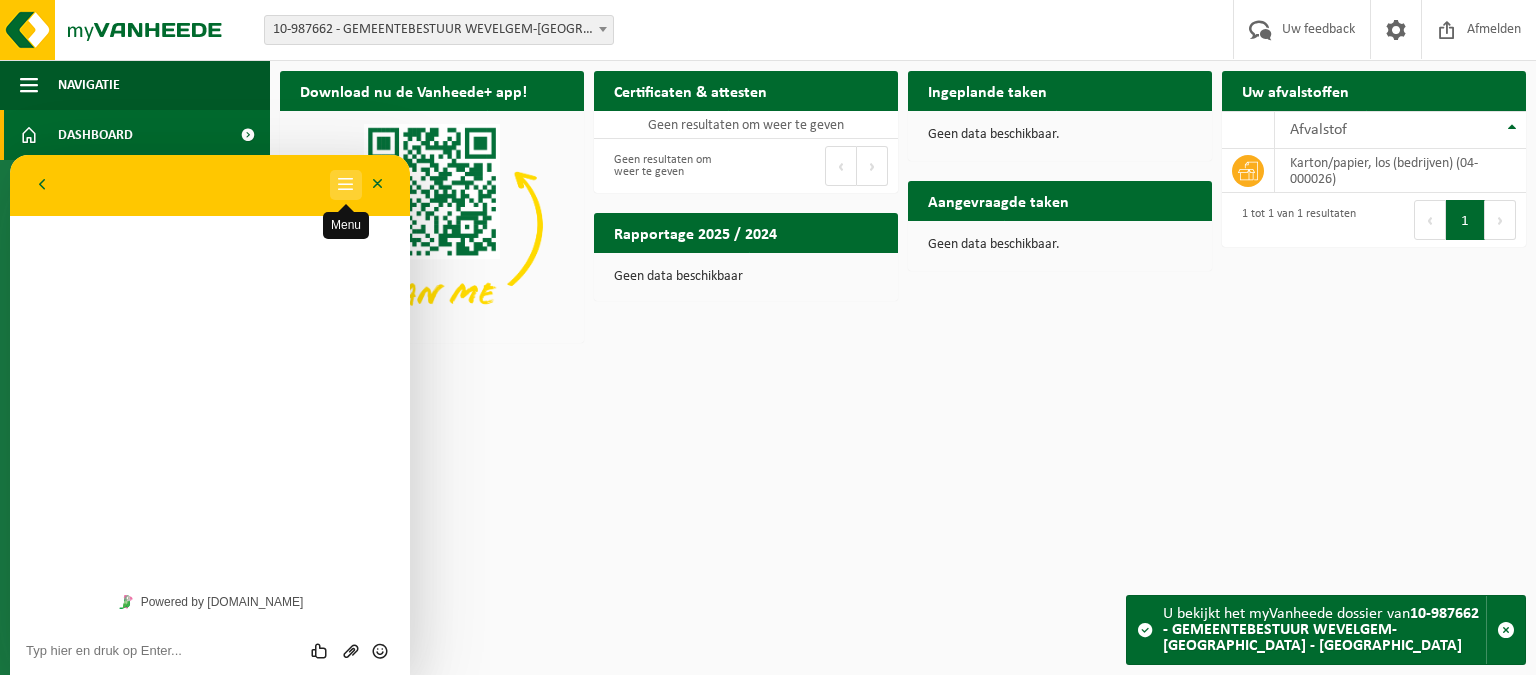 click on "Menu" at bounding box center [346, 185] 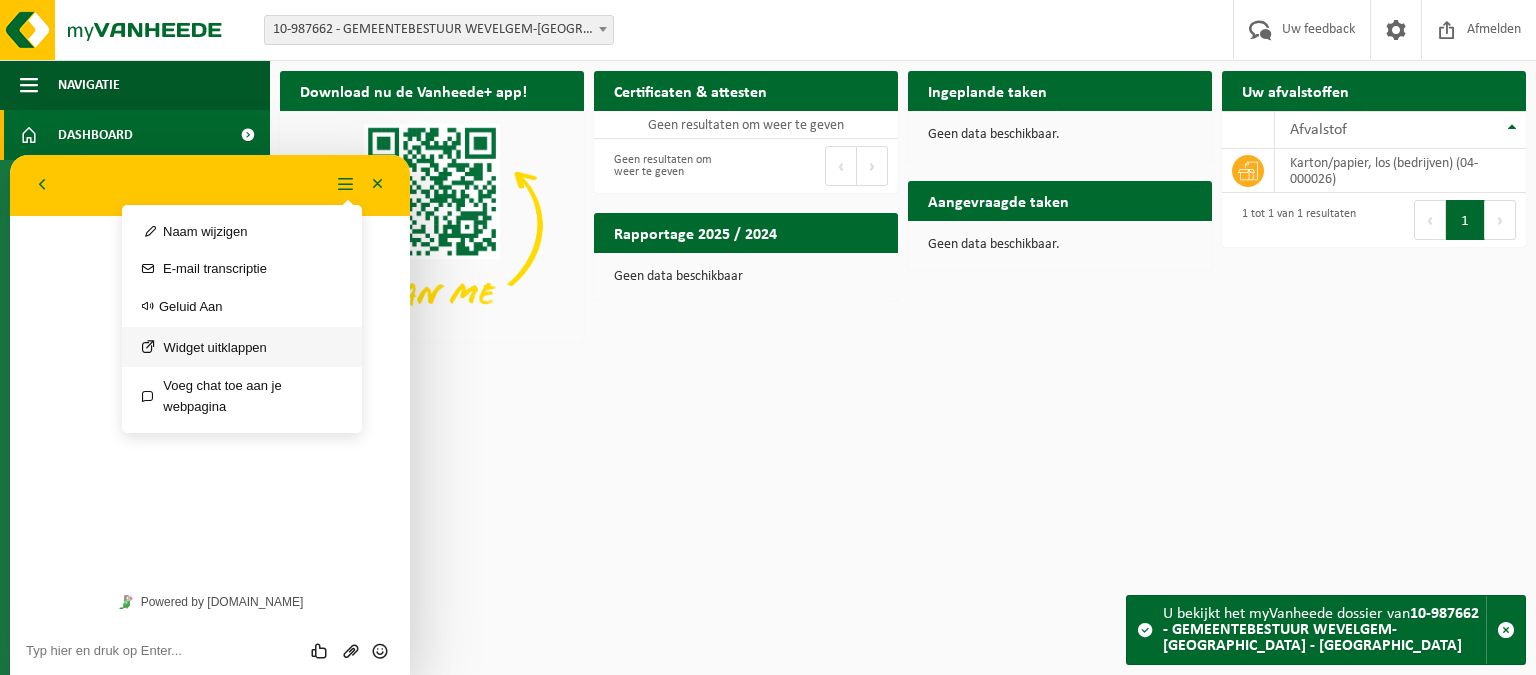 click on "Widget uitklappen" at bounding box center (242, 347) 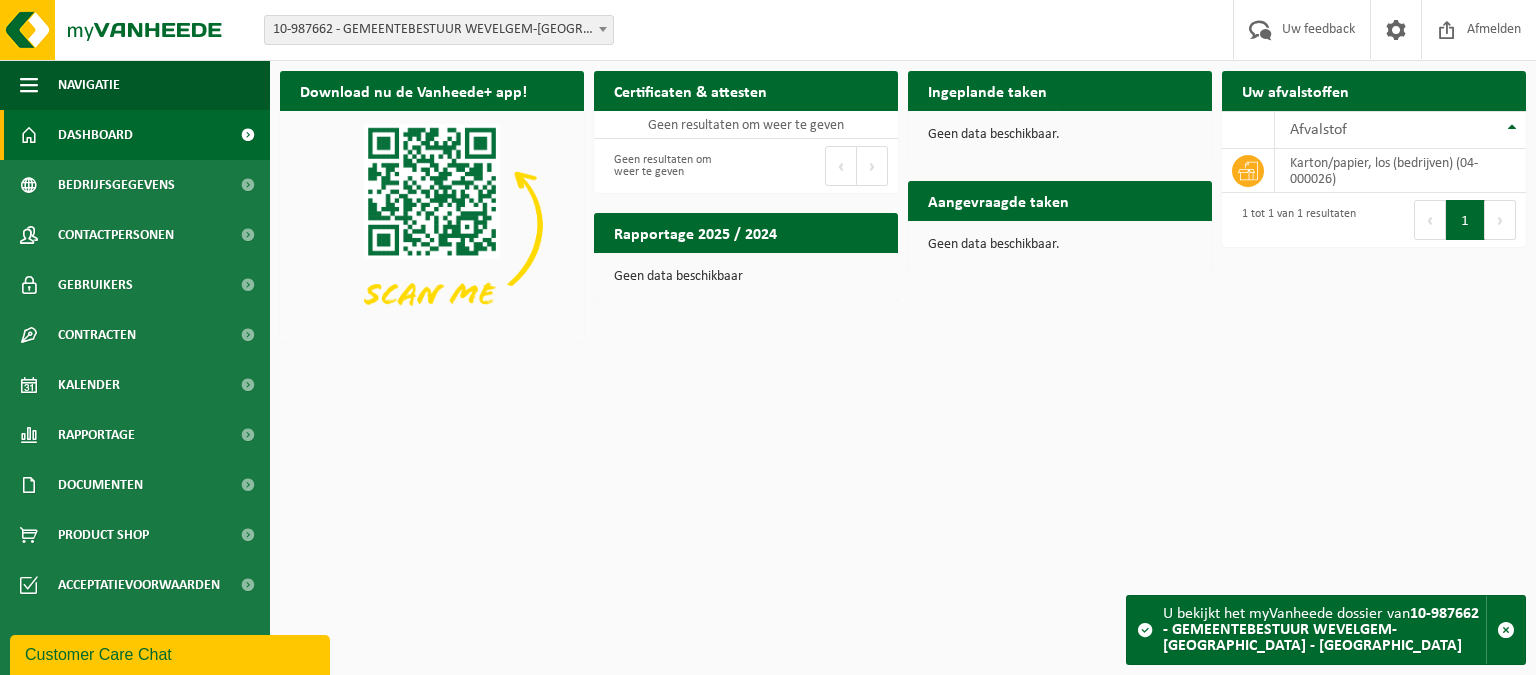 click on "Customer Care Chat" at bounding box center [170, 655] 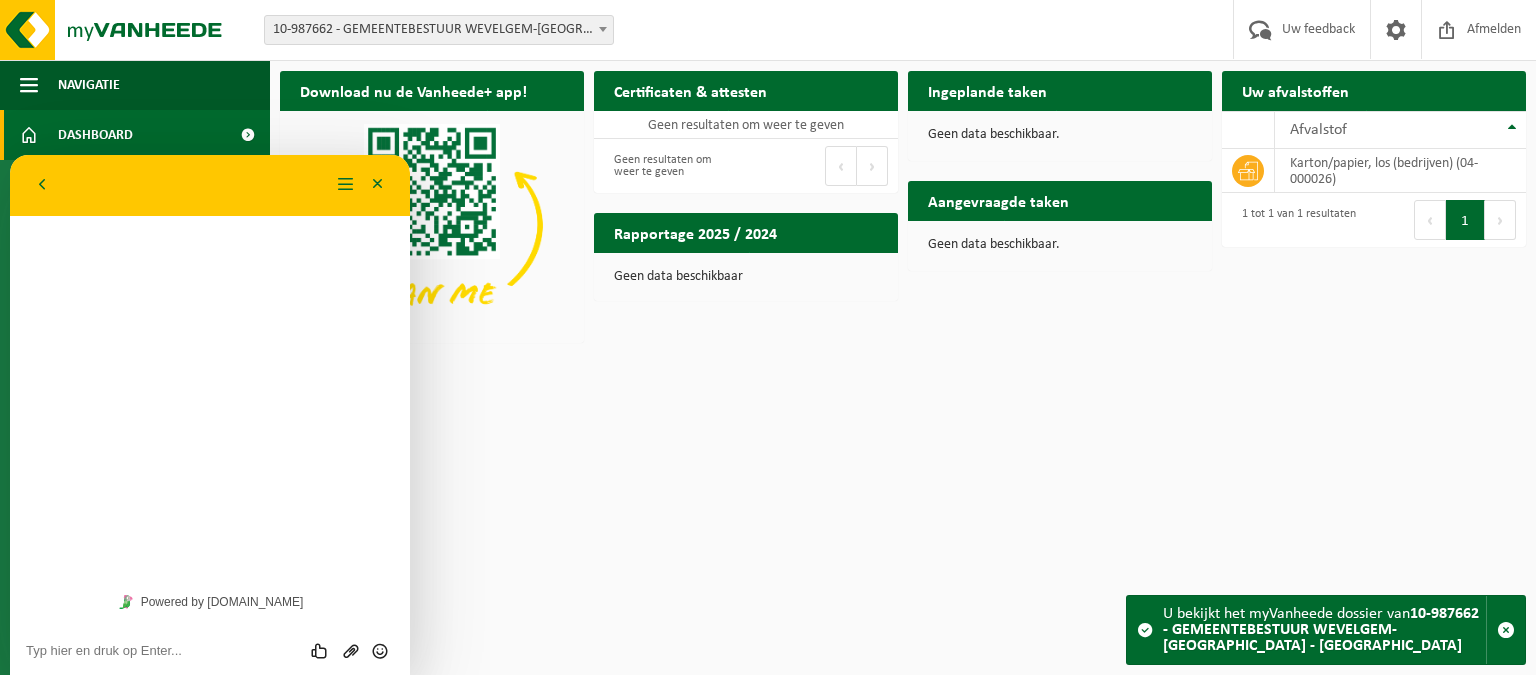 click on "Hoe kunnen we u helpen?  Nieuw gesprek   We typically reply in a few minutes" at bounding box center [210, 367] 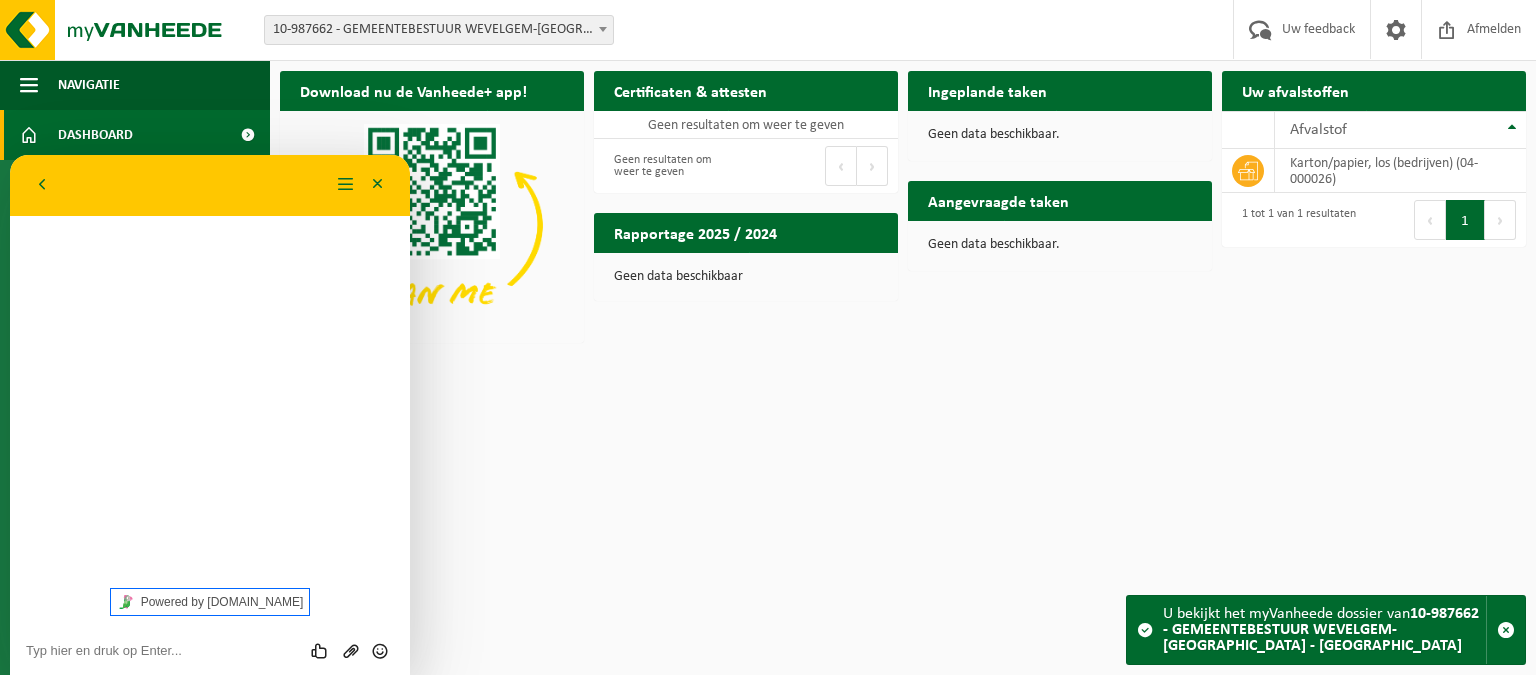 click on "Powered by tawk.to" at bounding box center (210, 602) 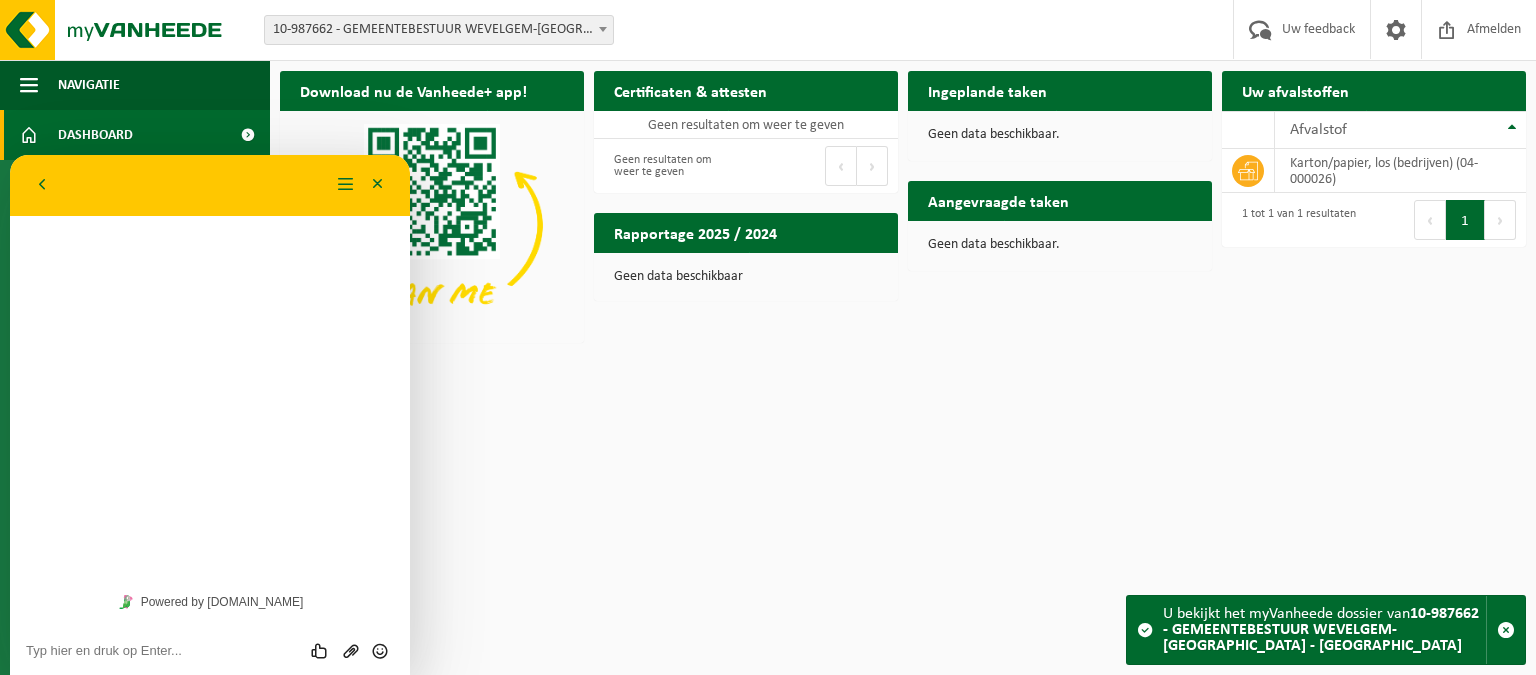 click at bounding box center [10, 155] 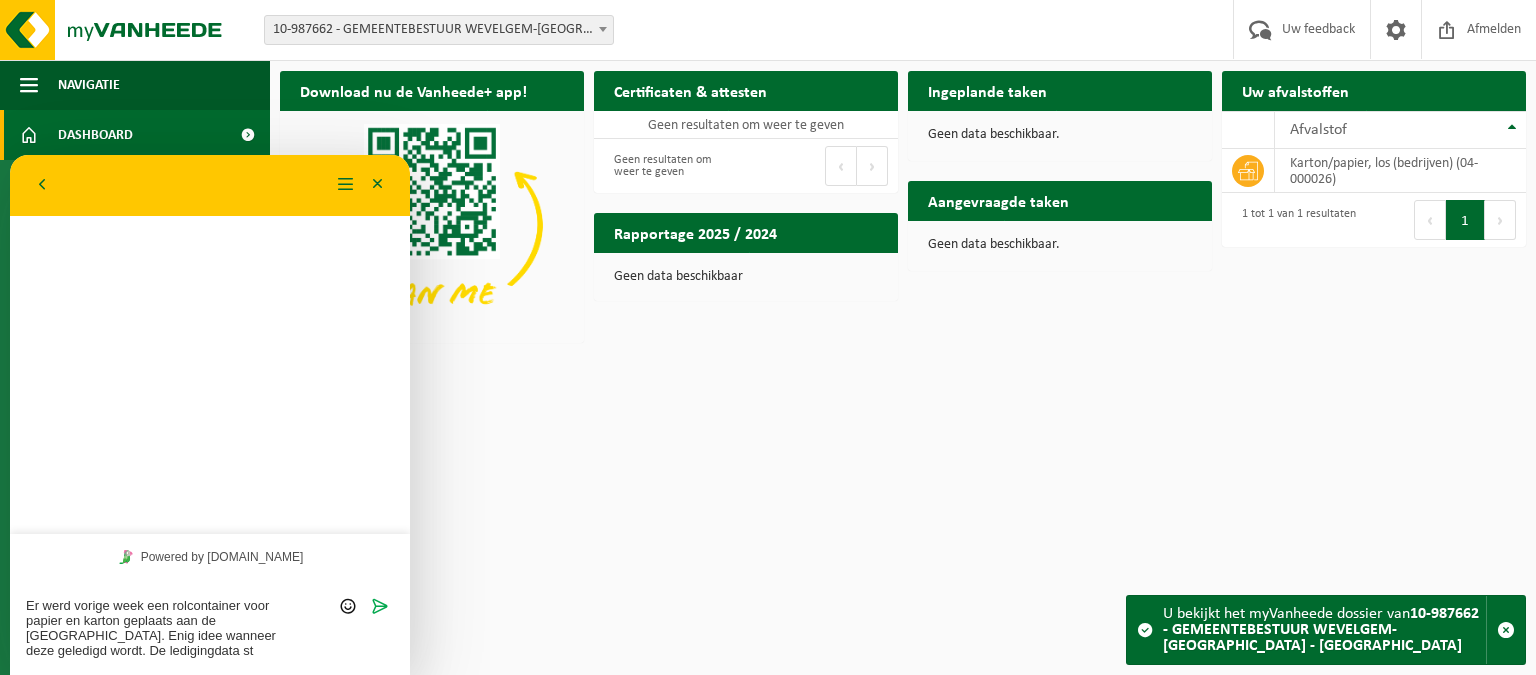 scroll, scrollTop: 0, scrollLeft: 0, axis: both 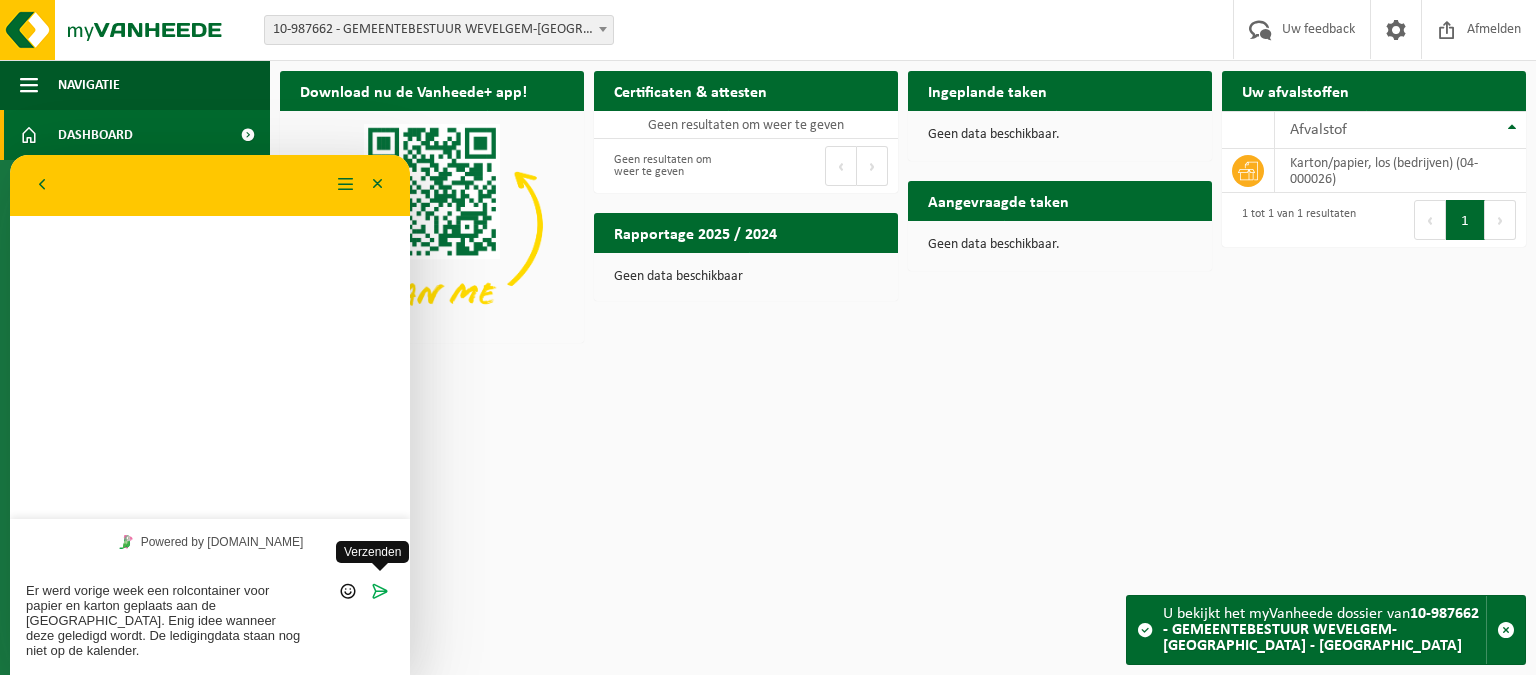 type on "Er werd vorige week een rolcontainer voor papier en karton geplaats aan de Porseleinhallen via de Lauwestraat. Enig idee wanneer deze geledigd wordt. De ledigingdata staan nog niet op de kalender." 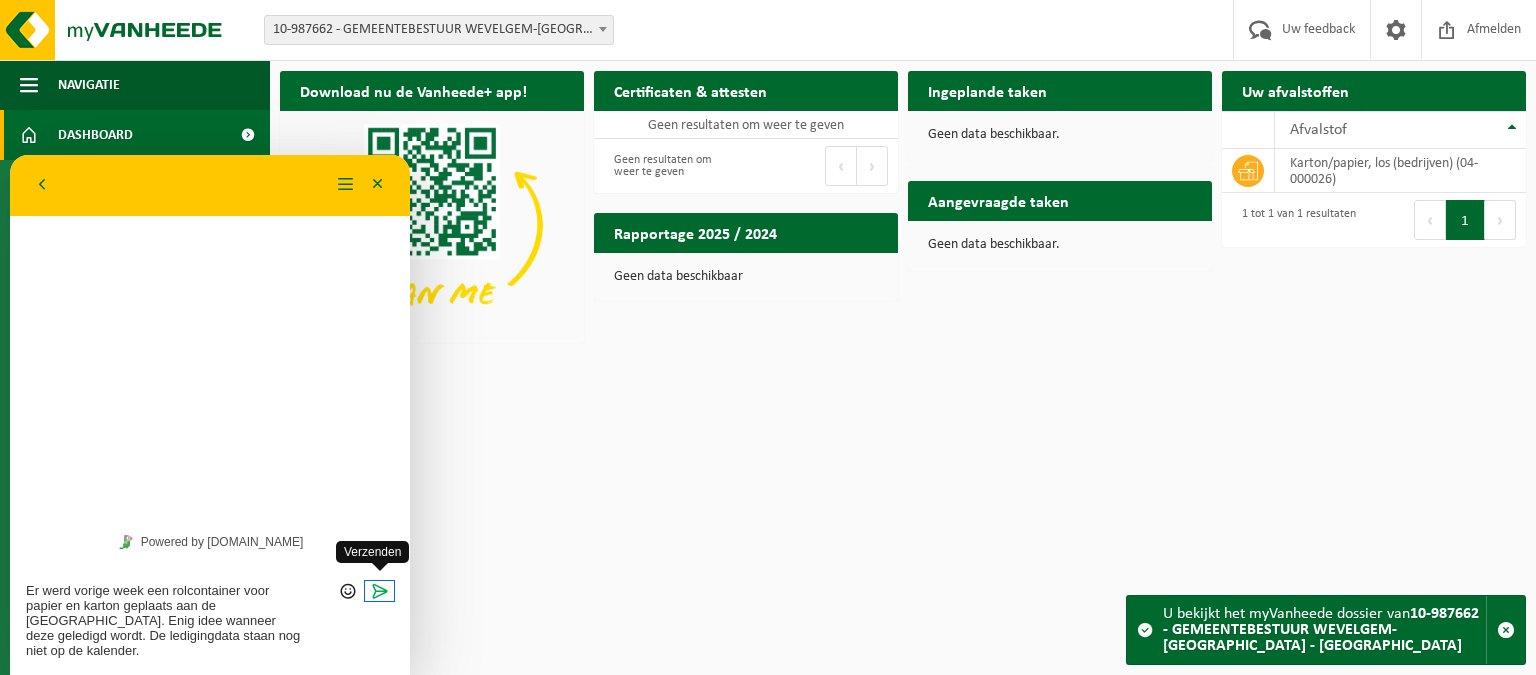 click at bounding box center (380, 591) 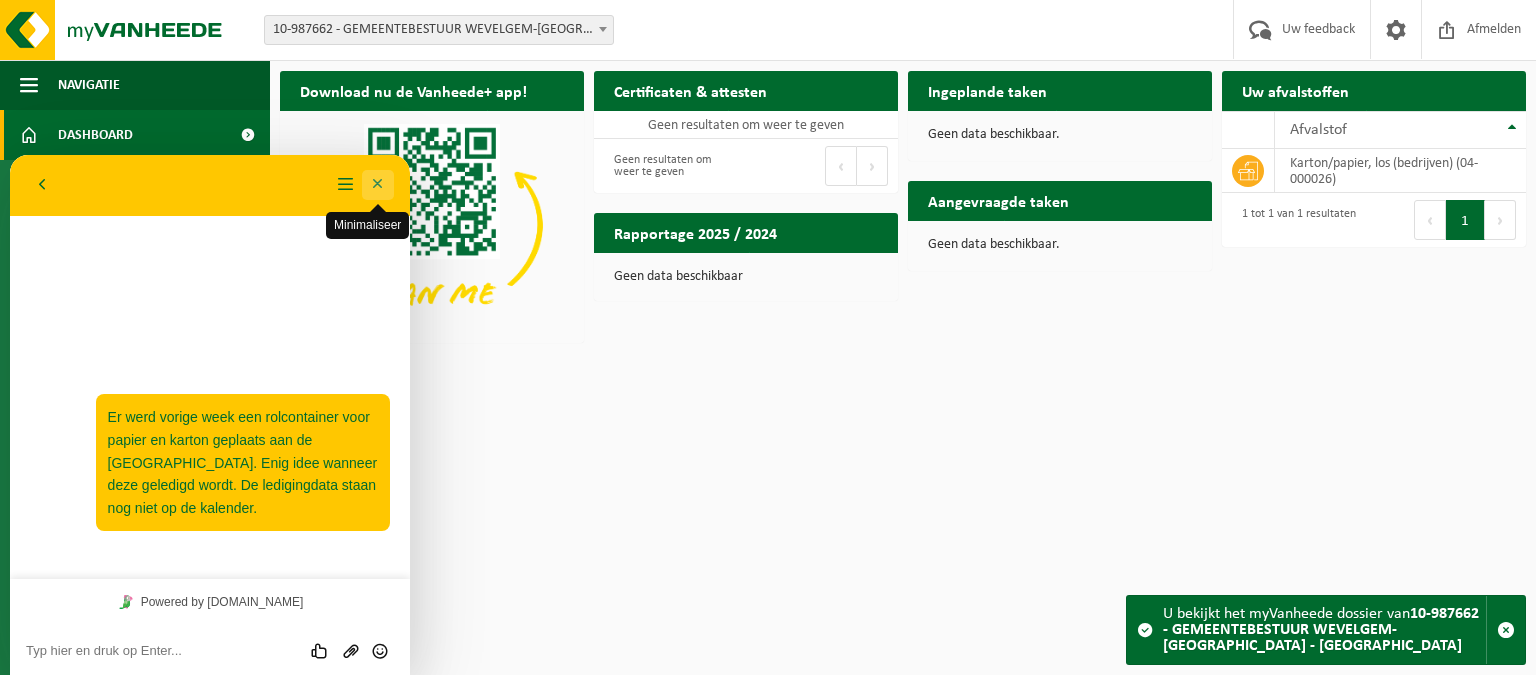 click on "Minimaliseer" at bounding box center [378, 185] 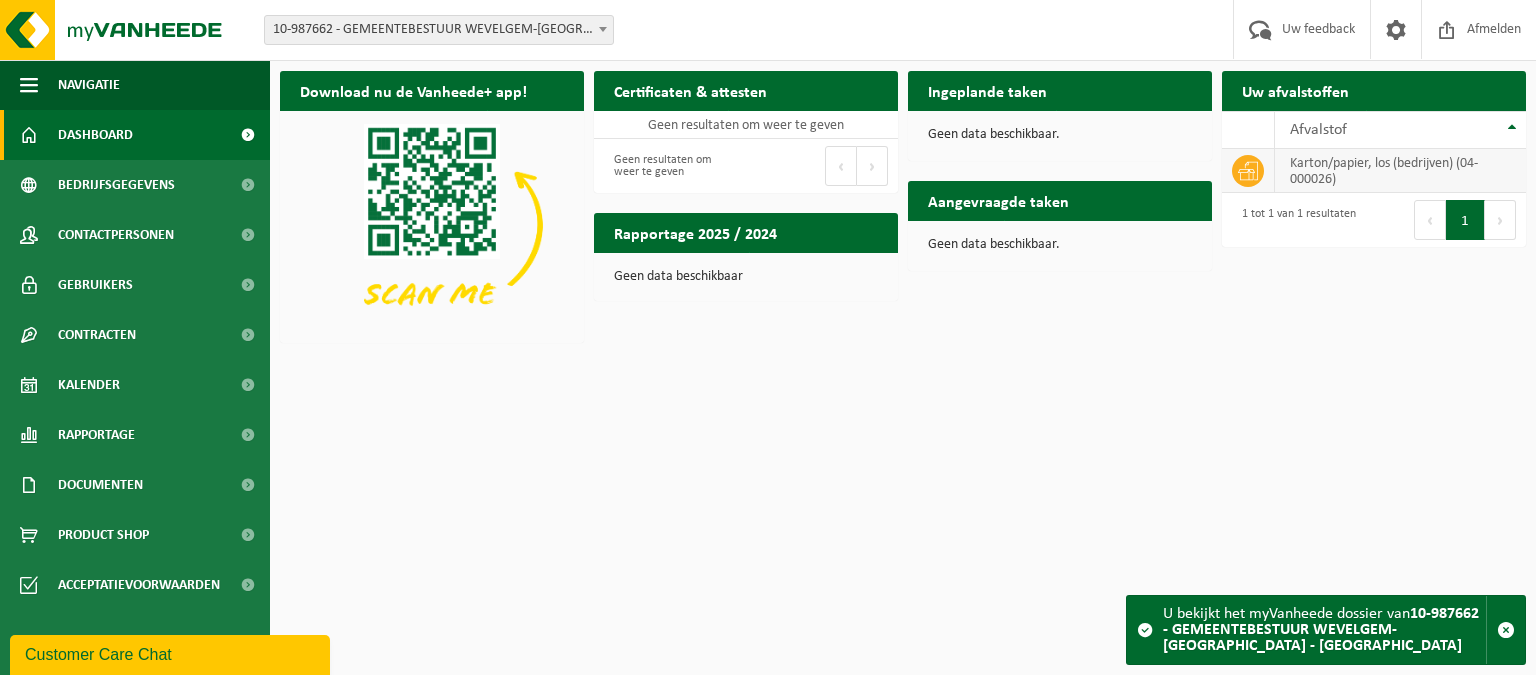 click on "karton/papier, los (bedrijven) (04-000026)" at bounding box center (1400, 171) 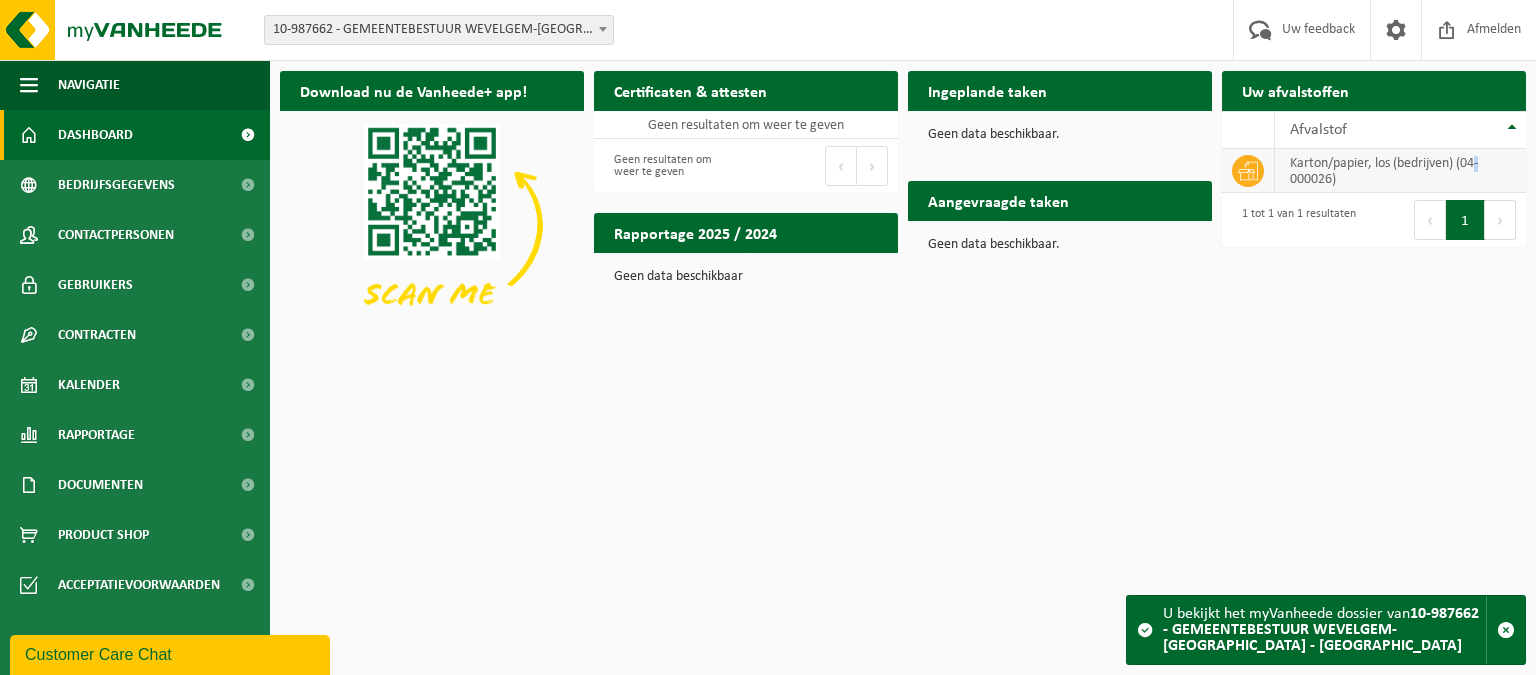 click on "karton/papier, los (bedrijven) (04-000026)" at bounding box center (1400, 171) 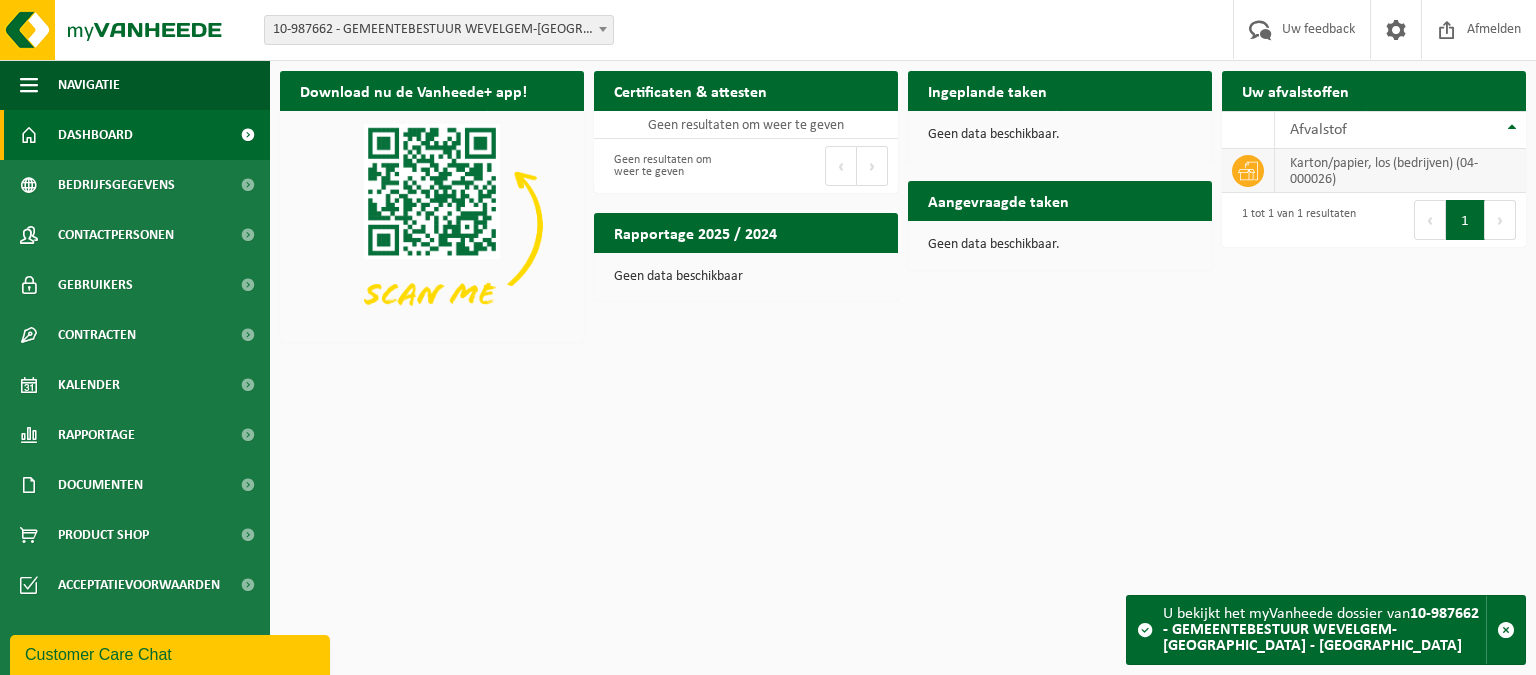 click 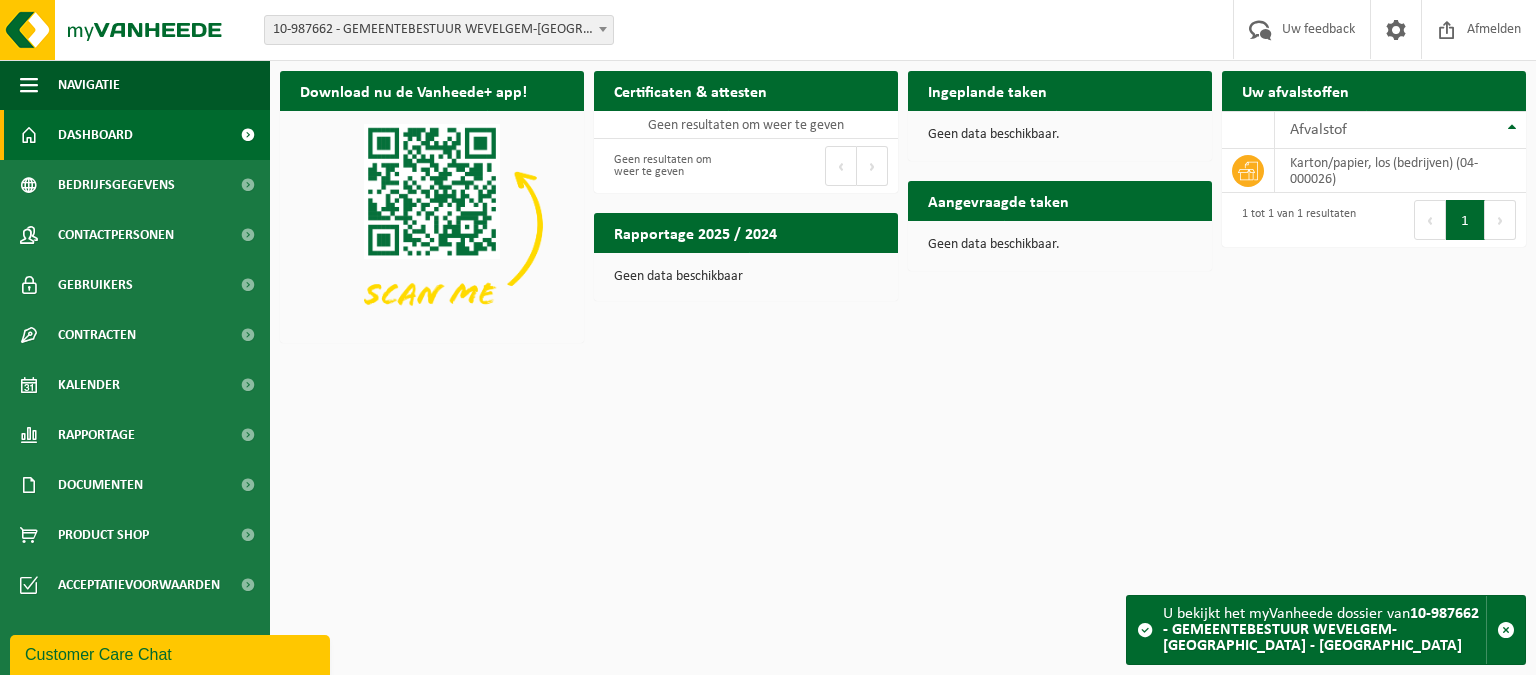 click on "10-987662 - GEMEENTEBESTUUR WEVELGEM-[GEOGRAPHIC_DATA] - [GEOGRAPHIC_DATA]" at bounding box center [1321, 630] 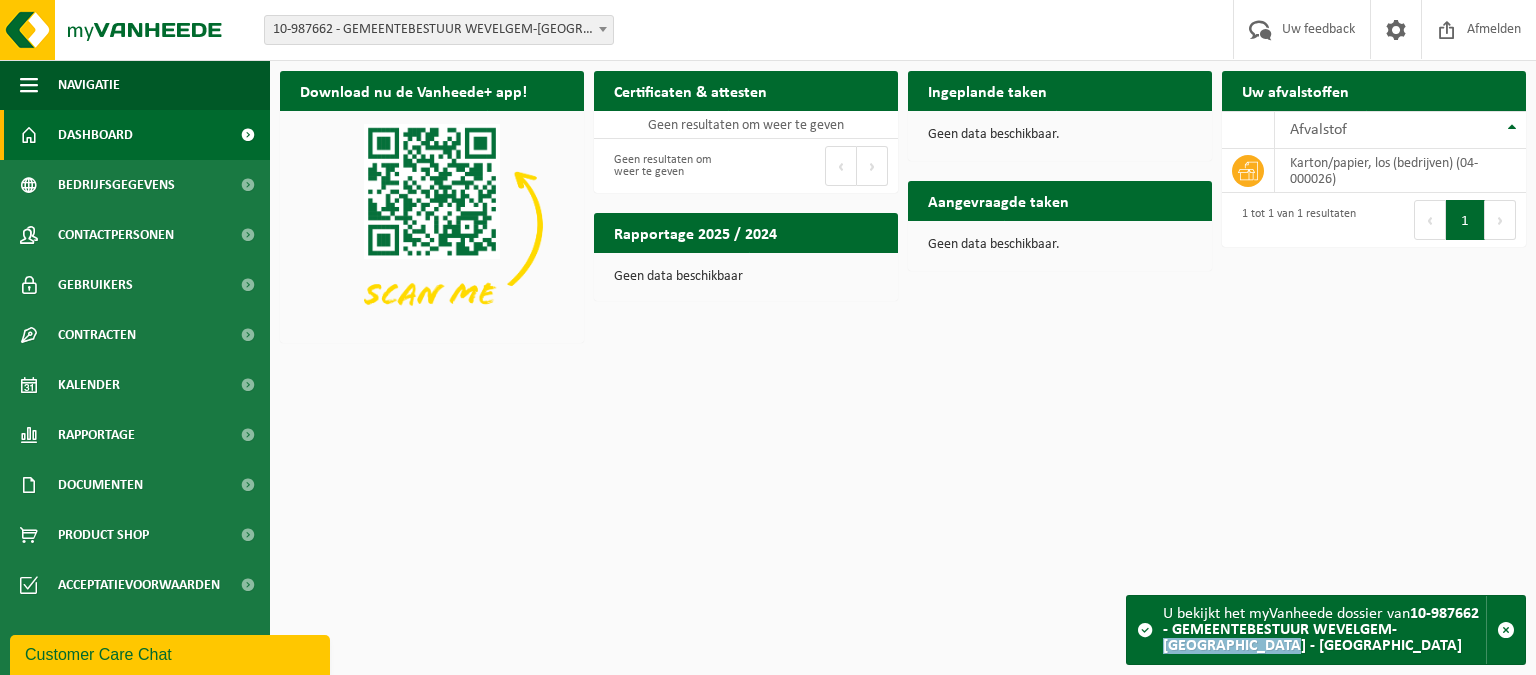 click on "10-987662 - GEMEENTEBESTUUR WEVELGEM-[GEOGRAPHIC_DATA] - [GEOGRAPHIC_DATA]" at bounding box center [1321, 630] 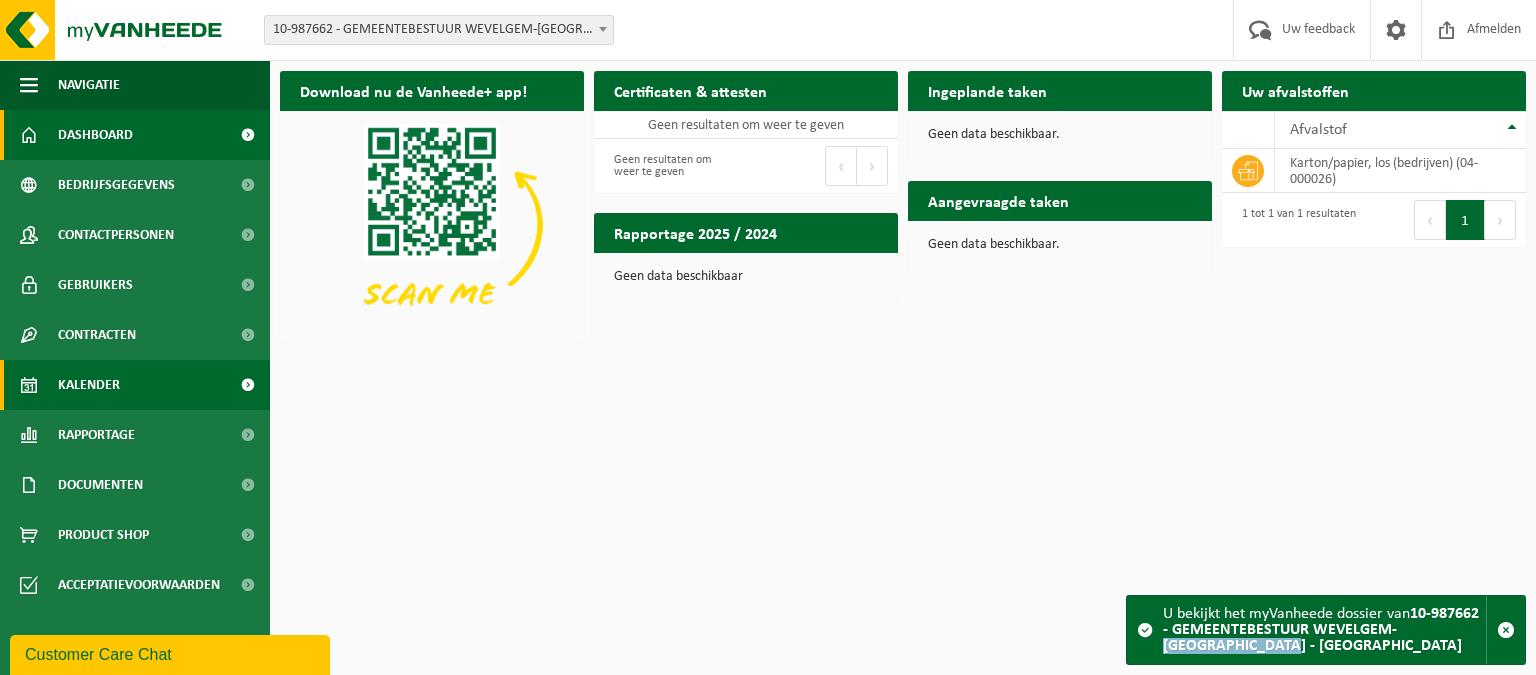 click on "Kalender" at bounding box center (89, 385) 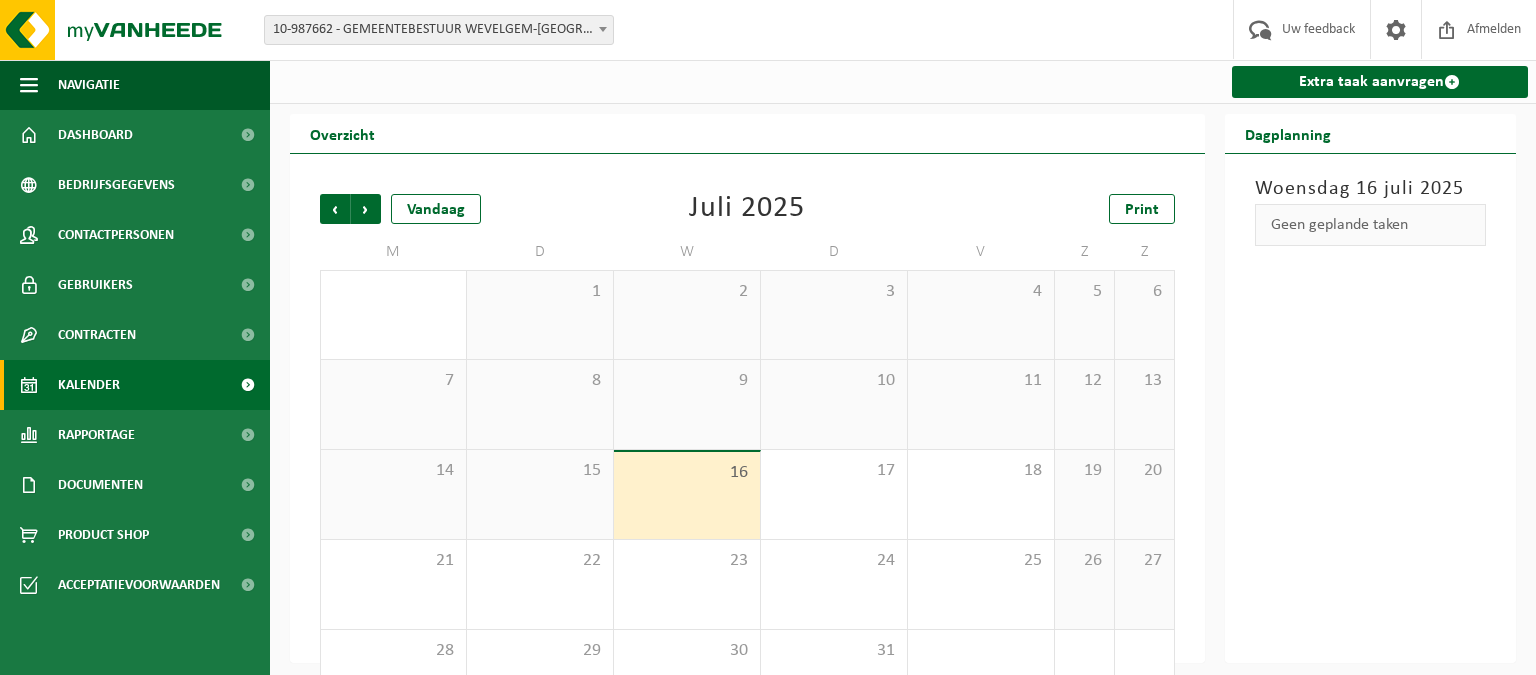 scroll, scrollTop: 0, scrollLeft: 0, axis: both 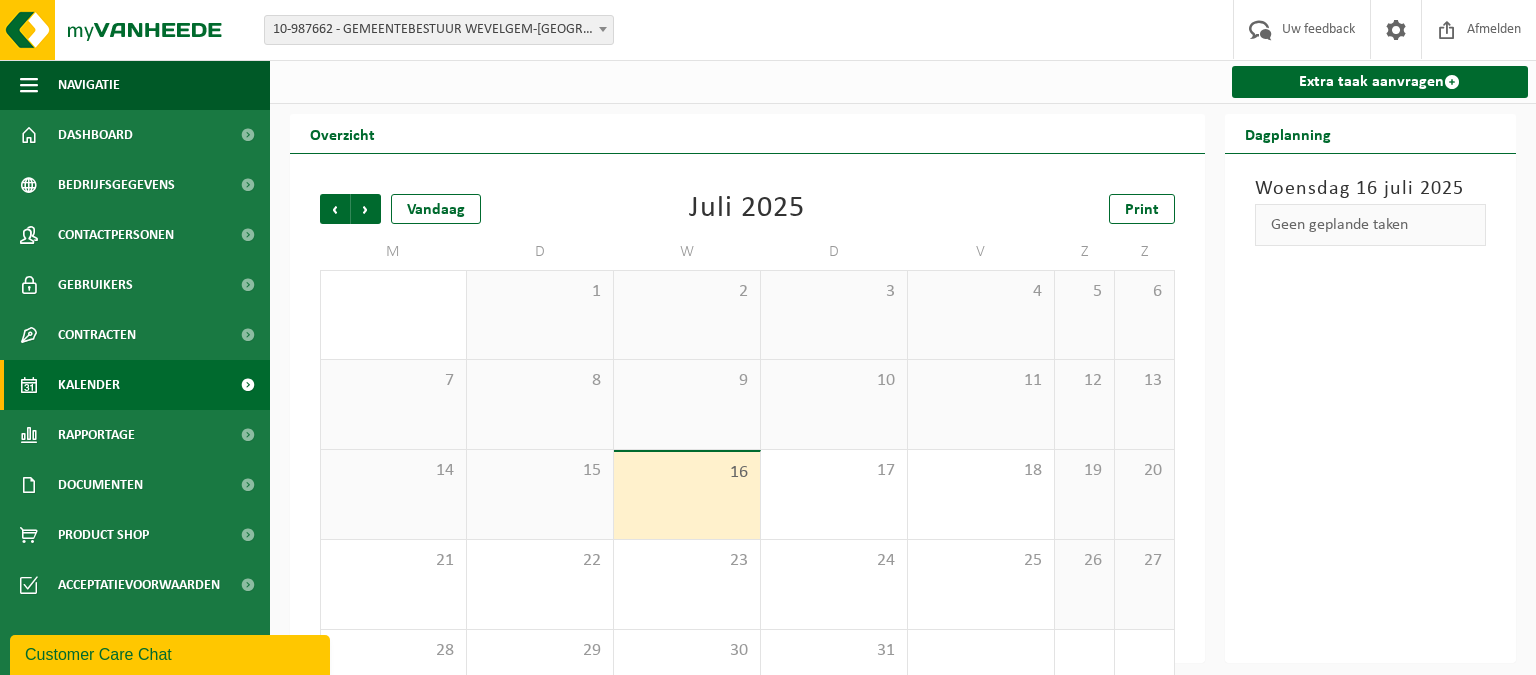 click at bounding box center (603, 29) 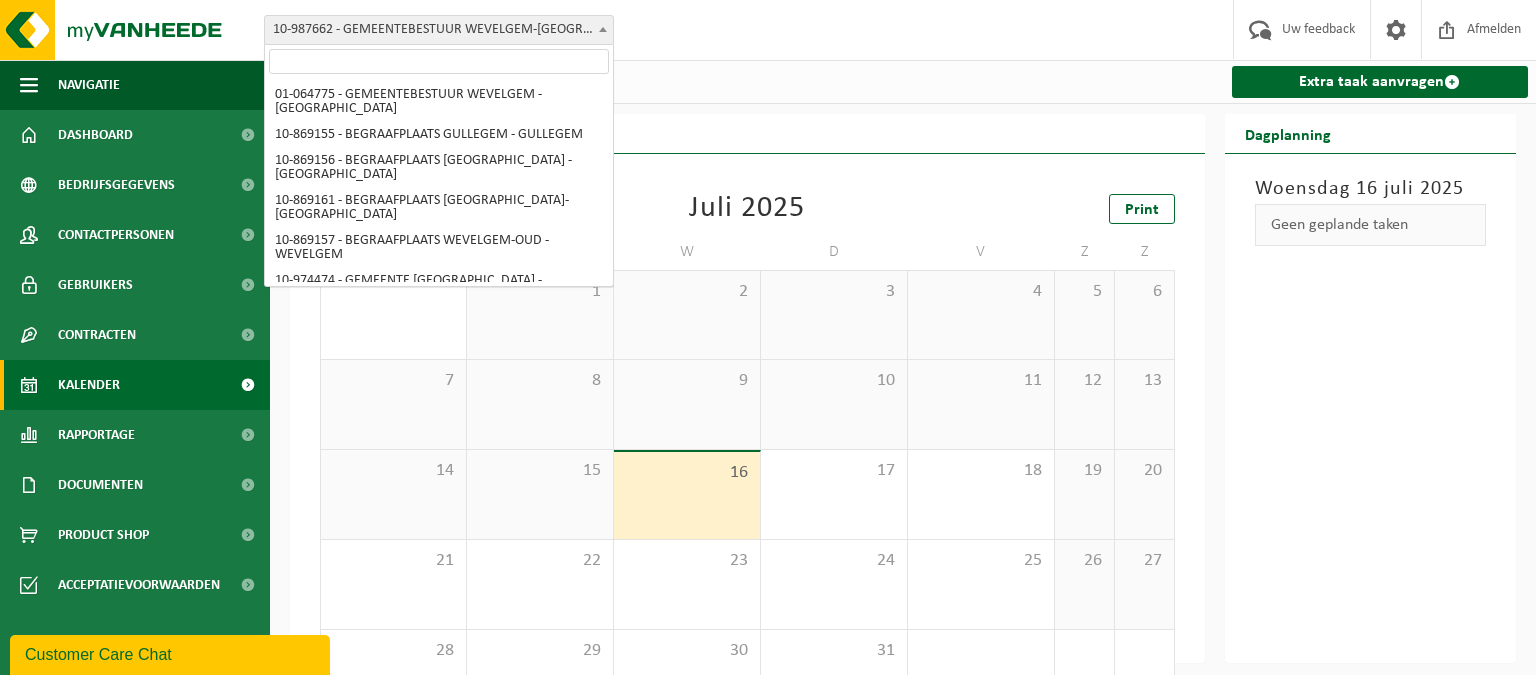 scroll, scrollTop: 292, scrollLeft: 0, axis: vertical 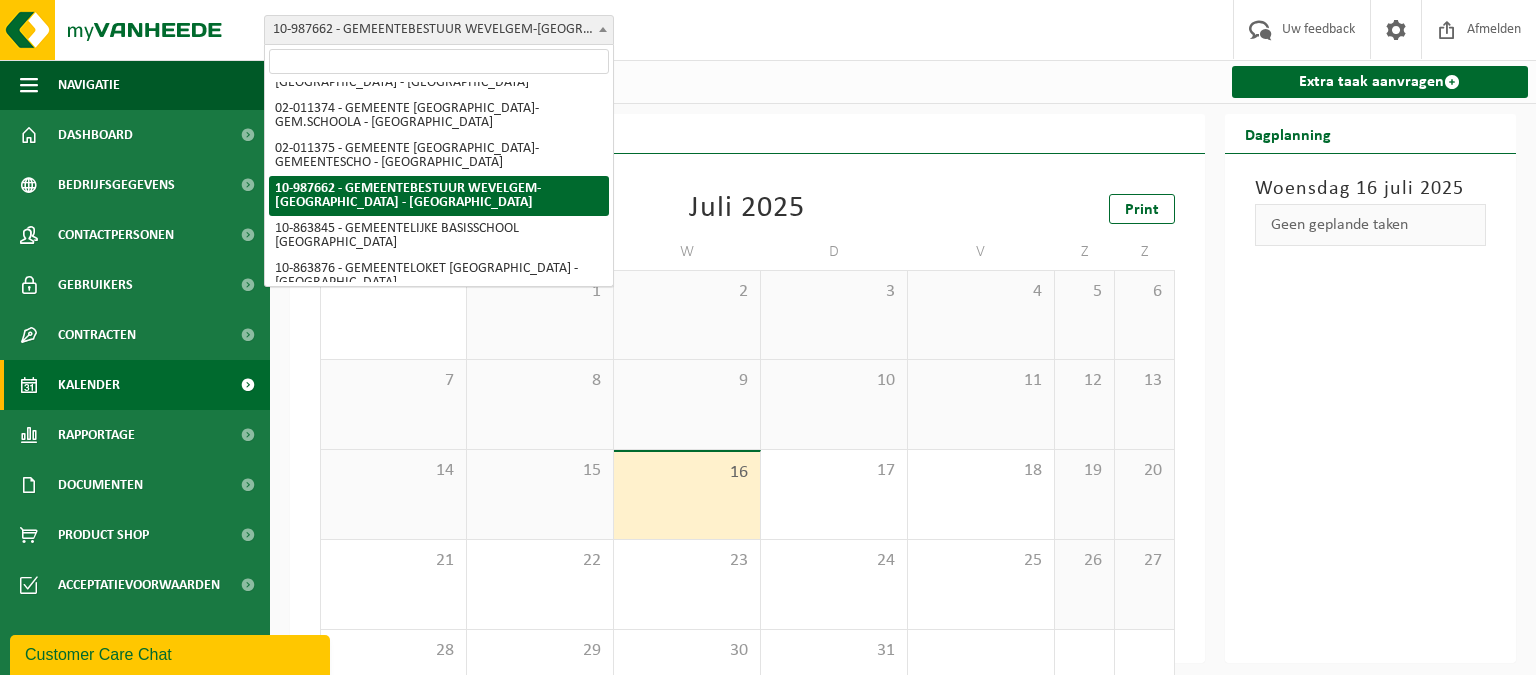 click at bounding box center (603, 29) 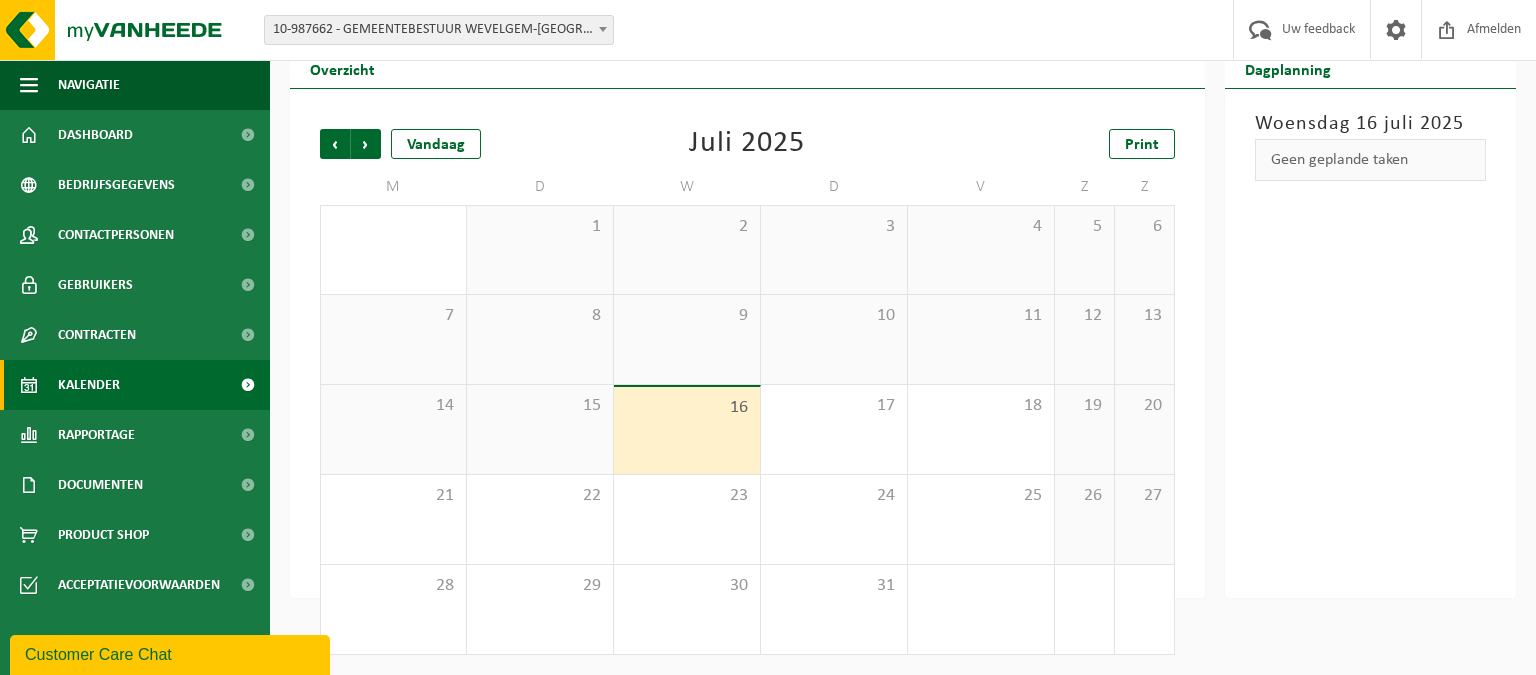 scroll, scrollTop: 0, scrollLeft: 0, axis: both 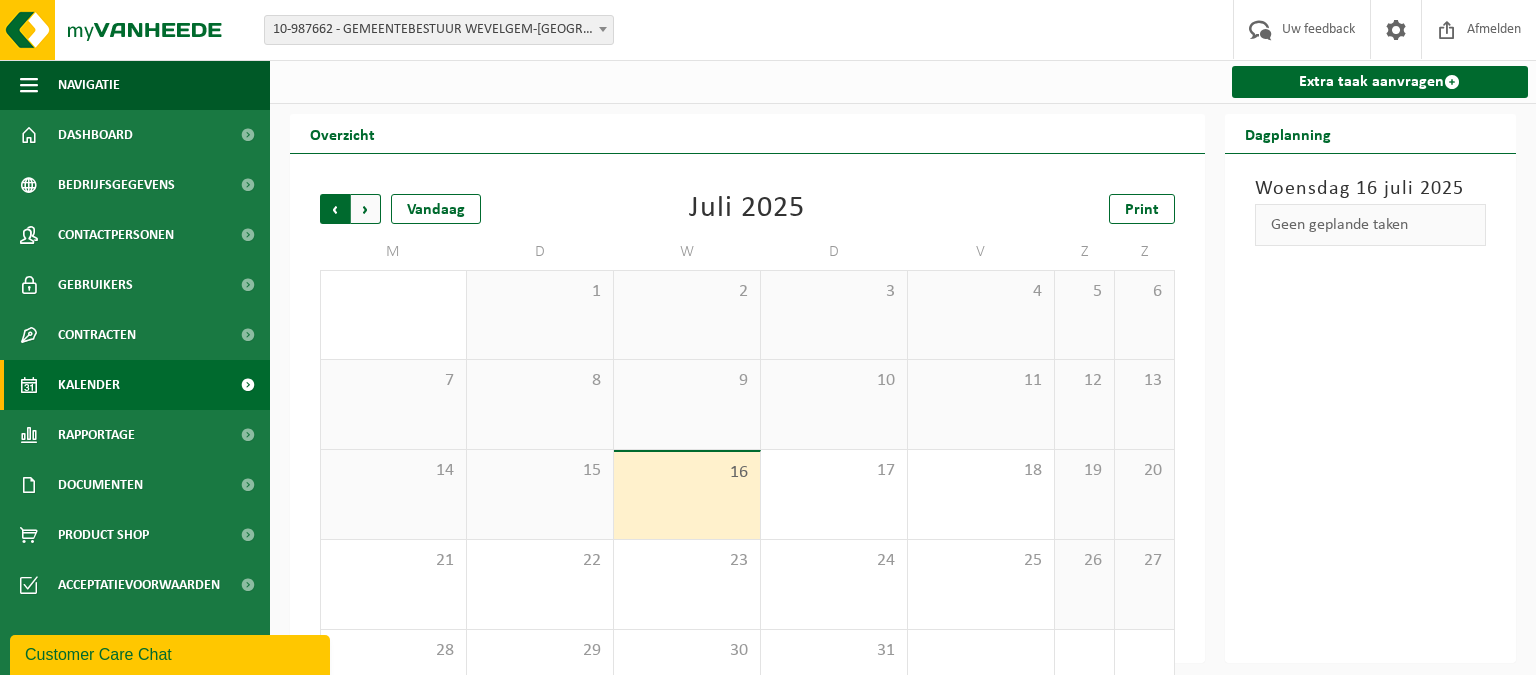 click on "Volgende" at bounding box center [366, 209] 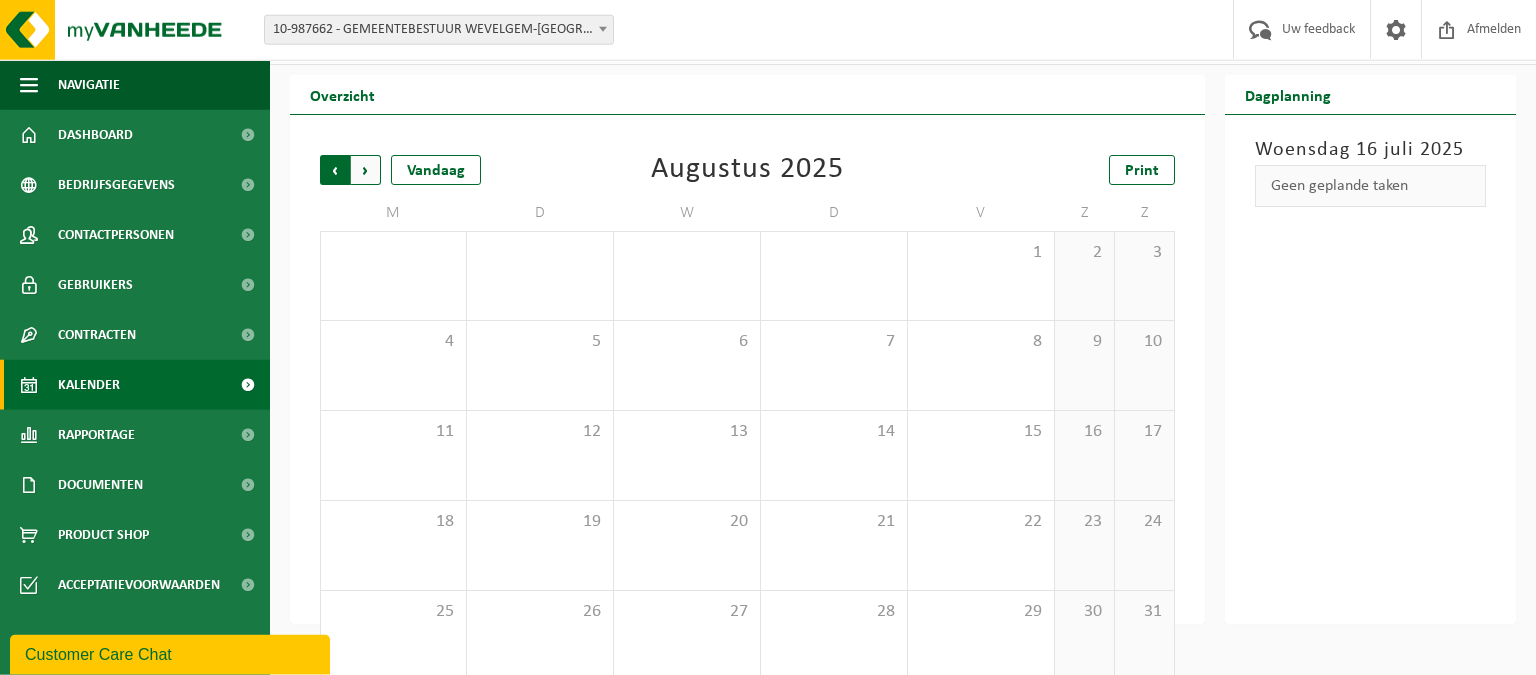 scroll, scrollTop: 66, scrollLeft: 0, axis: vertical 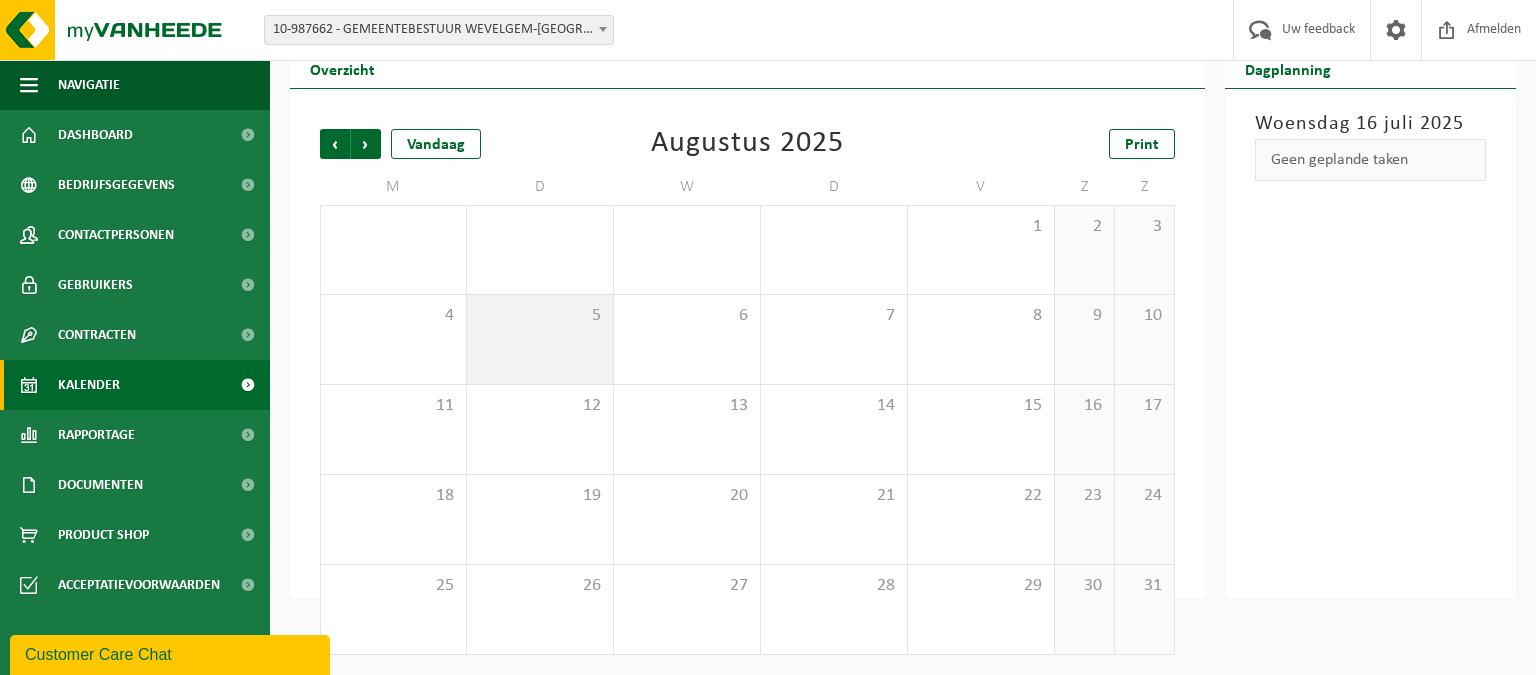 click on "5" at bounding box center (540, 339) 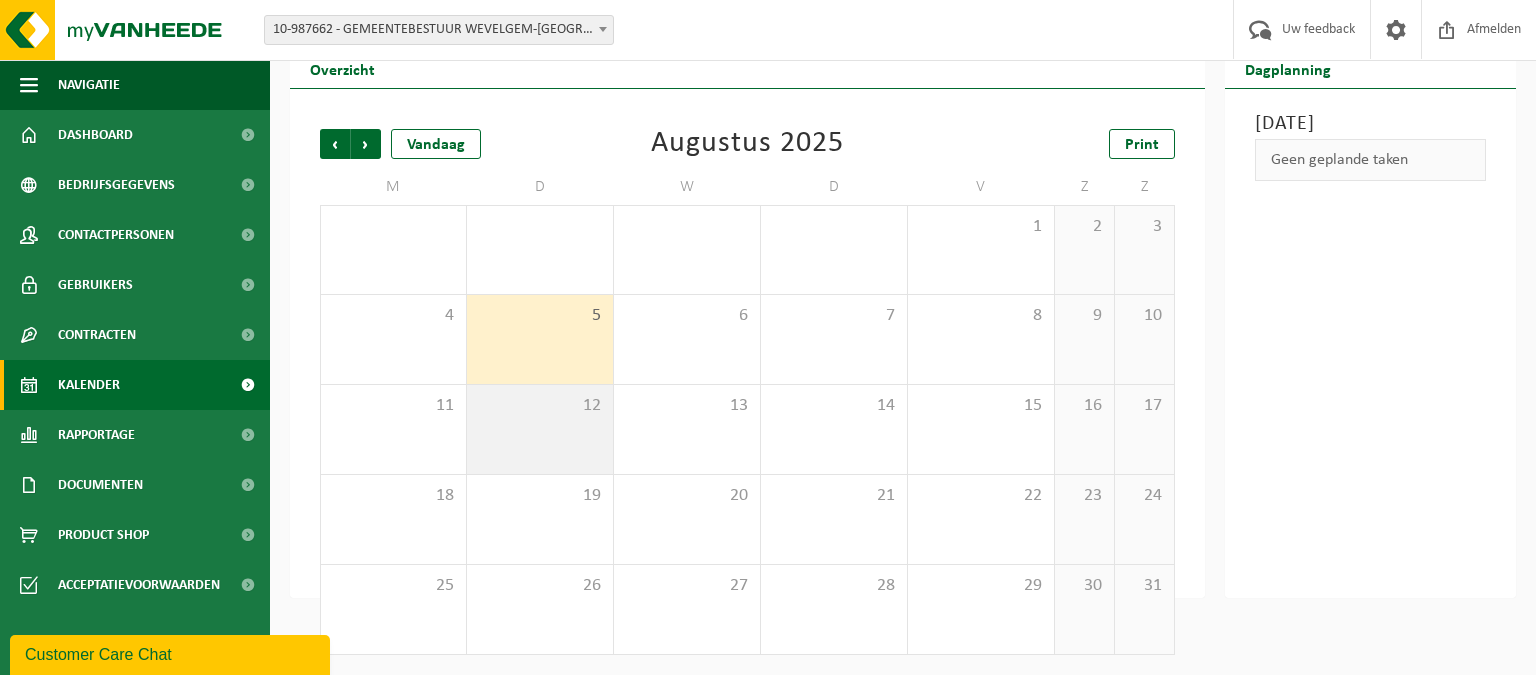click on "12" at bounding box center [540, 406] 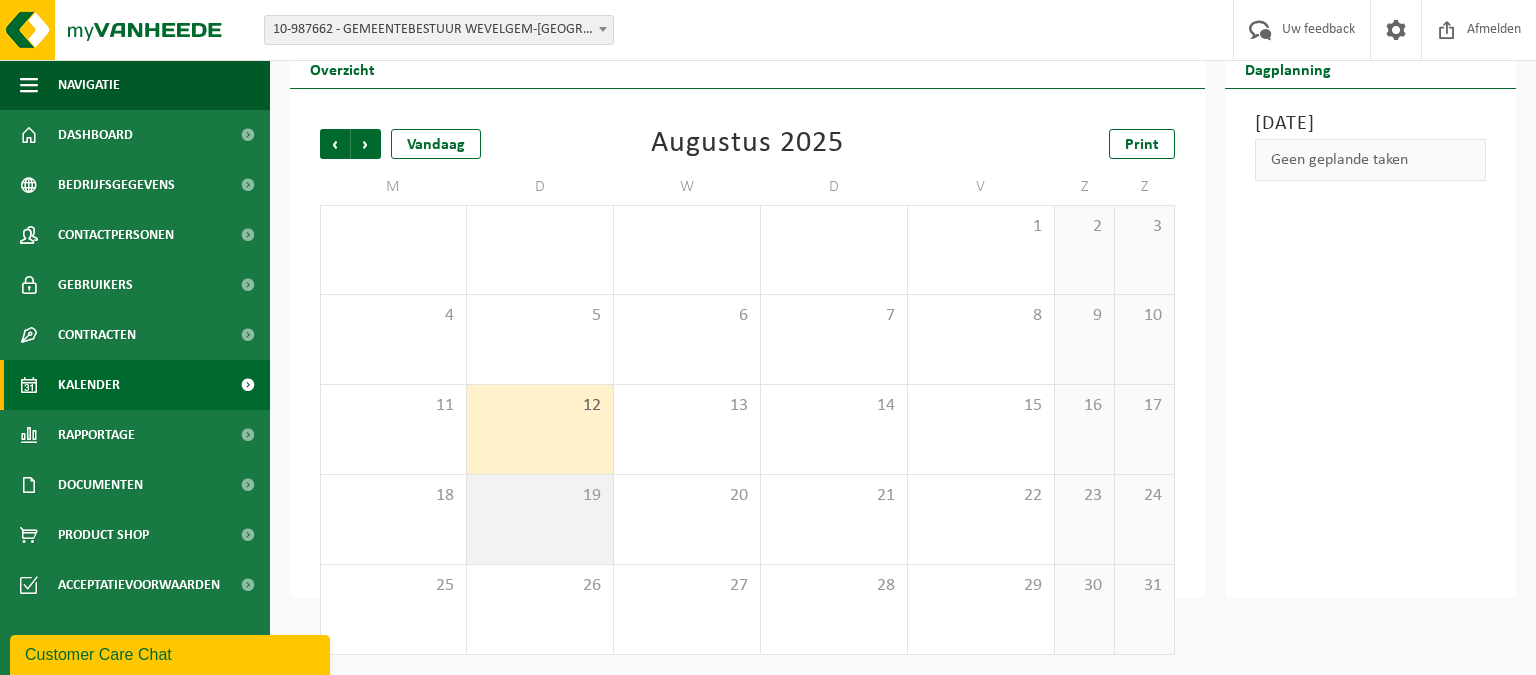 click on "19" at bounding box center [540, 496] 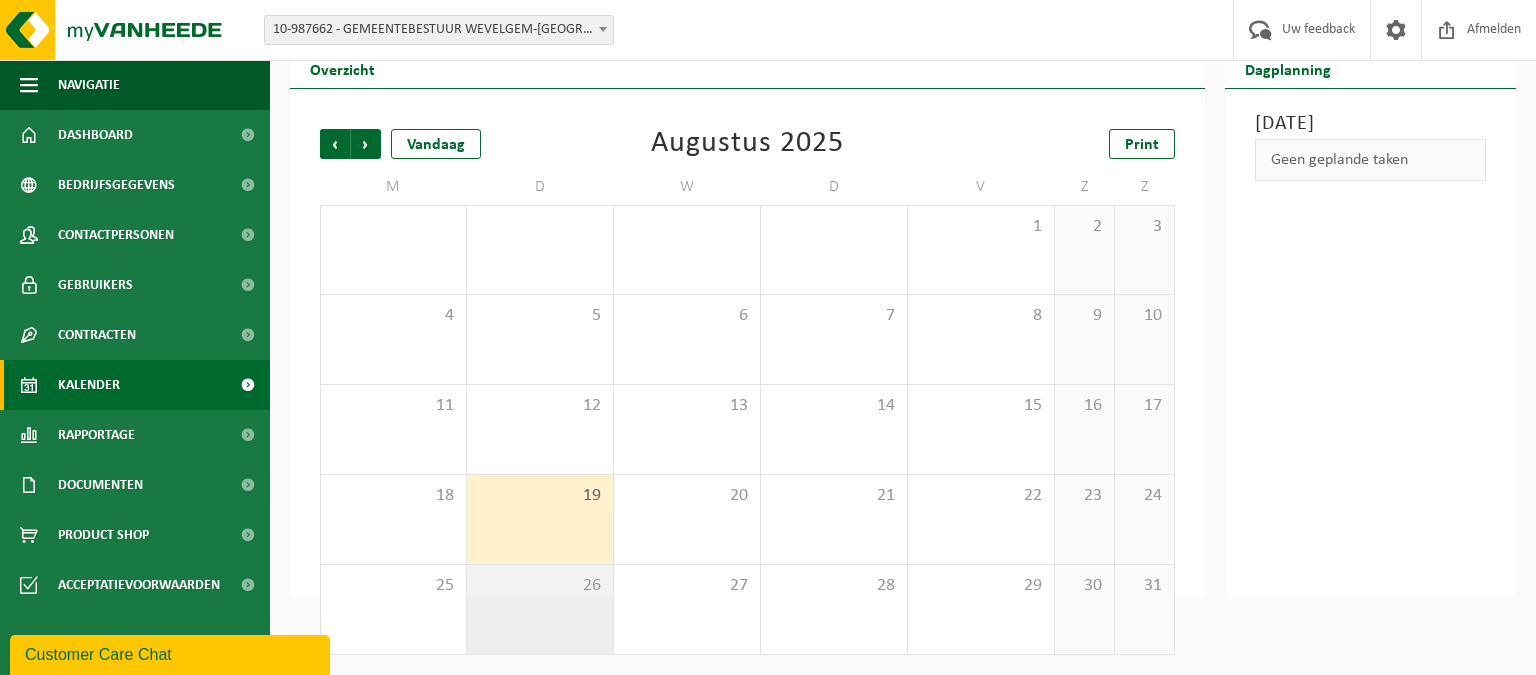 click on "26" at bounding box center (540, 586) 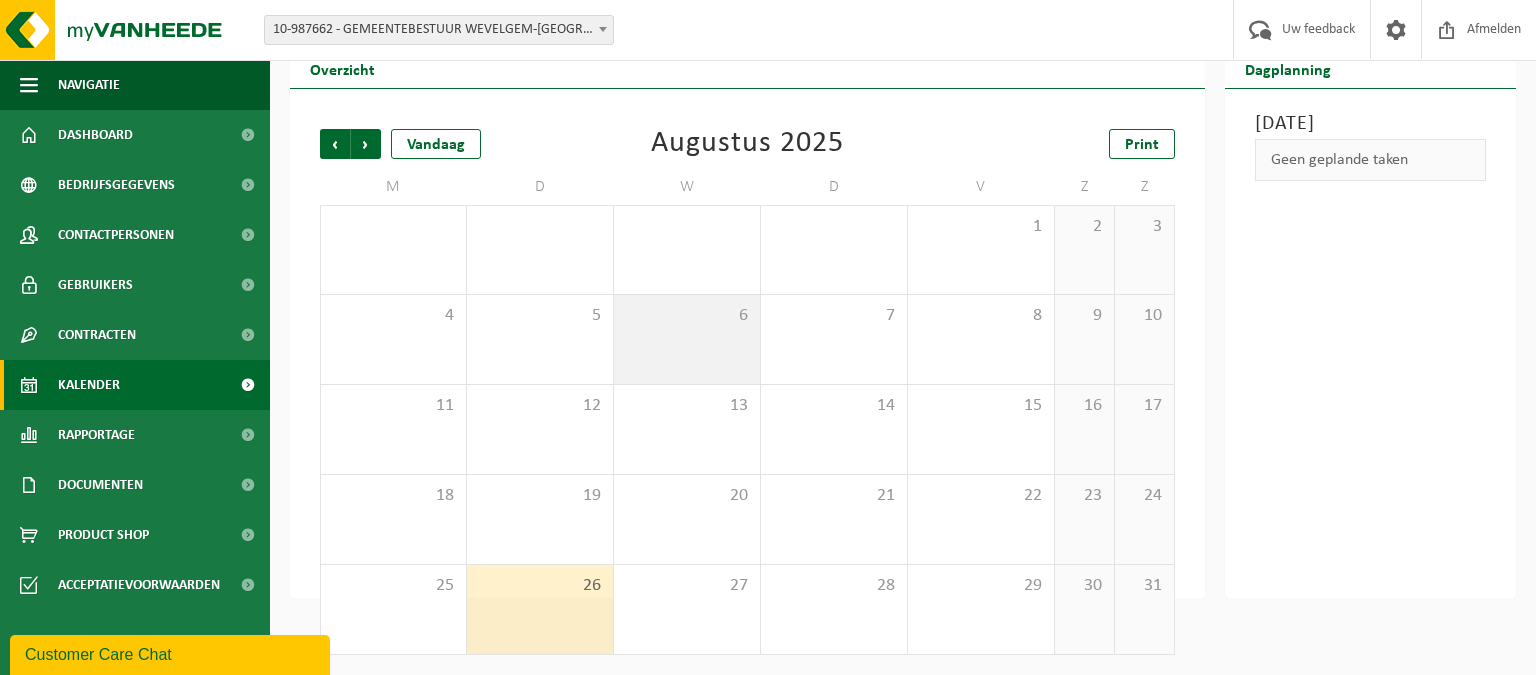 click on "6" at bounding box center (687, 339) 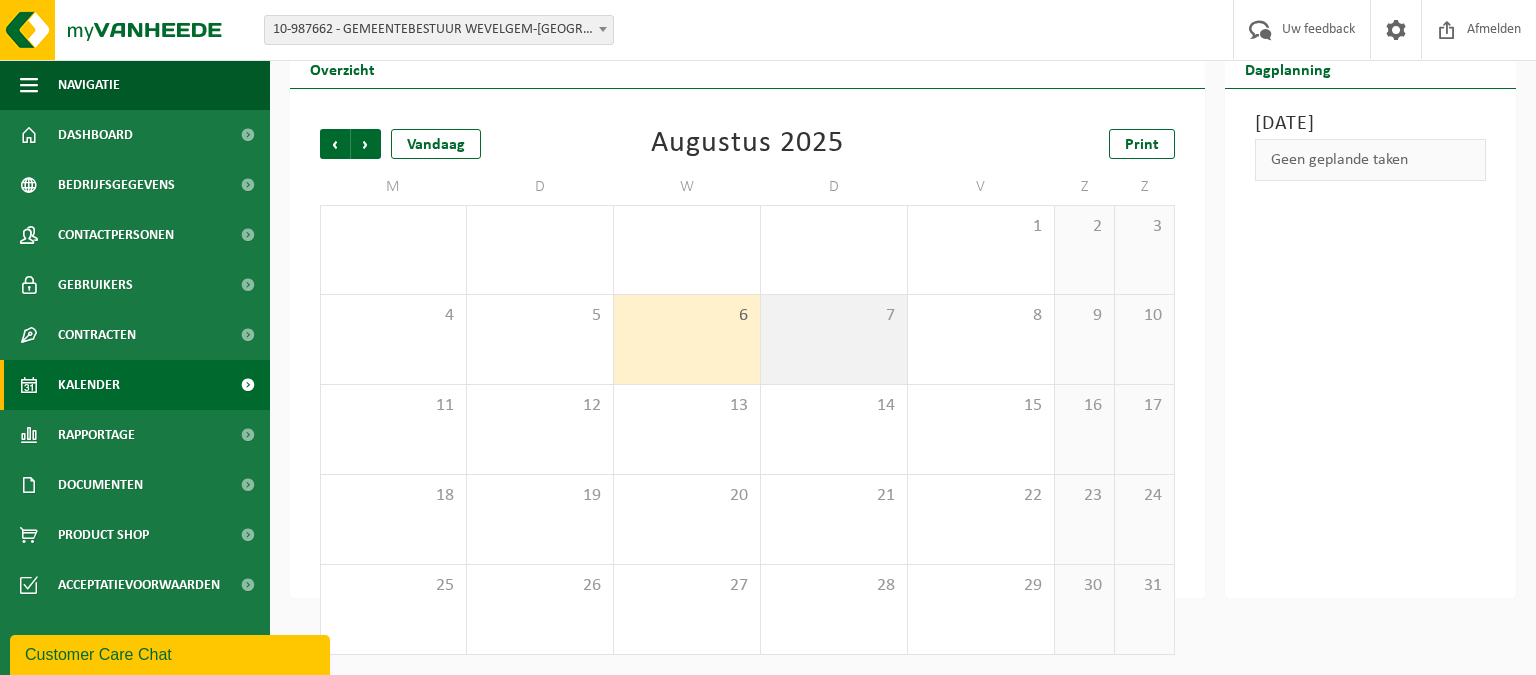 click on "7" at bounding box center (834, 339) 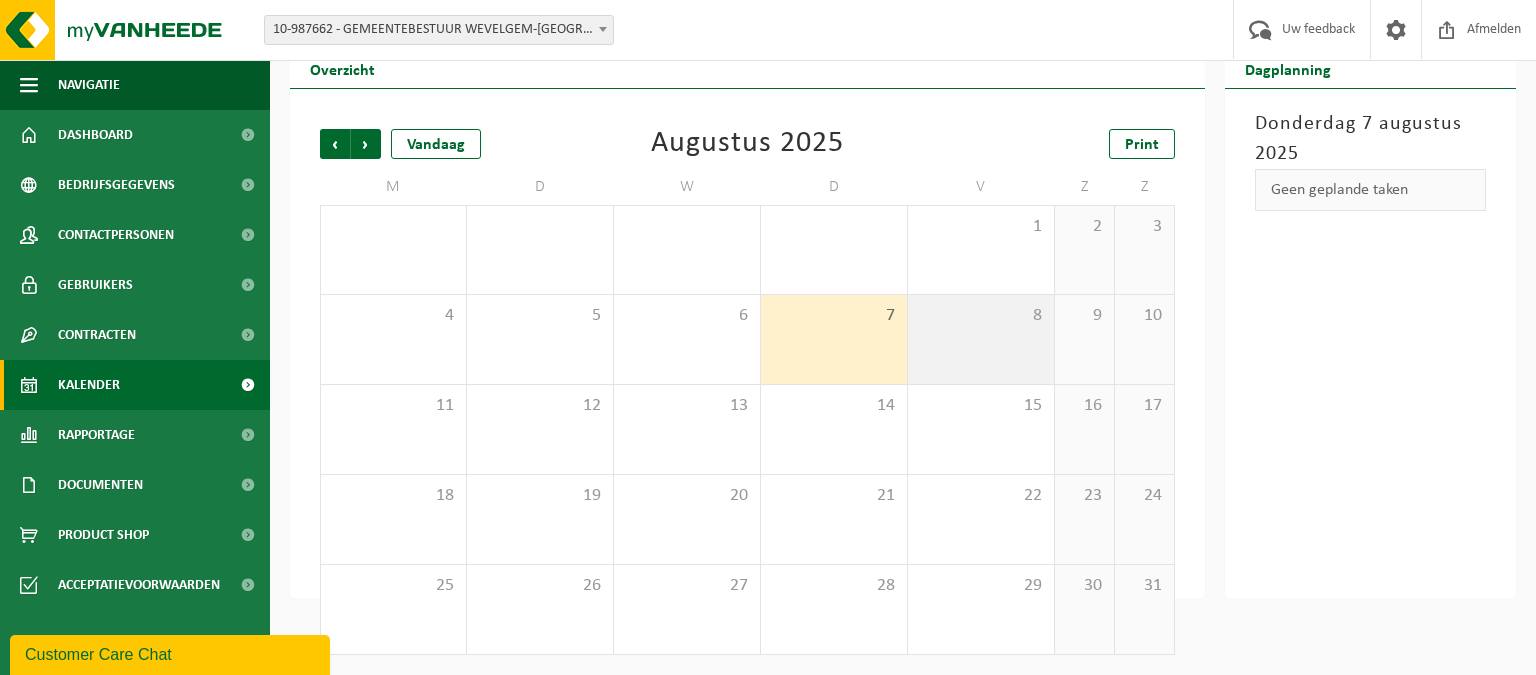 click on "8" at bounding box center (981, 339) 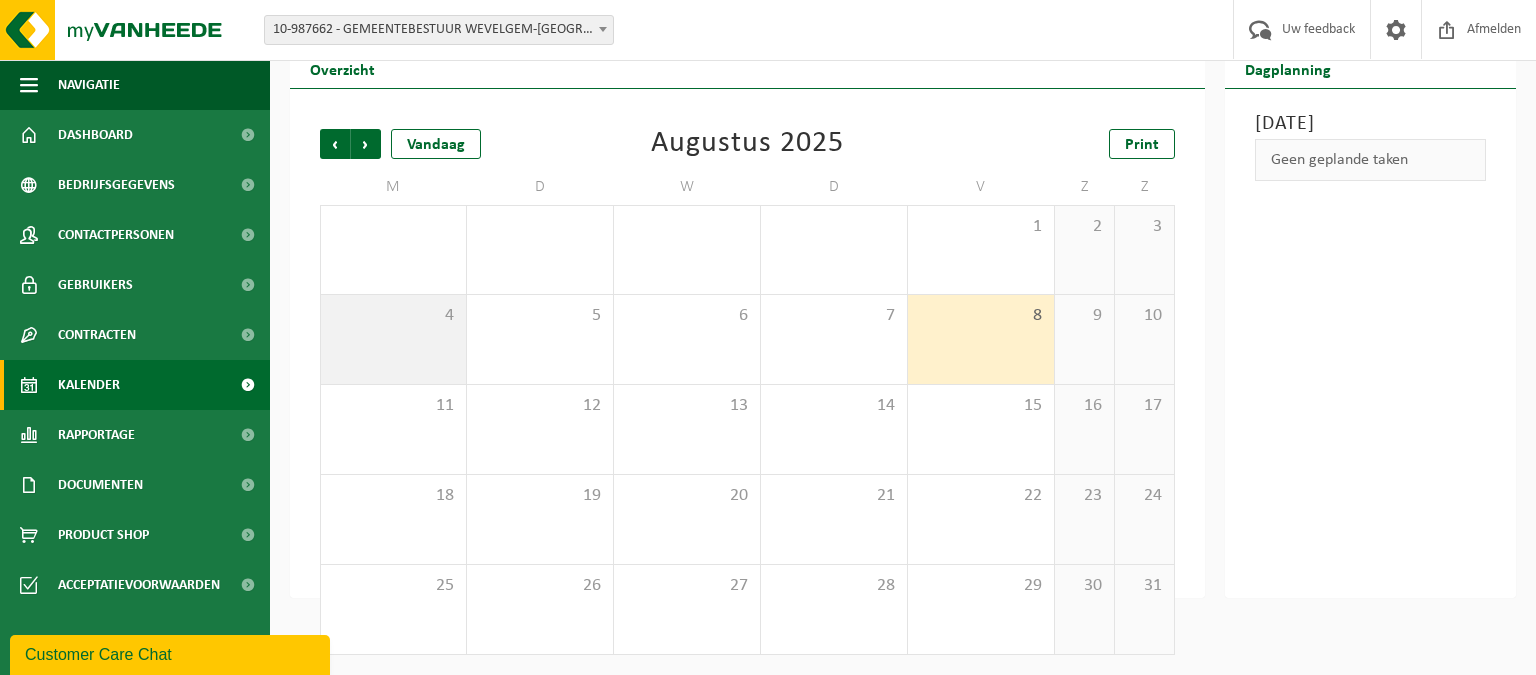 click on "4" at bounding box center [393, 339] 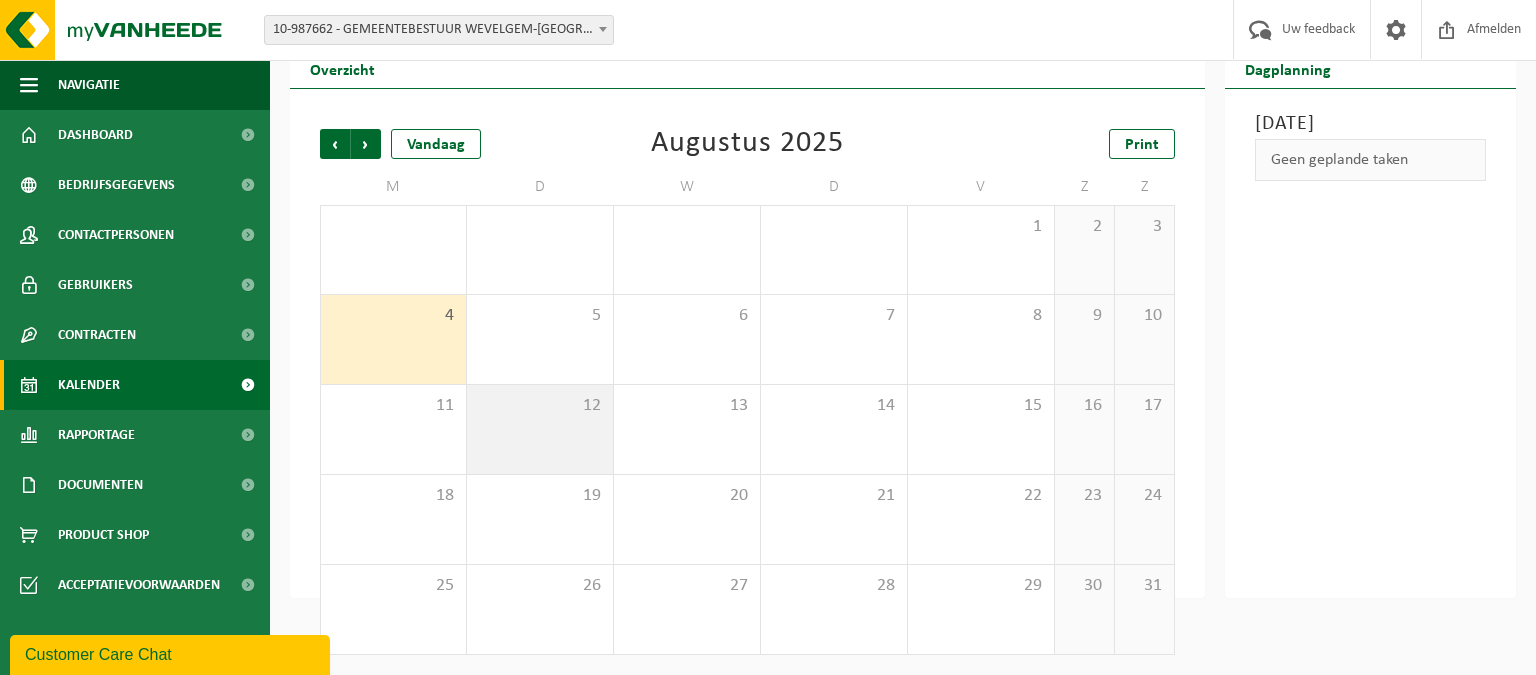 click on "12" at bounding box center [540, 429] 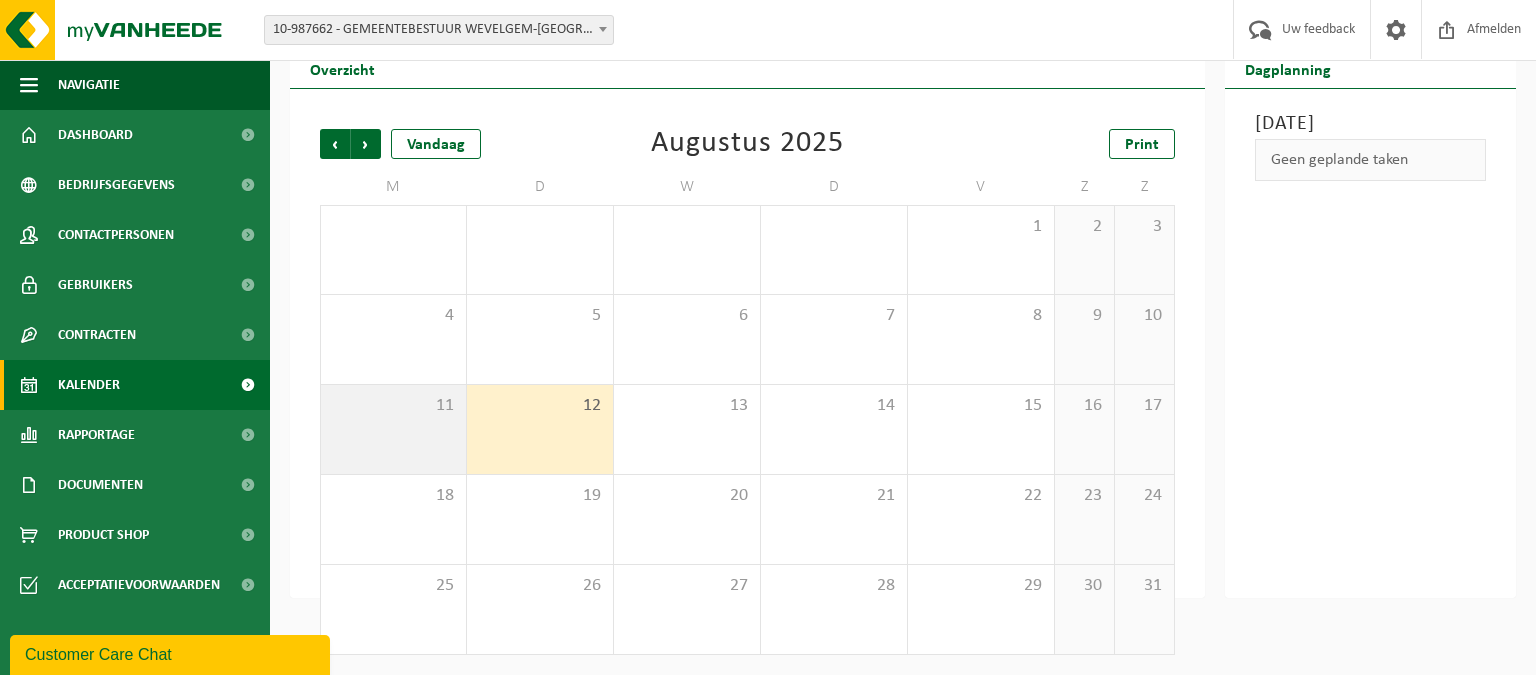 click on "11" at bounding box center (393, 429) 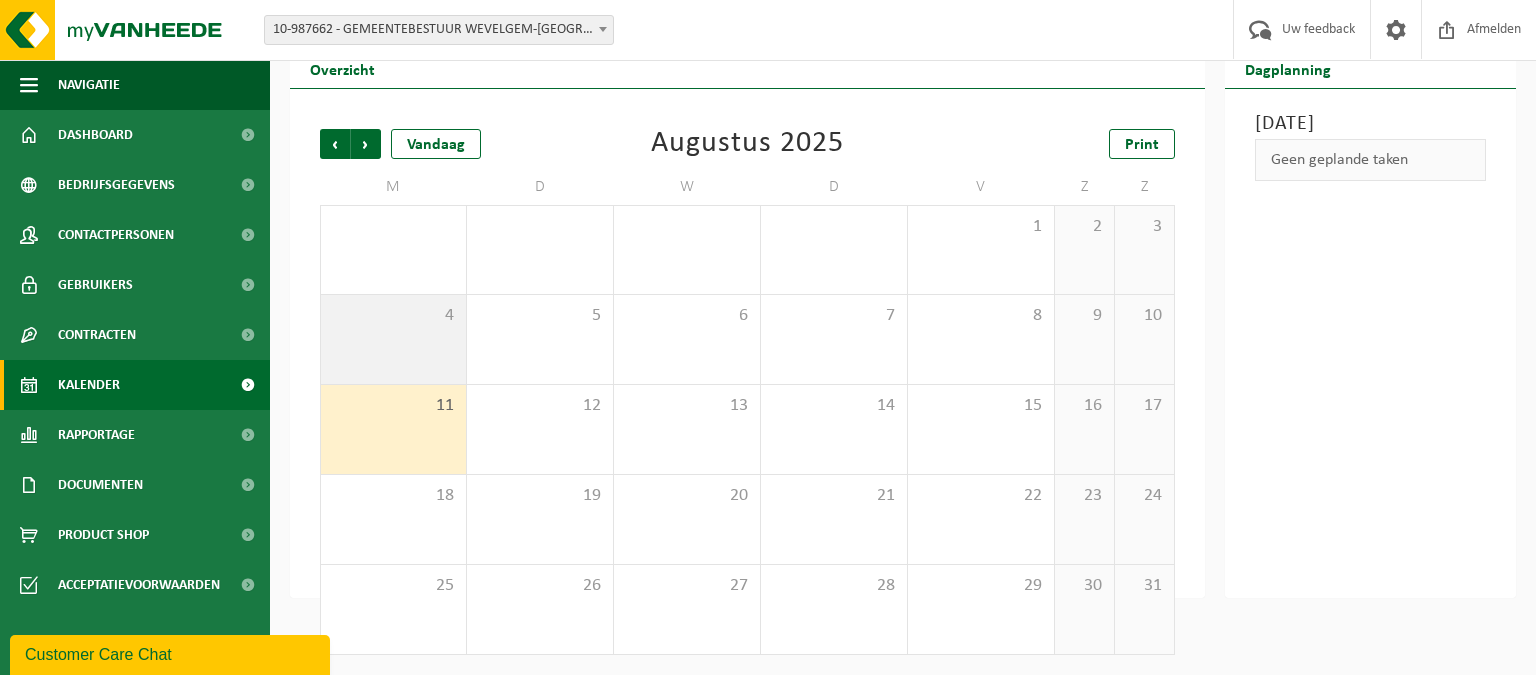 click on "4" at bounding box center (393, 339) 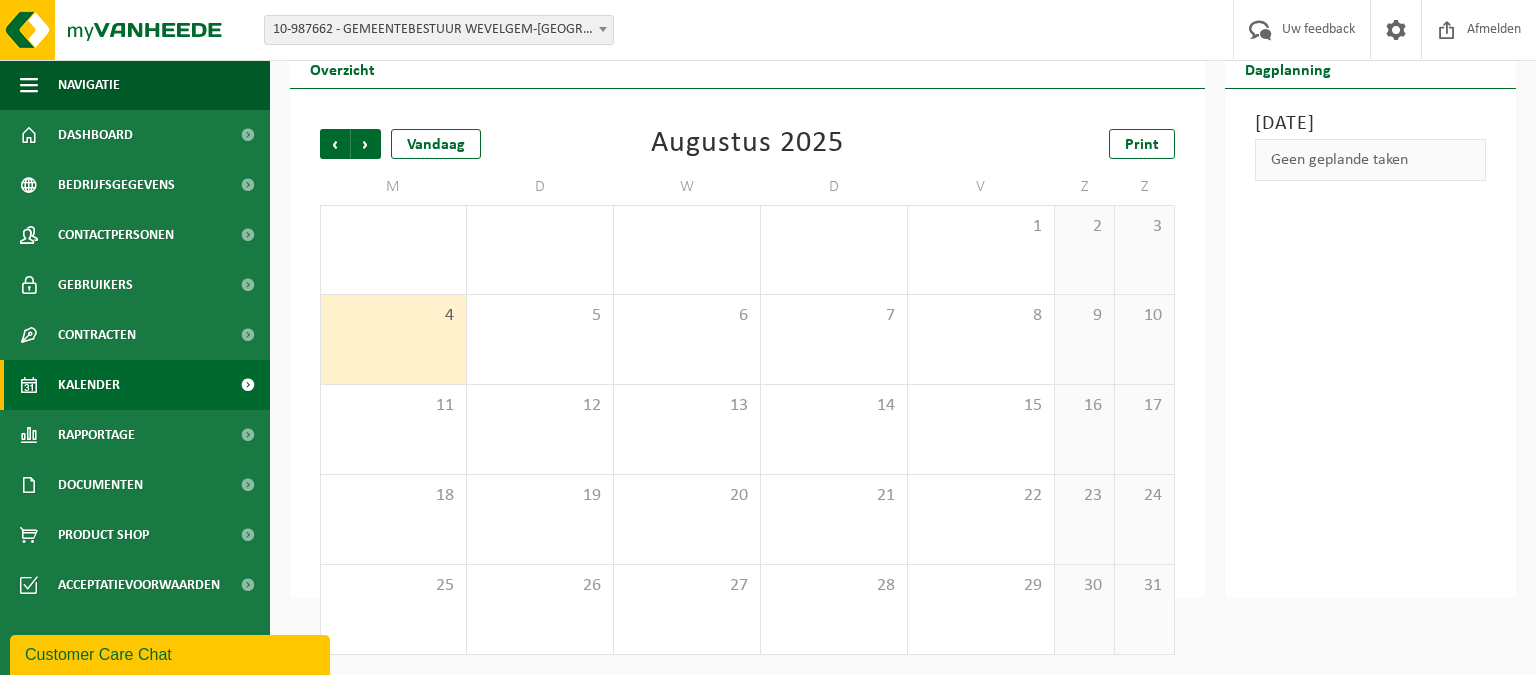 click at bounding box center [603, 29] 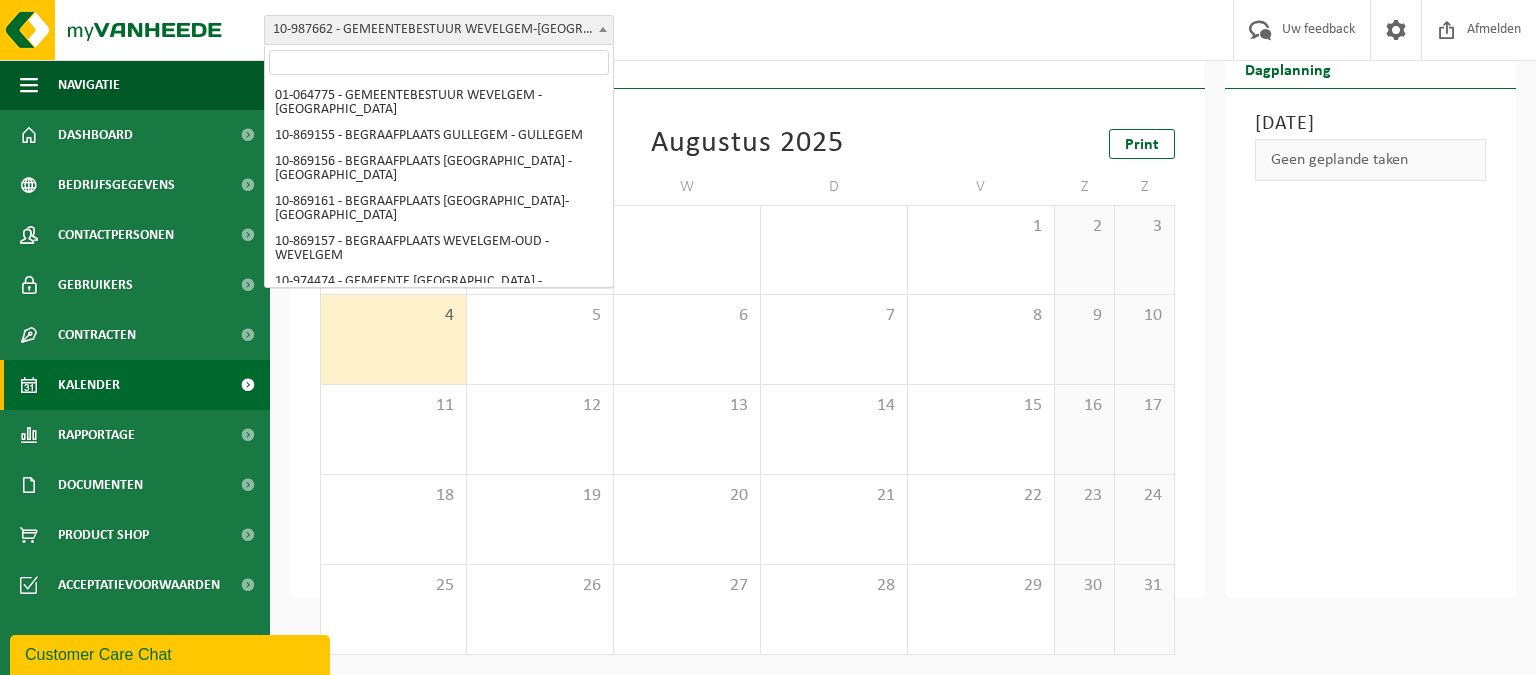 scroll, scrollTop: 318, scrollLeft: 0, axis: vertical 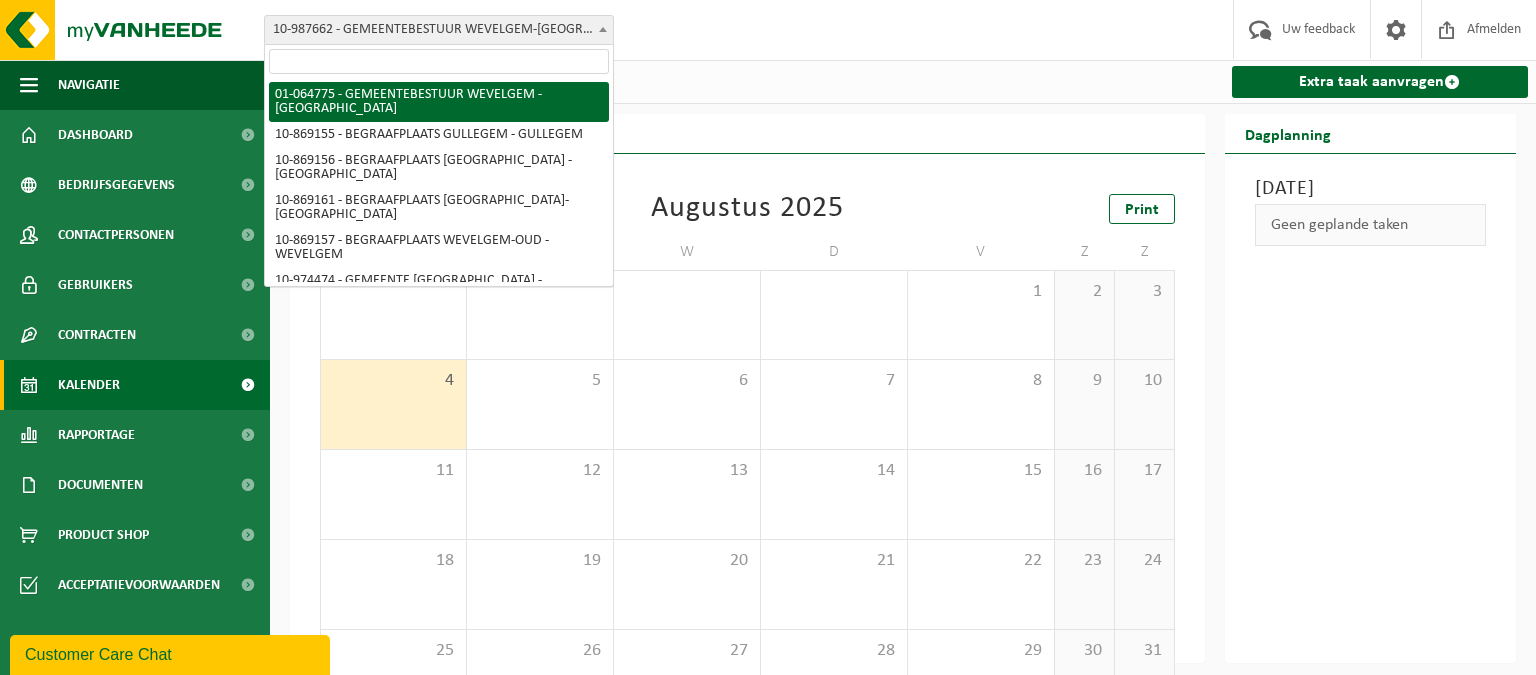 select on "14032" 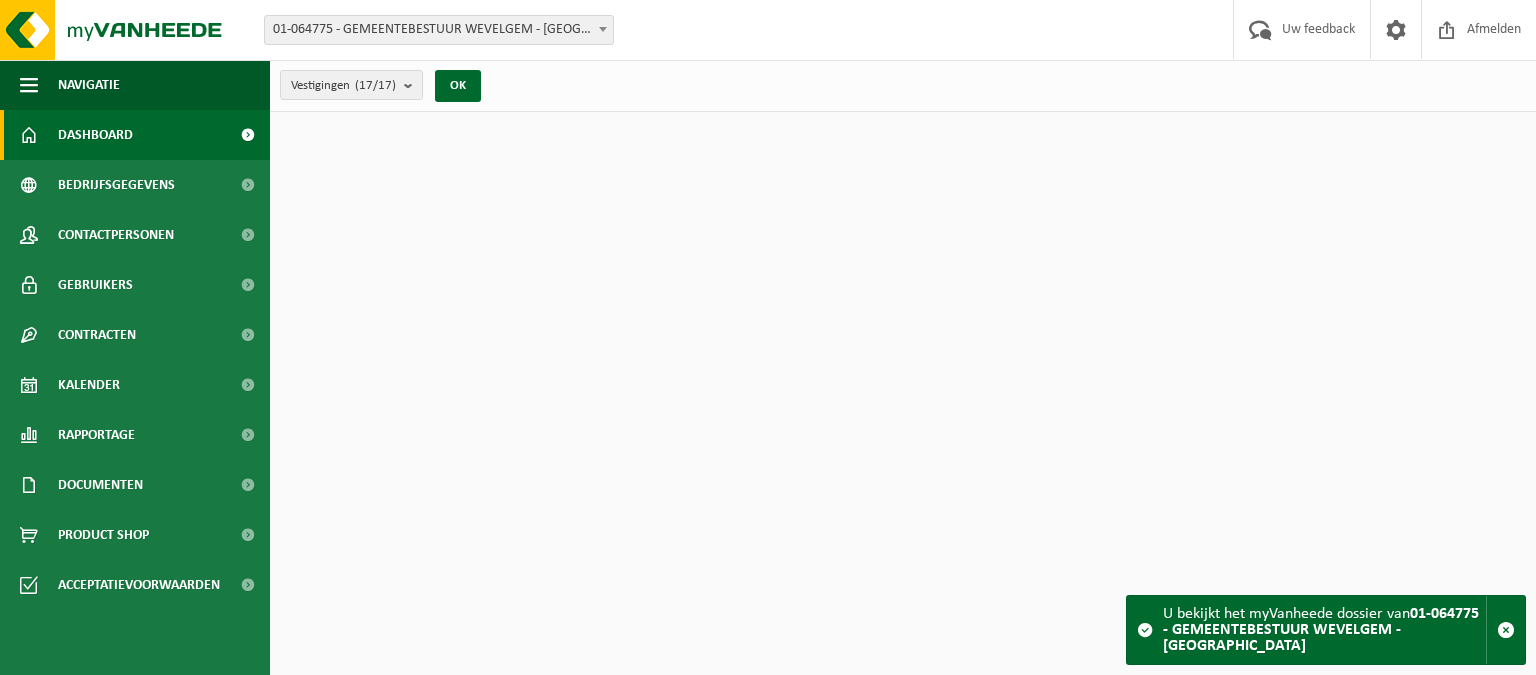 scroll, scrollTop: 0, scrollLeft: 0, axis: both 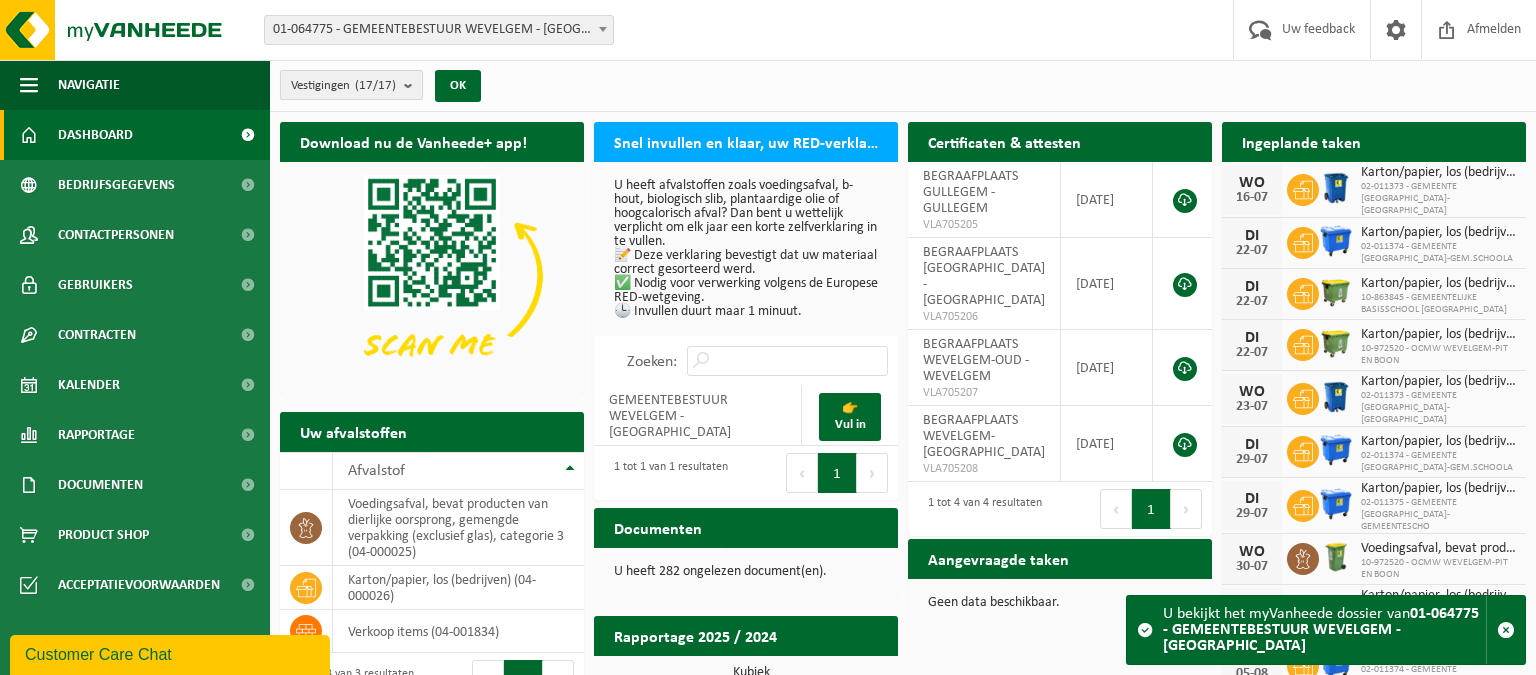 click at bounding box center [413, 85] 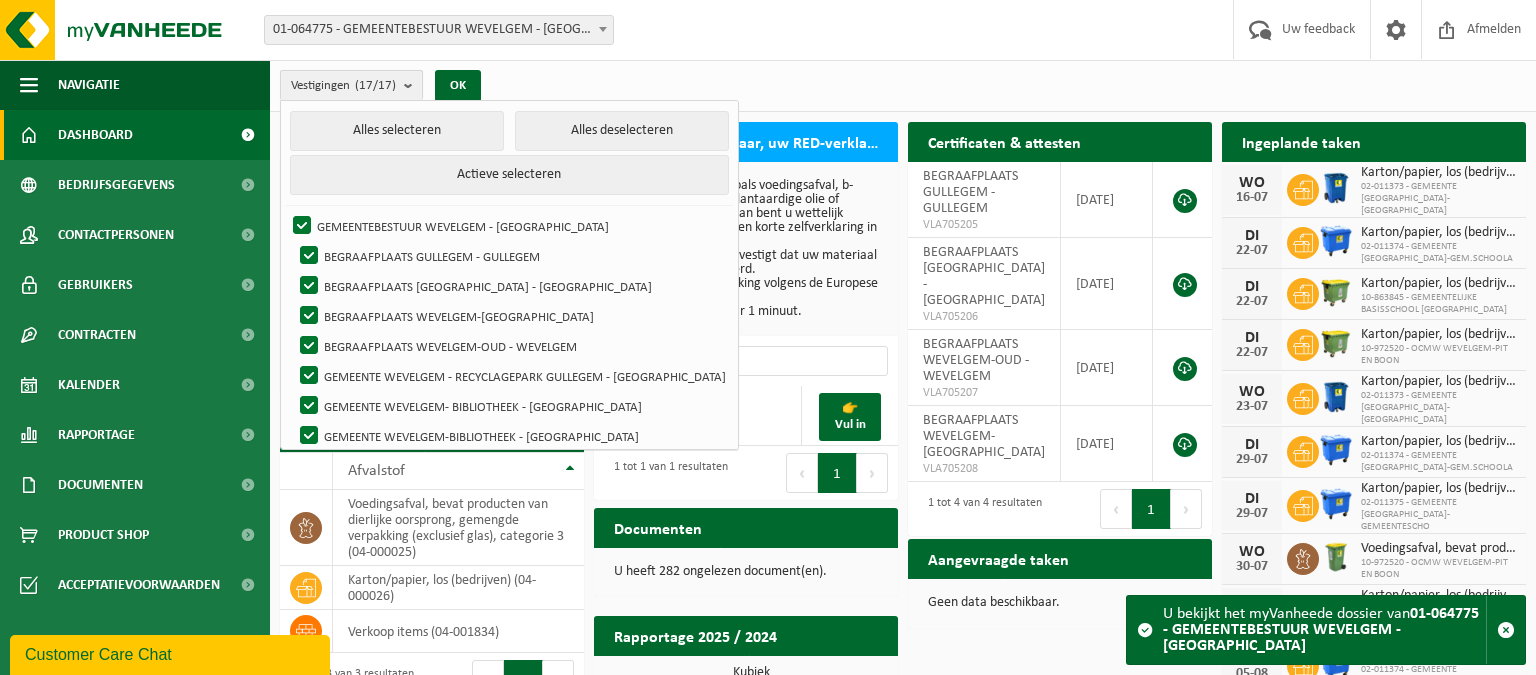 click at bounding box center (413, 85) 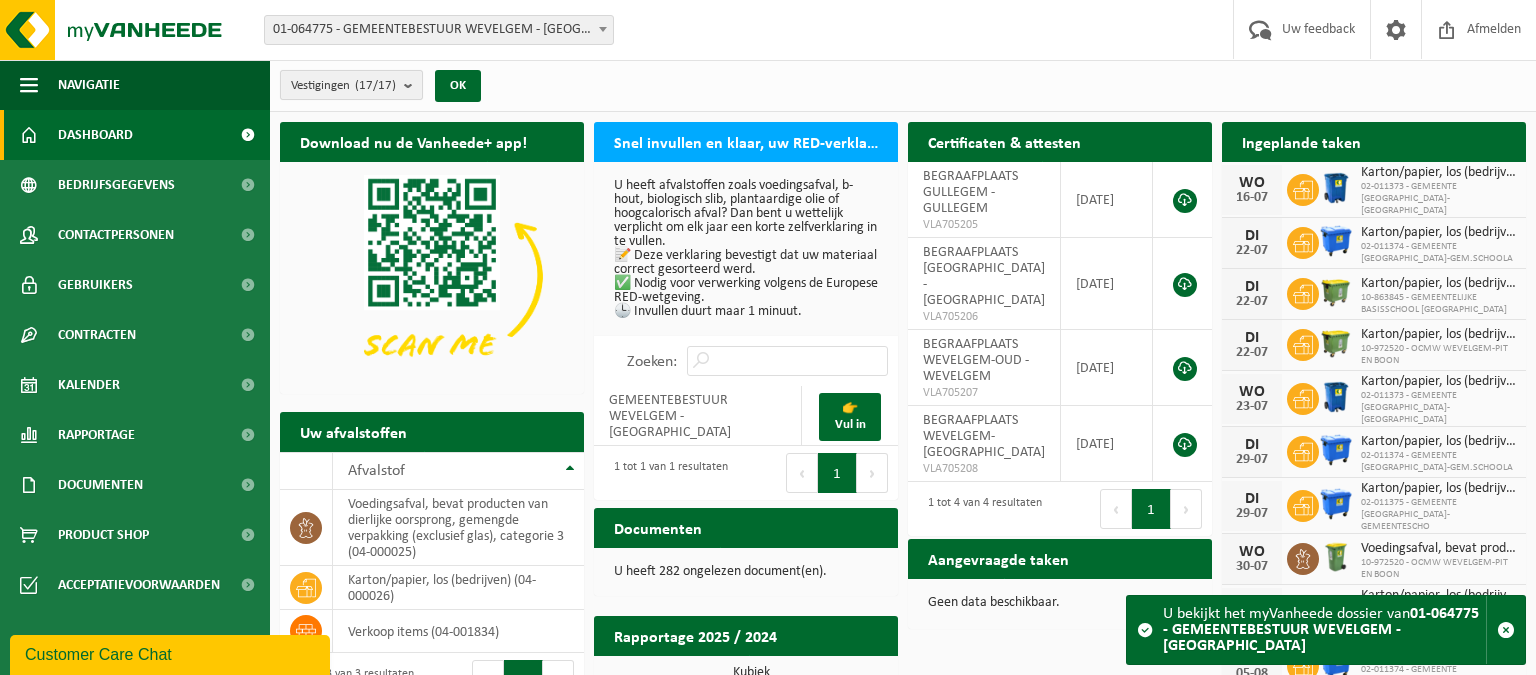 click at bounding box center (413, 85) 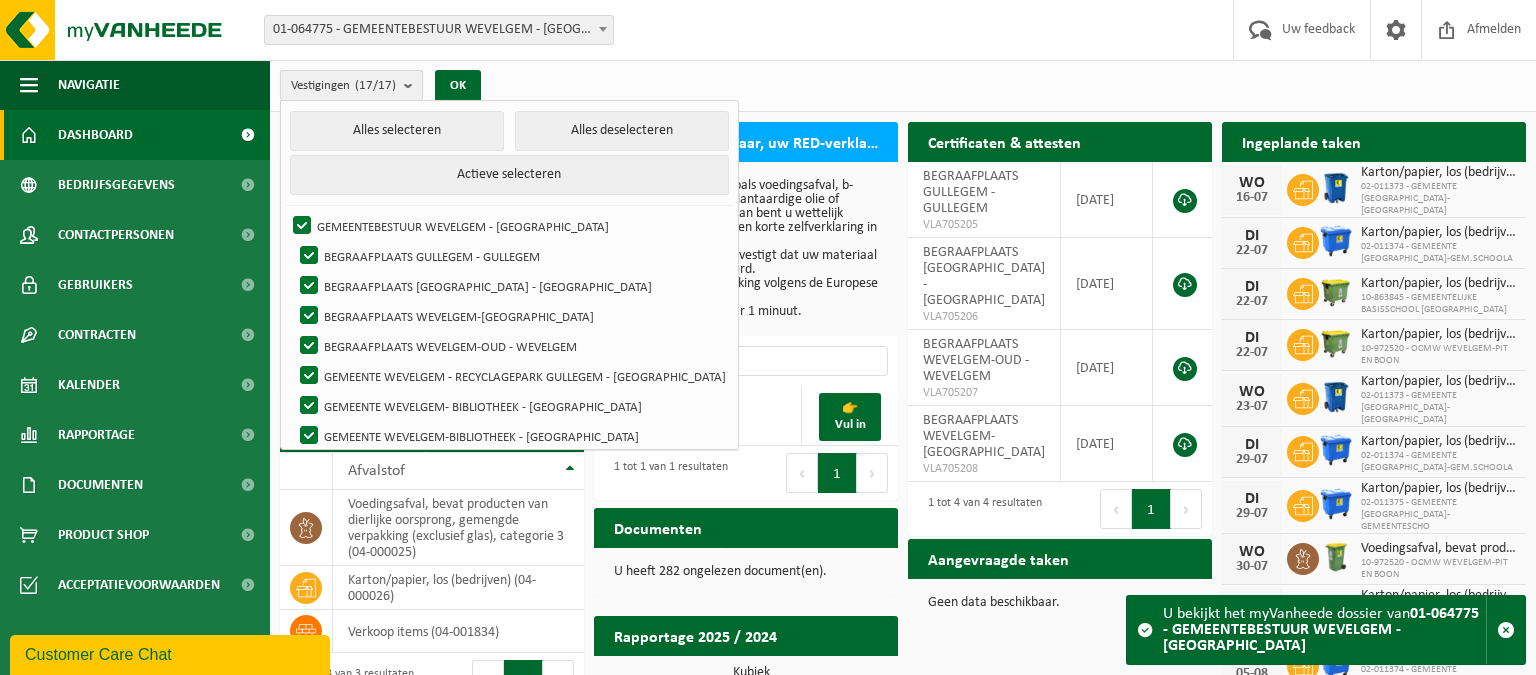 click at bounding box center (413, 85) 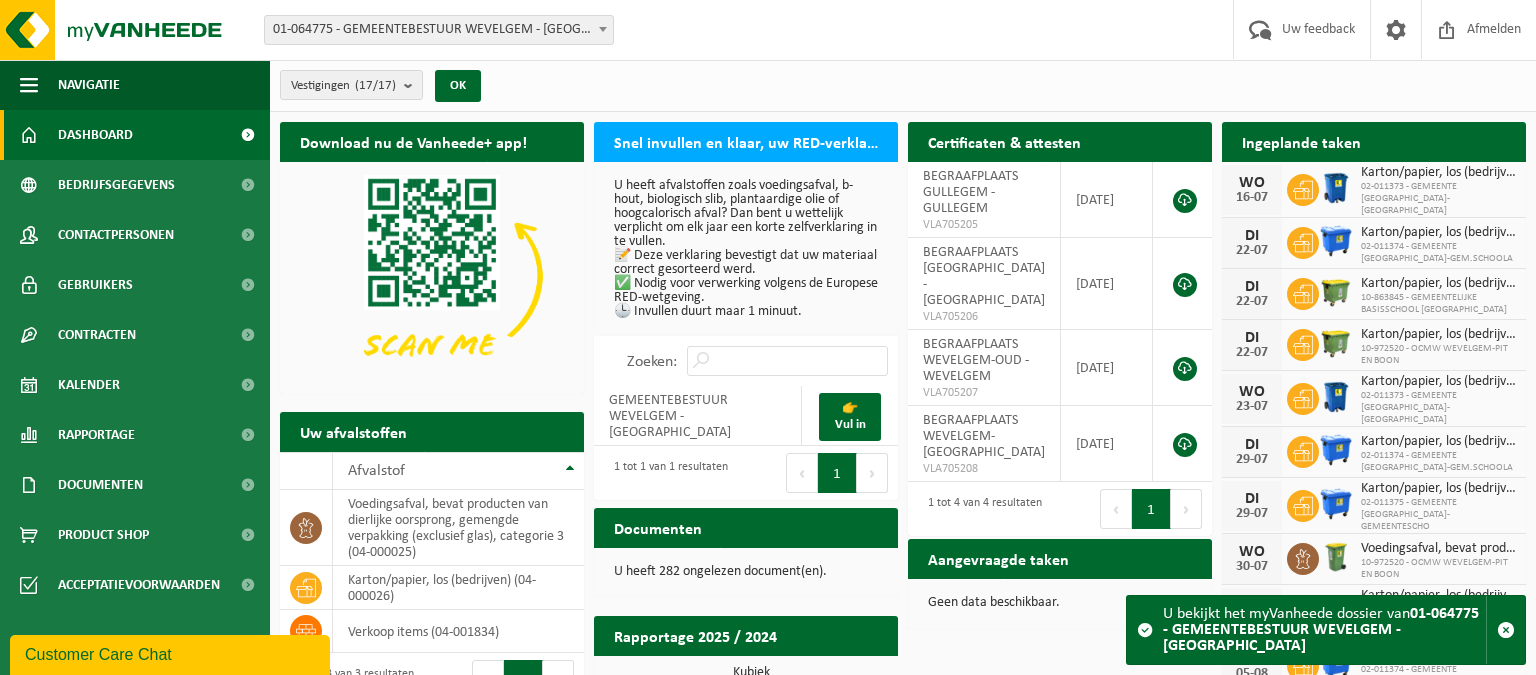 scroll, scrollTop: 105, scrollLeft: 0, axis: vertical 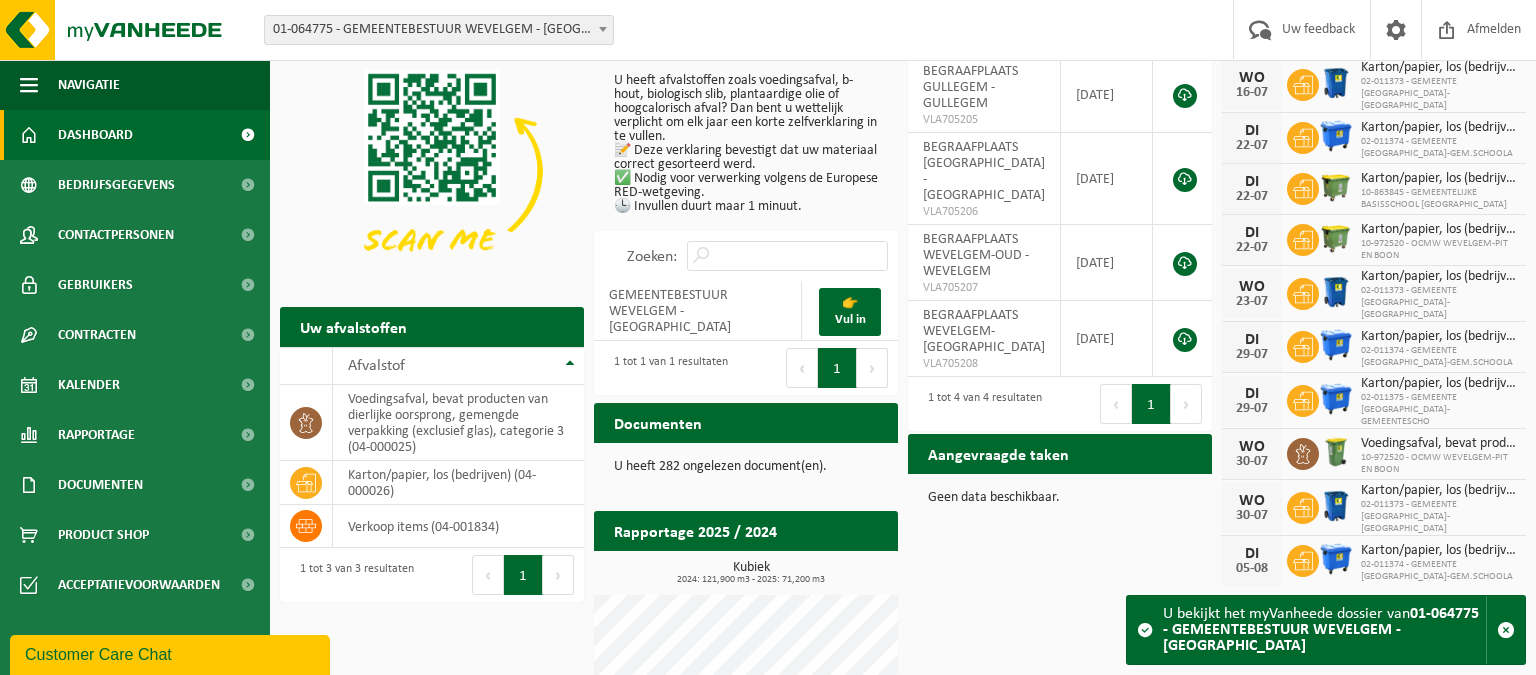 click on "Customer Care Chat" at bounding box center (170, 655) 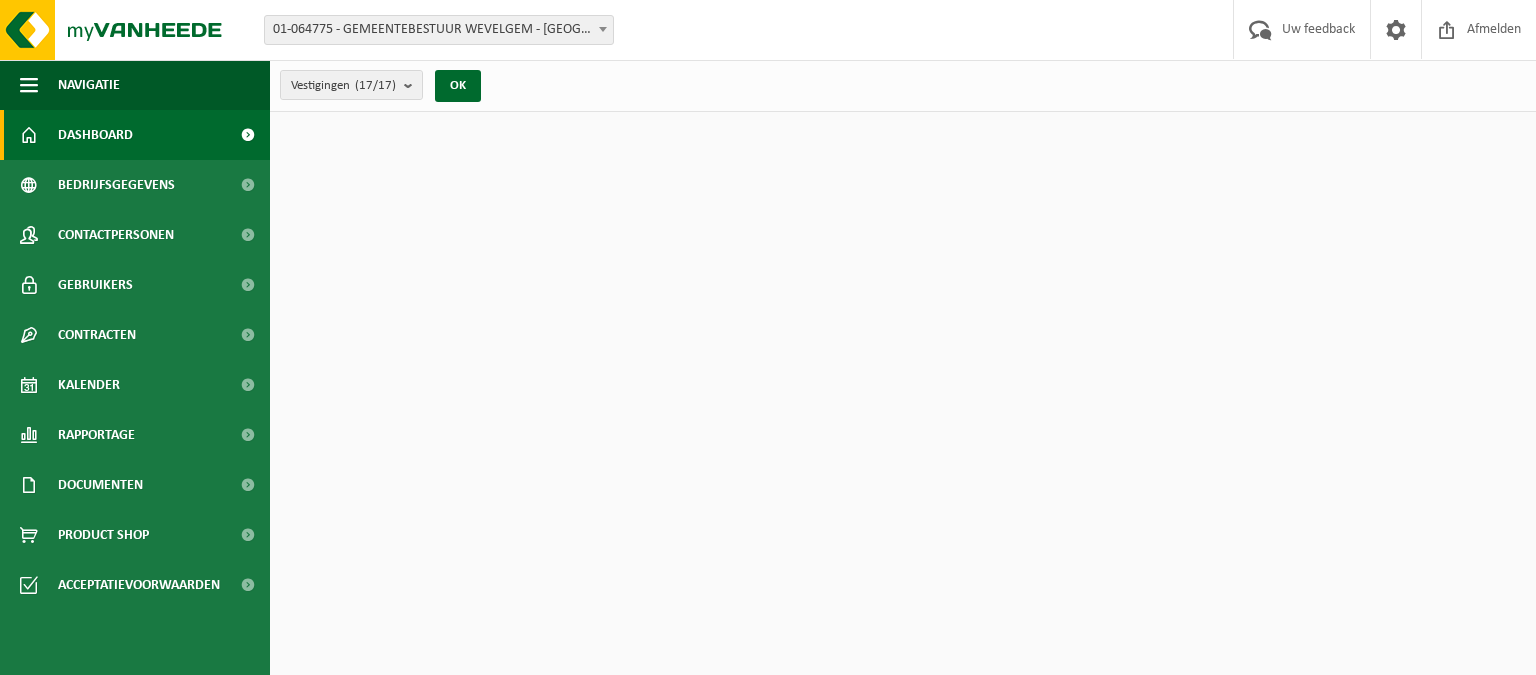 scroll, scrollTop: 0, scrollLeft: 0, axis: both 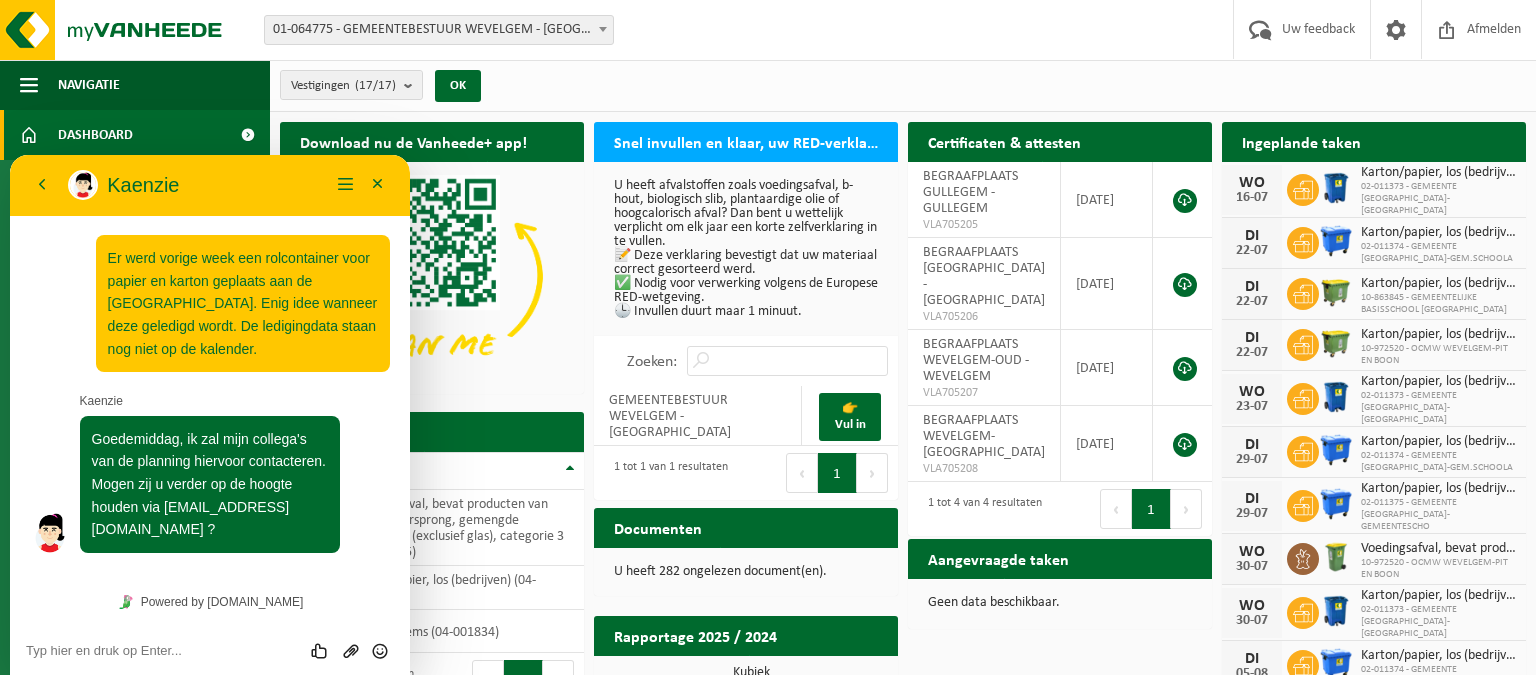 click at bounding box center [10, 155] 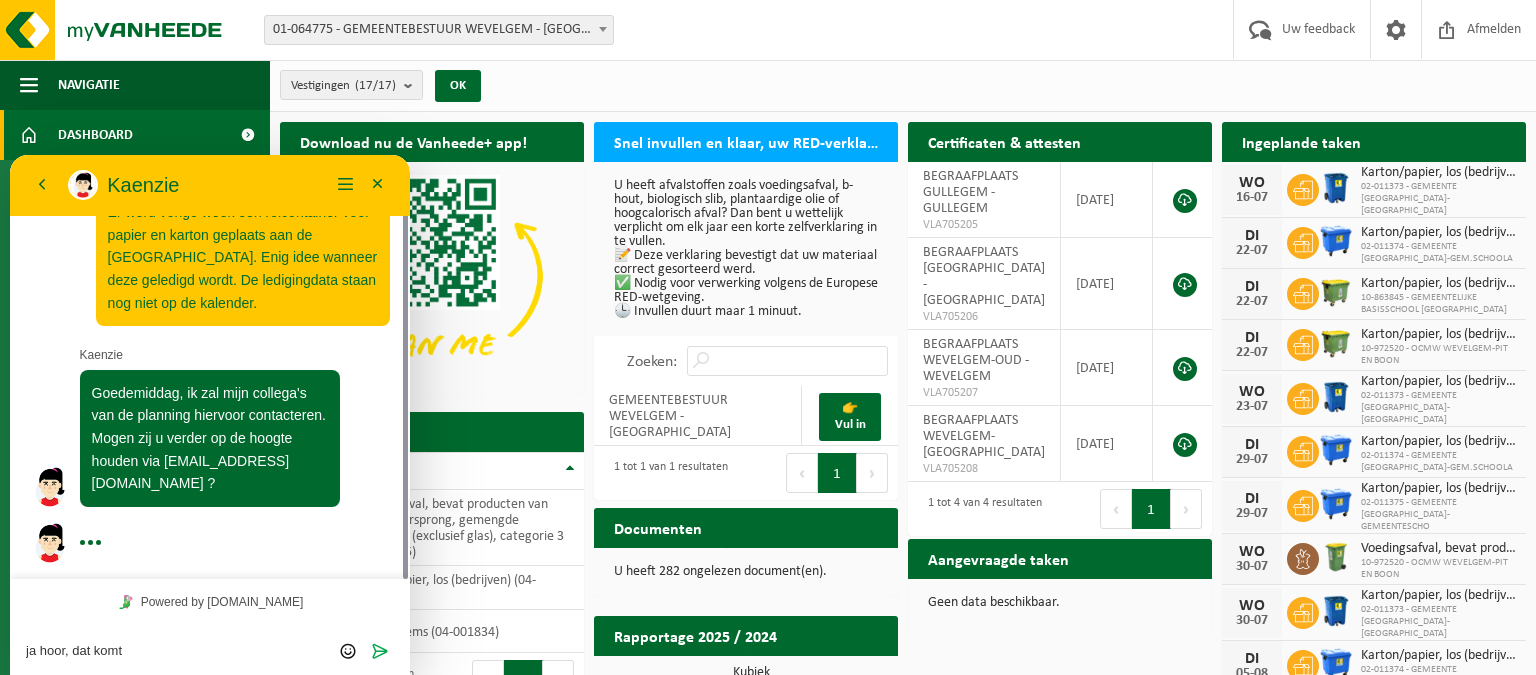 scroll, scrollTop: 46, scrollLeft: 0, axis: vertical 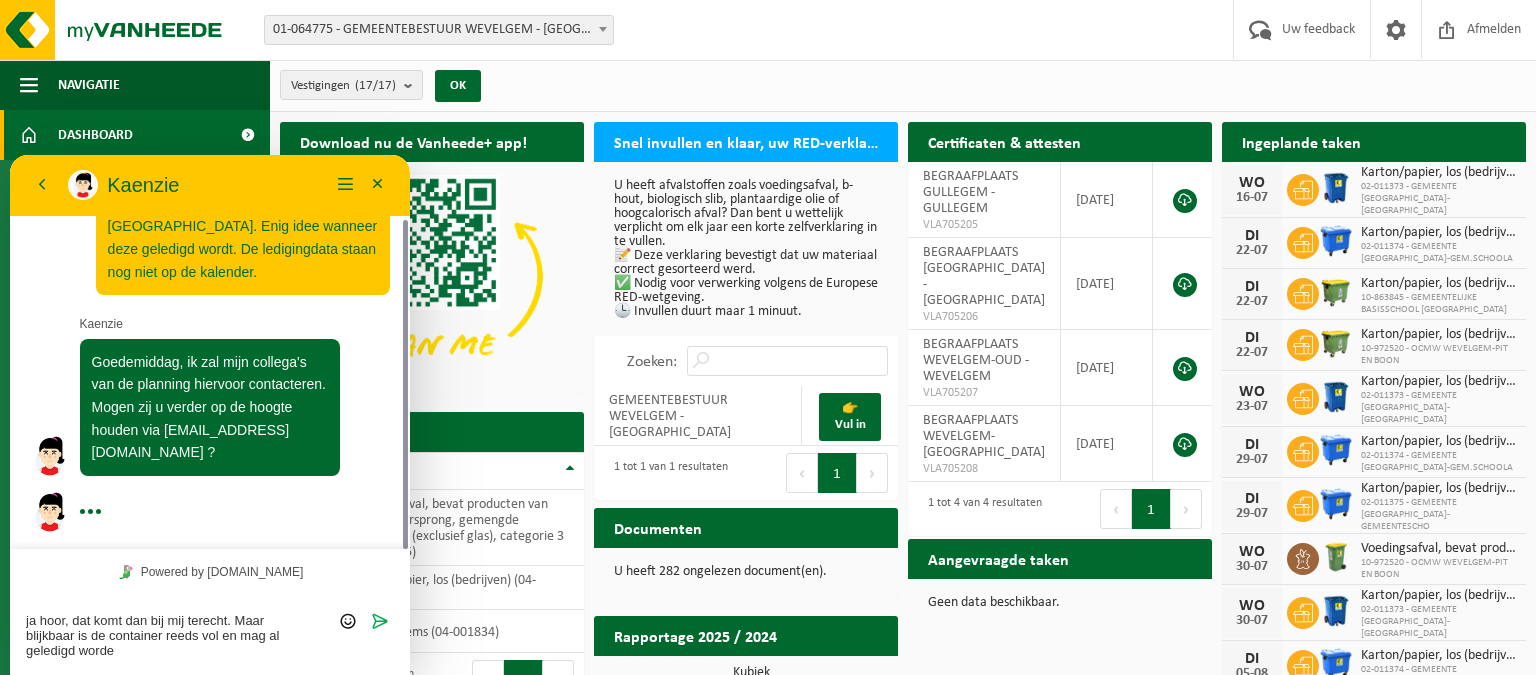 type on "ja hoor, dat komt dan bij mij terecht. Maar blijkbaar is de container reeds vol en mag al geledigd worden" 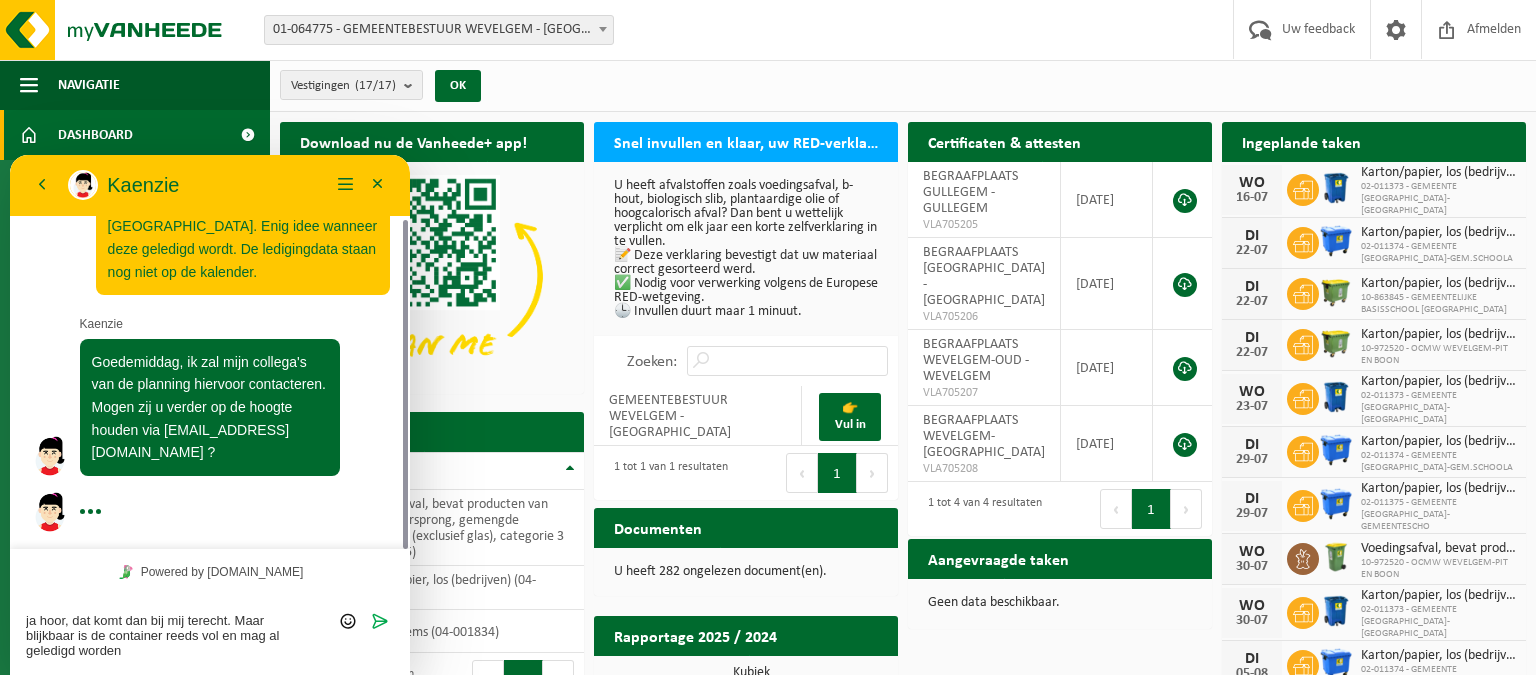 type 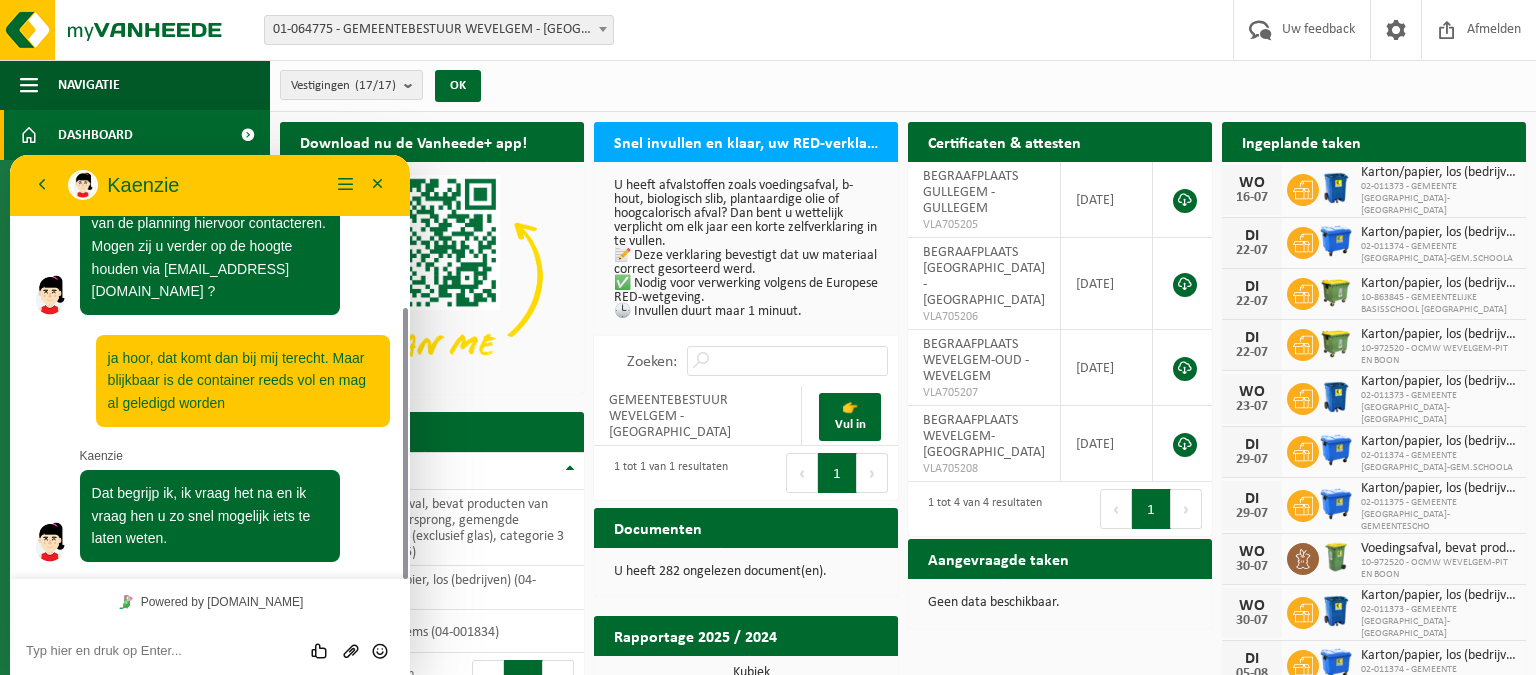 scroll, scrollTop: 238, scrollLeft: 0, axis: vertical 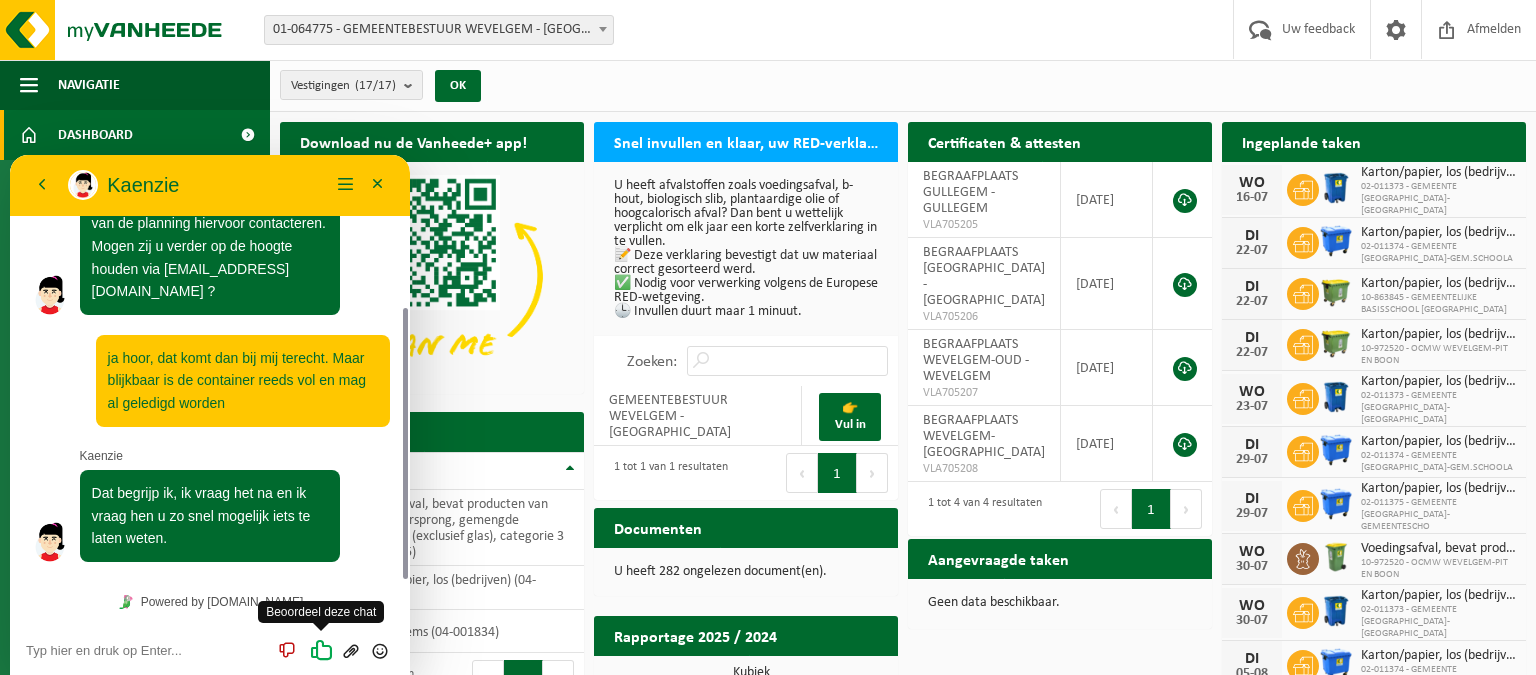 click at bounding box center [321, 649] 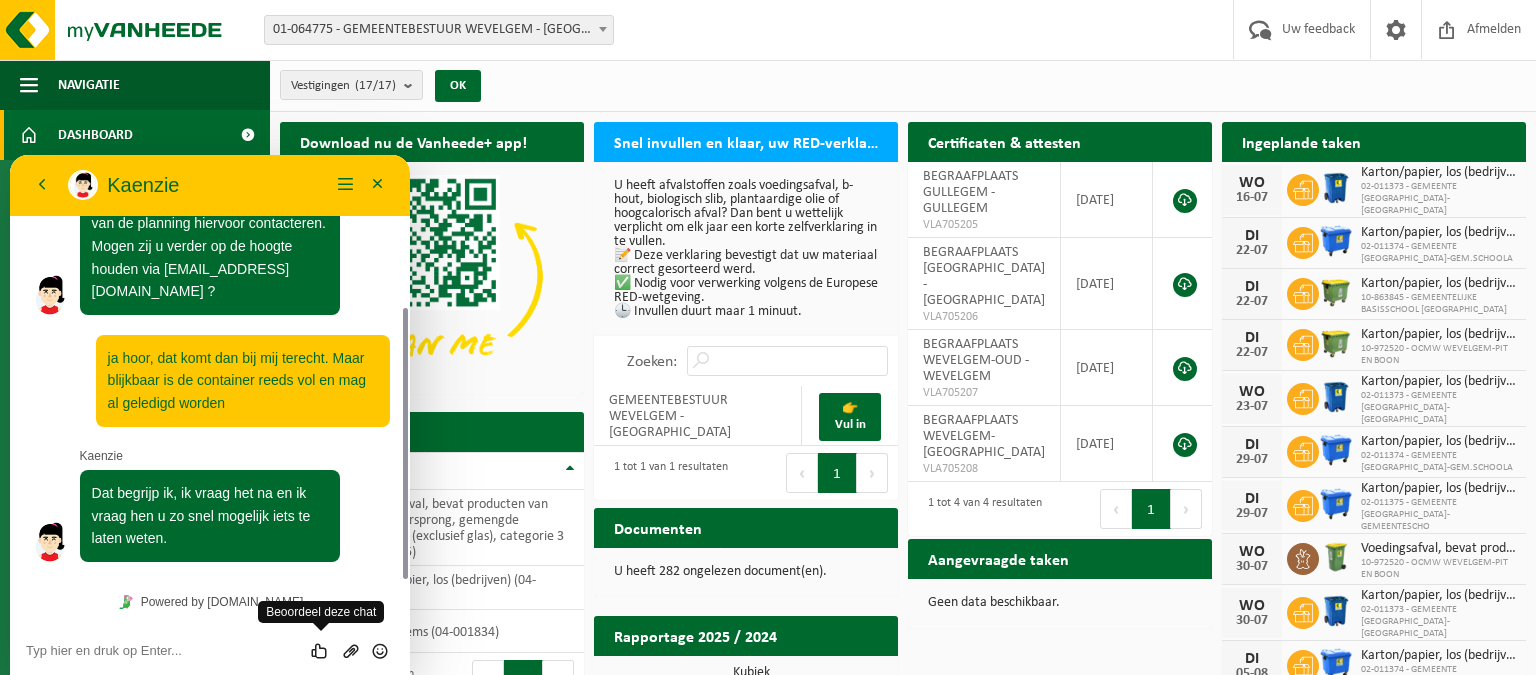 scroll, scrollTop: 290, scrollLeft: 0, axis: vertical 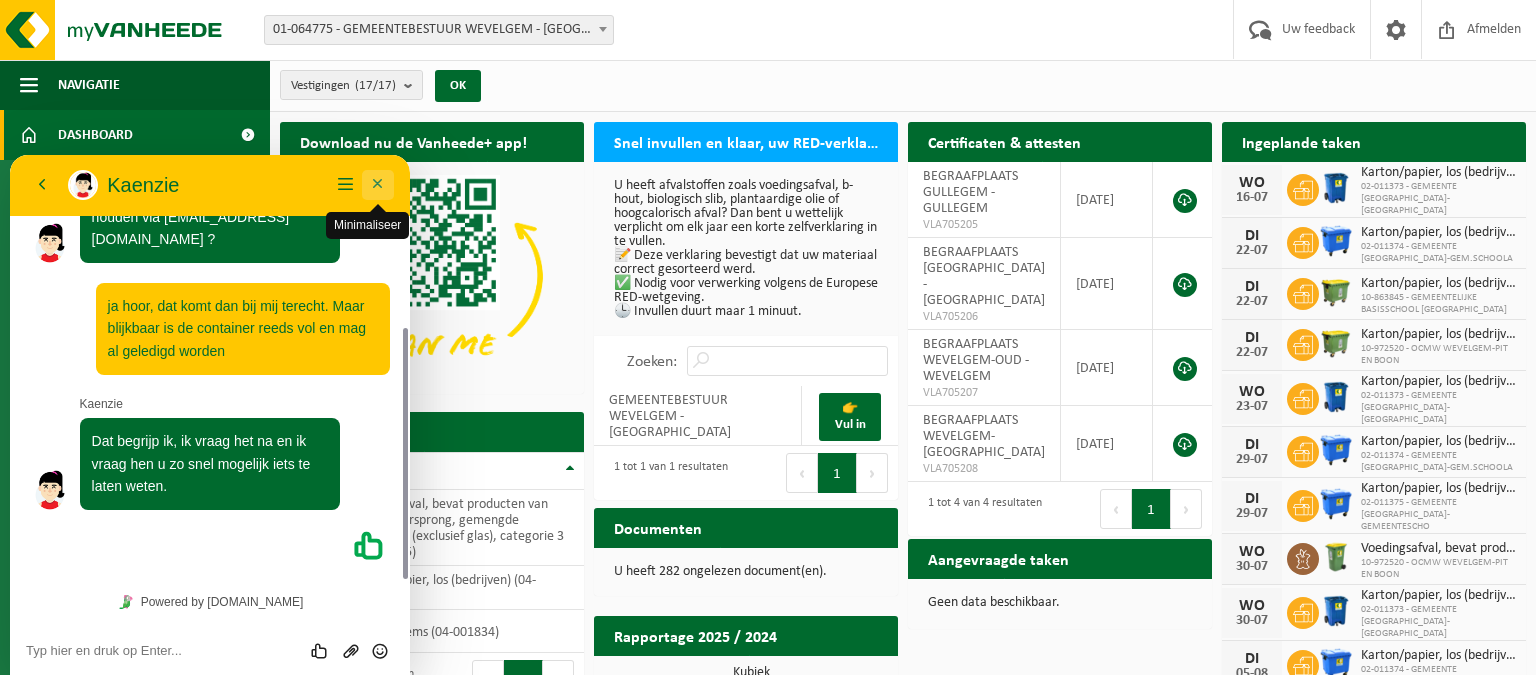 click on "Minimaliseer" at bounding box center [378, 185] 